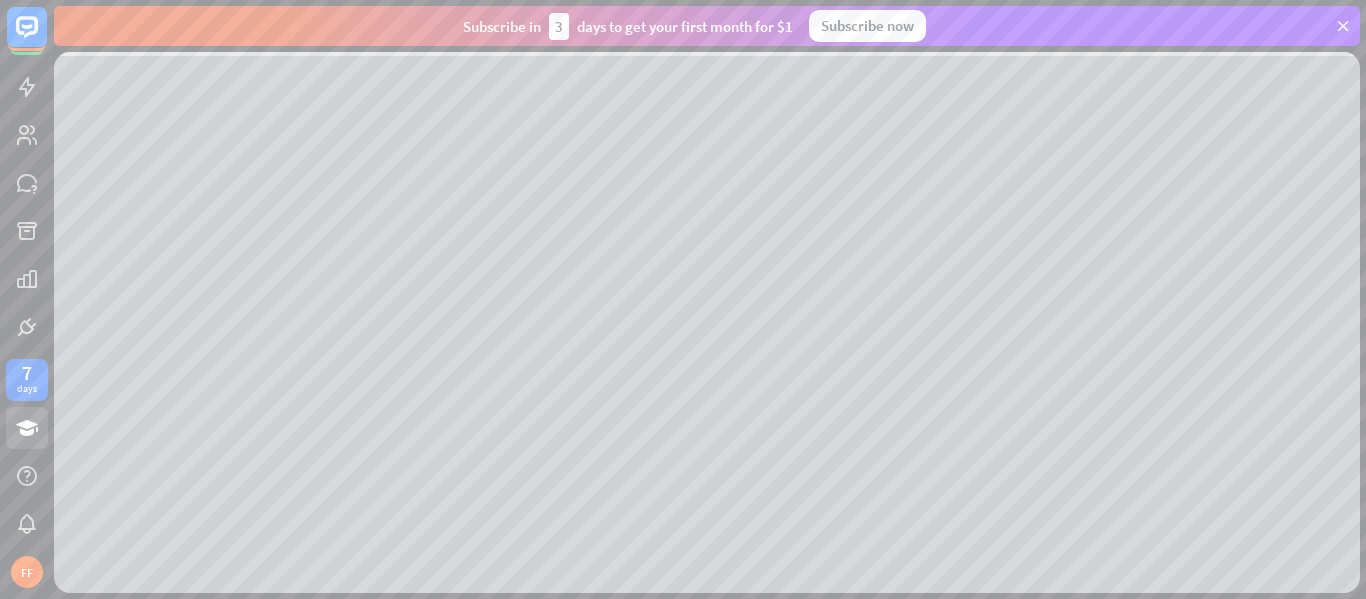 scroll, scrollTop: 0, scrollLeft: 0, axis: both 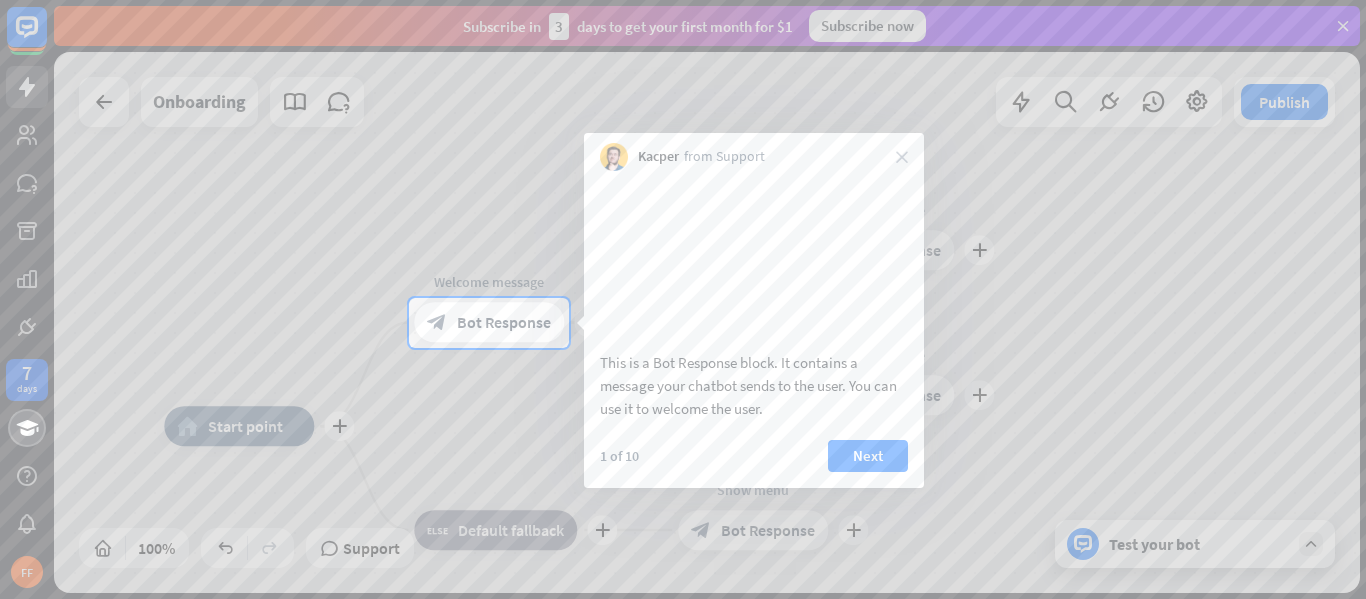 click on "This is a Bot Response block. It contains a message your chatbot sends to the user. You can use it to welcome the user." at bounding box center (754, 300) 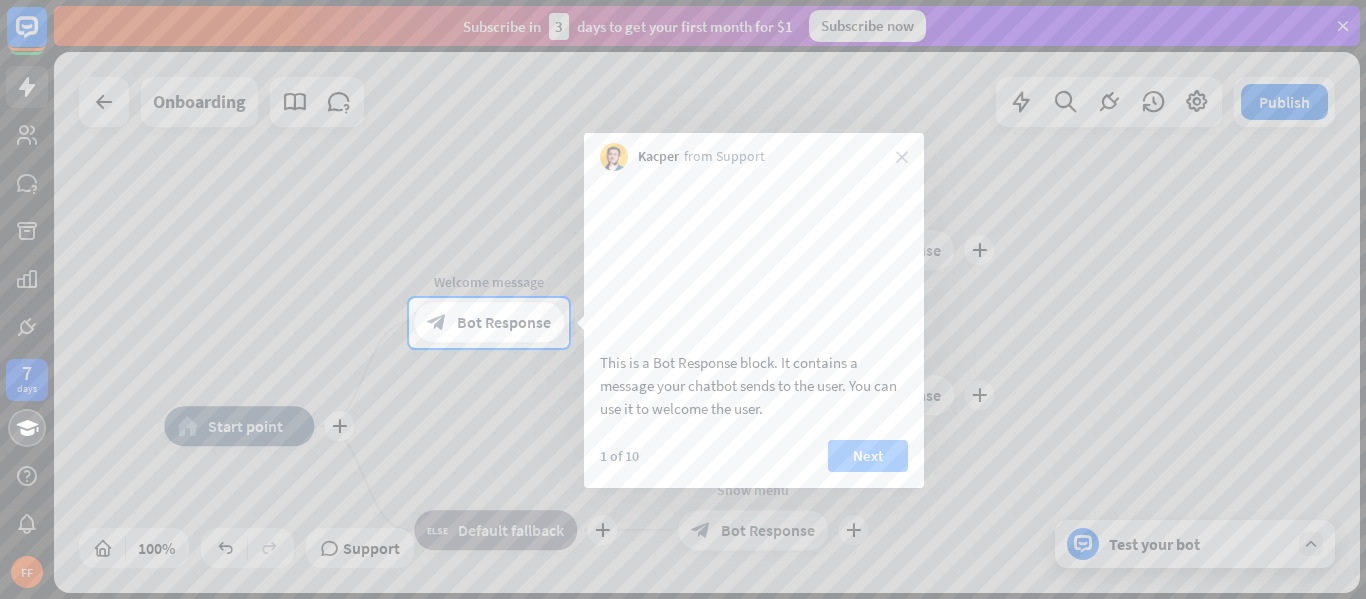 click on "Next" at bounding box center [868, 456] 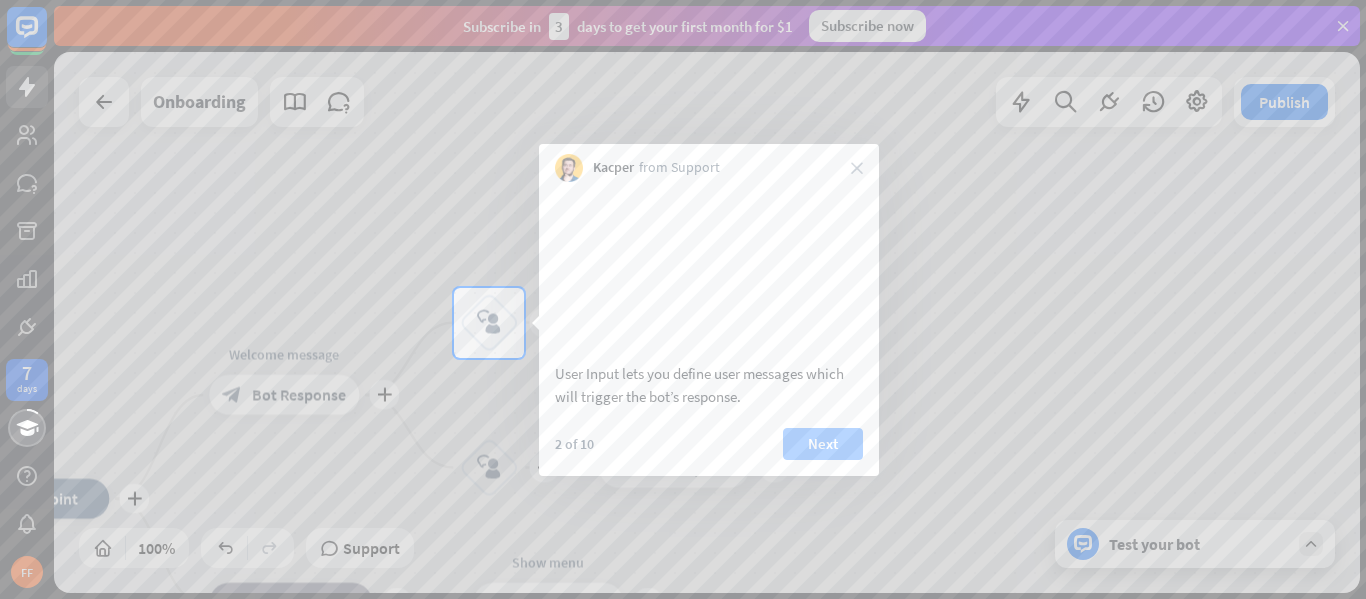 click on "Next" at bounding box center [823, 444] 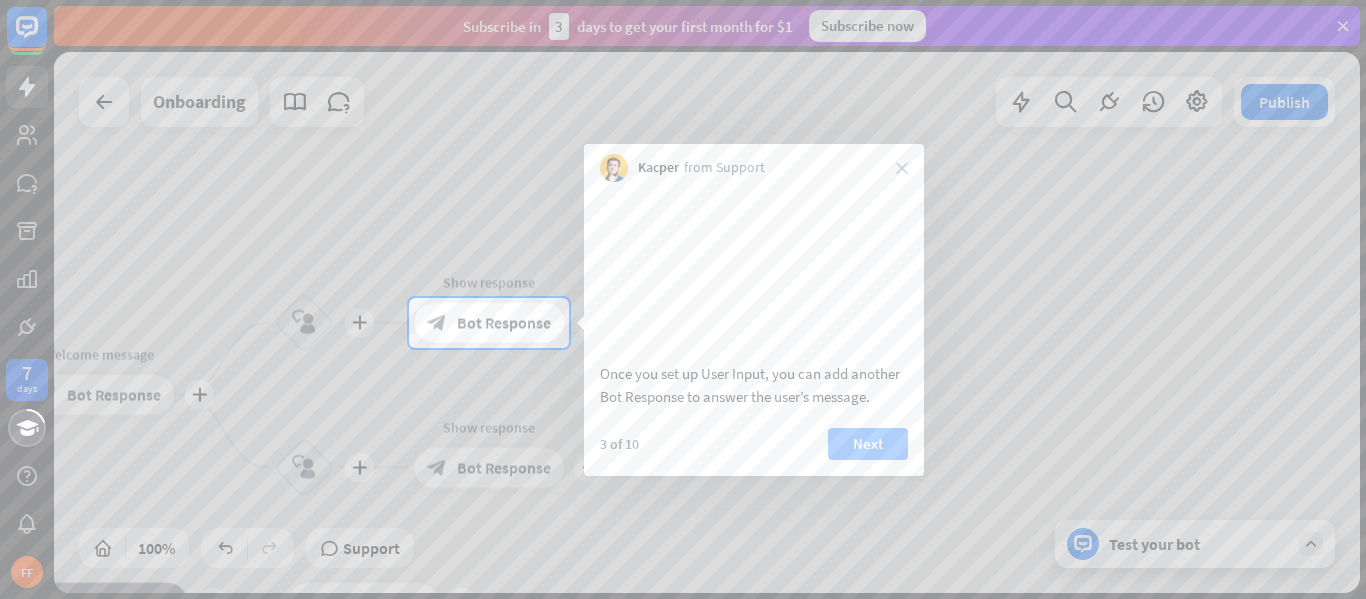 click on "Next" at bounding box center [868, 444] 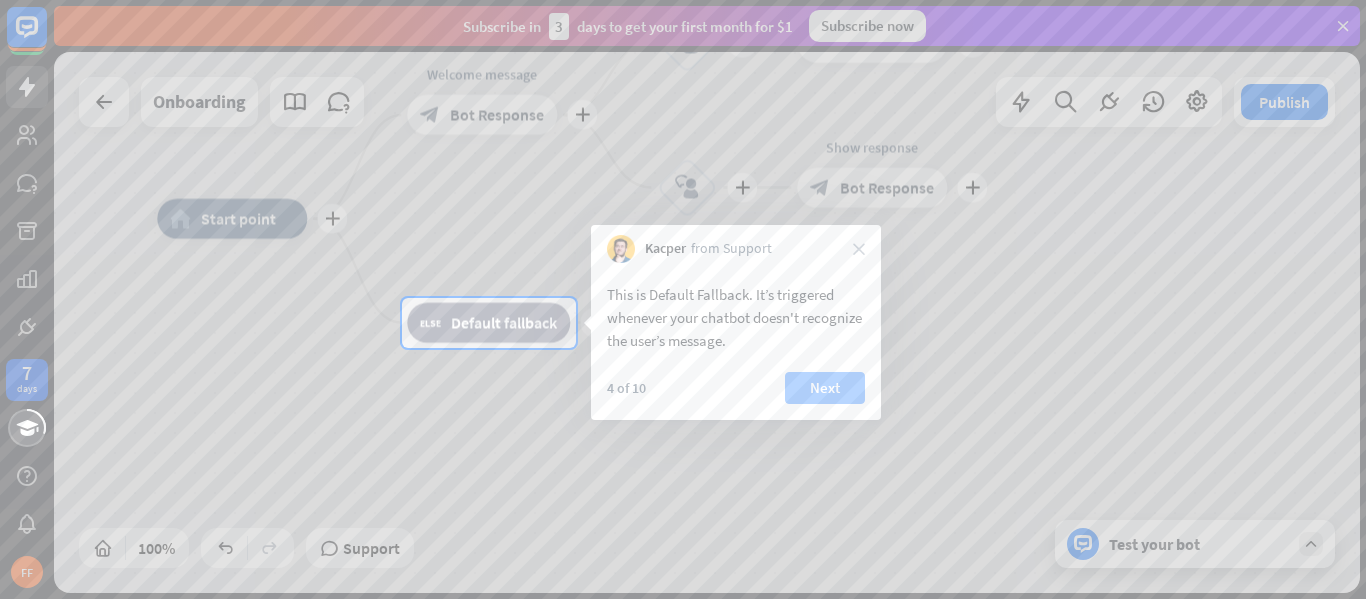 click on "Next" at bounding box center (825, 388) 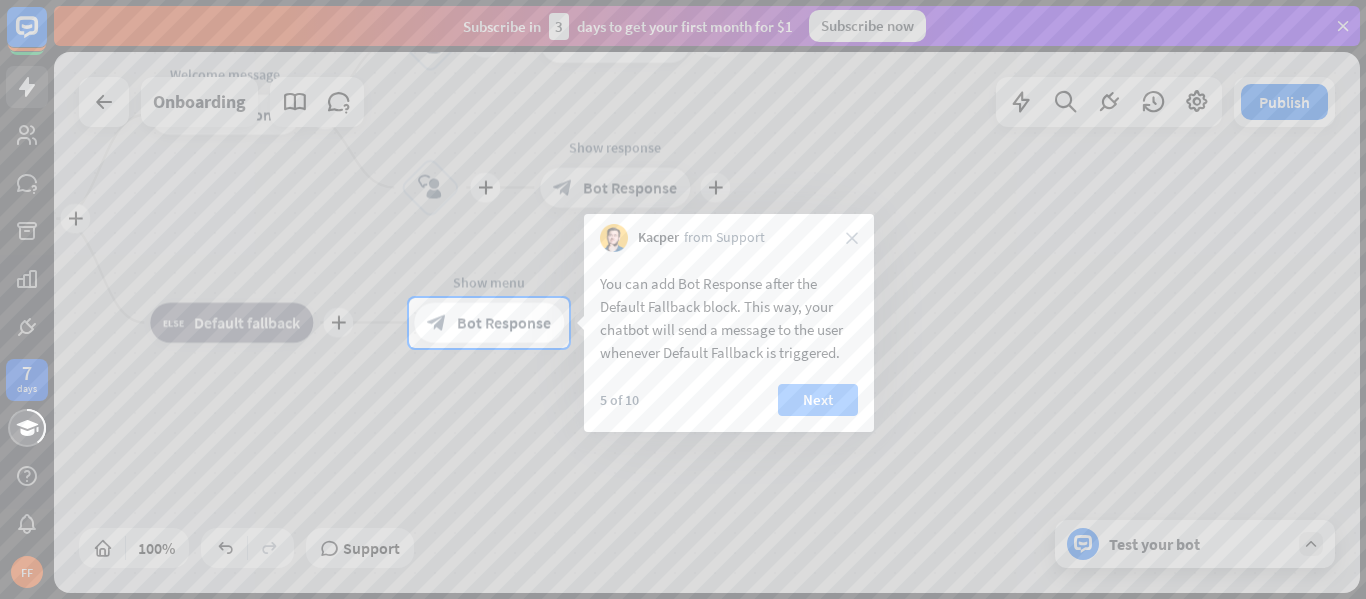 click on "Next" at bounding box center [818, 400] 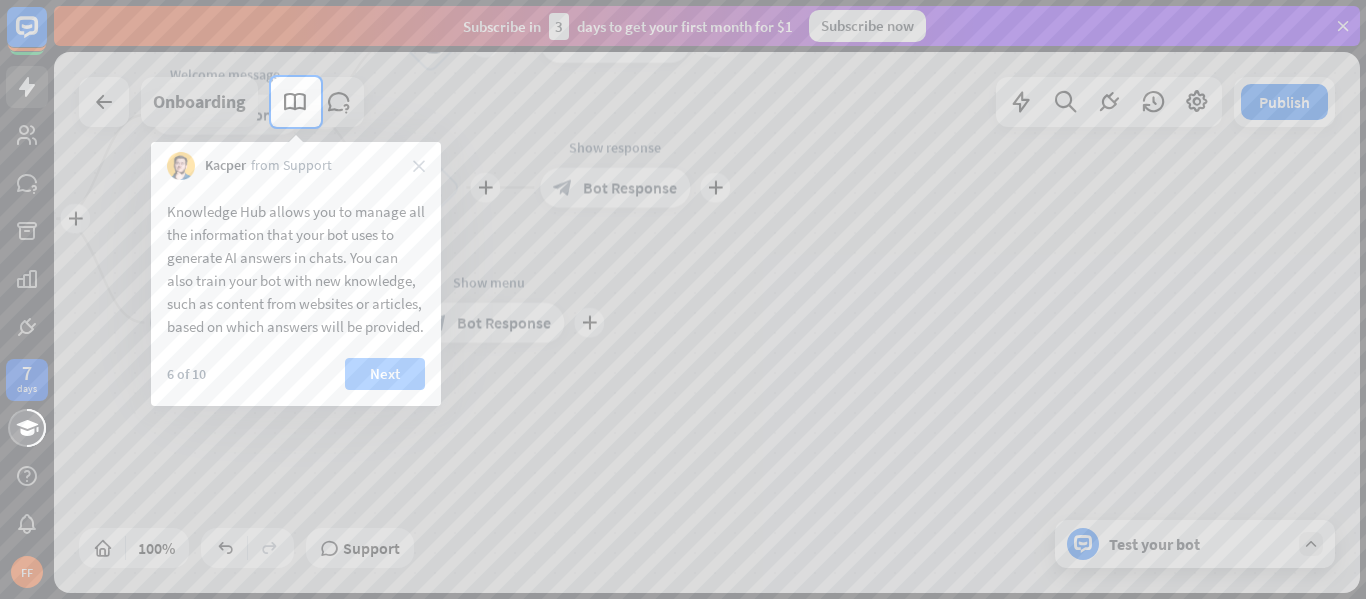 click on "Next" at bounding box center [385, 374] 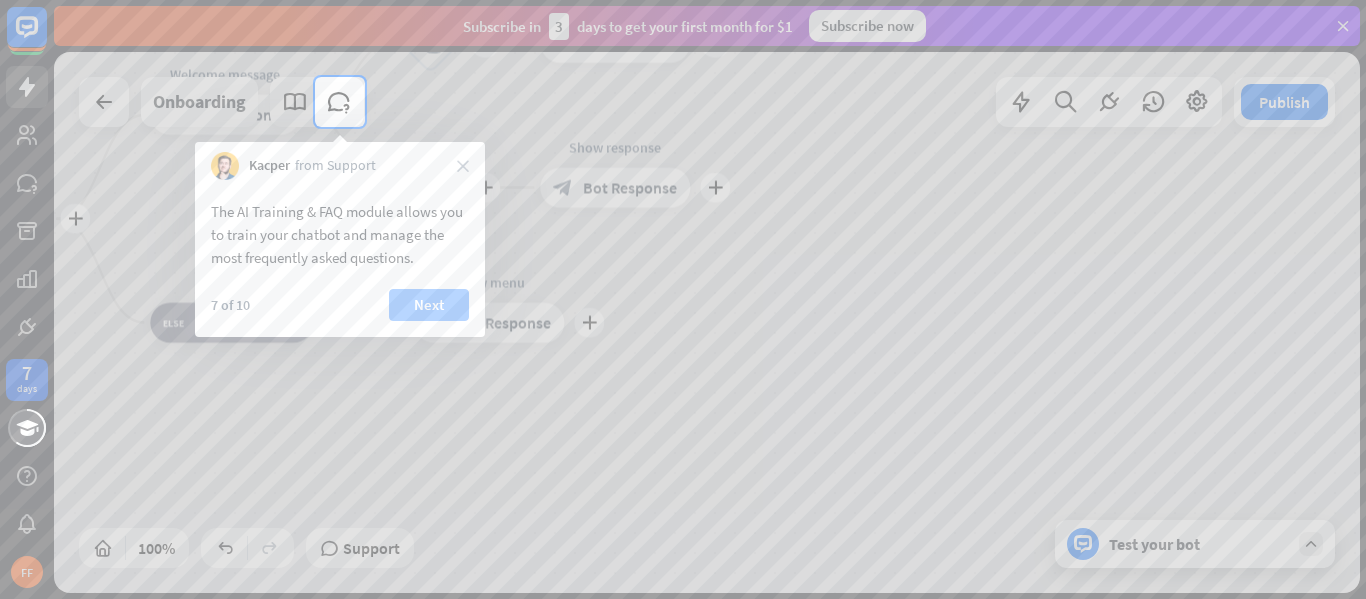 click on "Next" at bounding box center (429, 305) 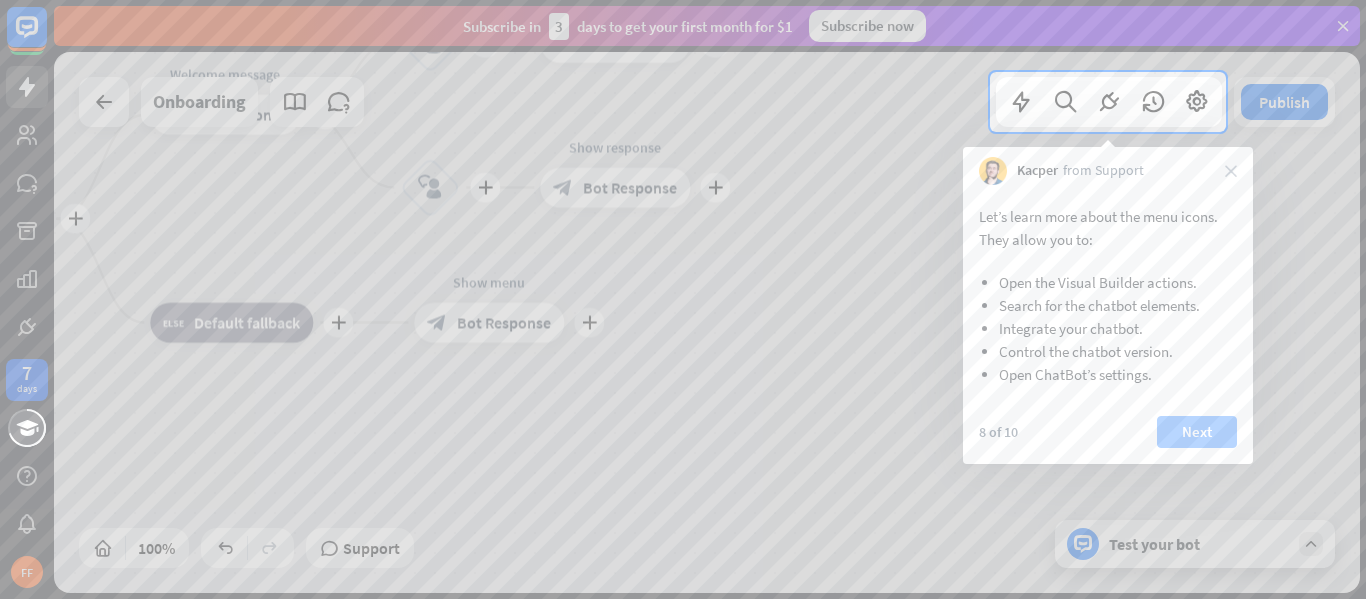 click on "Next" at bounding box center (1197, 432) 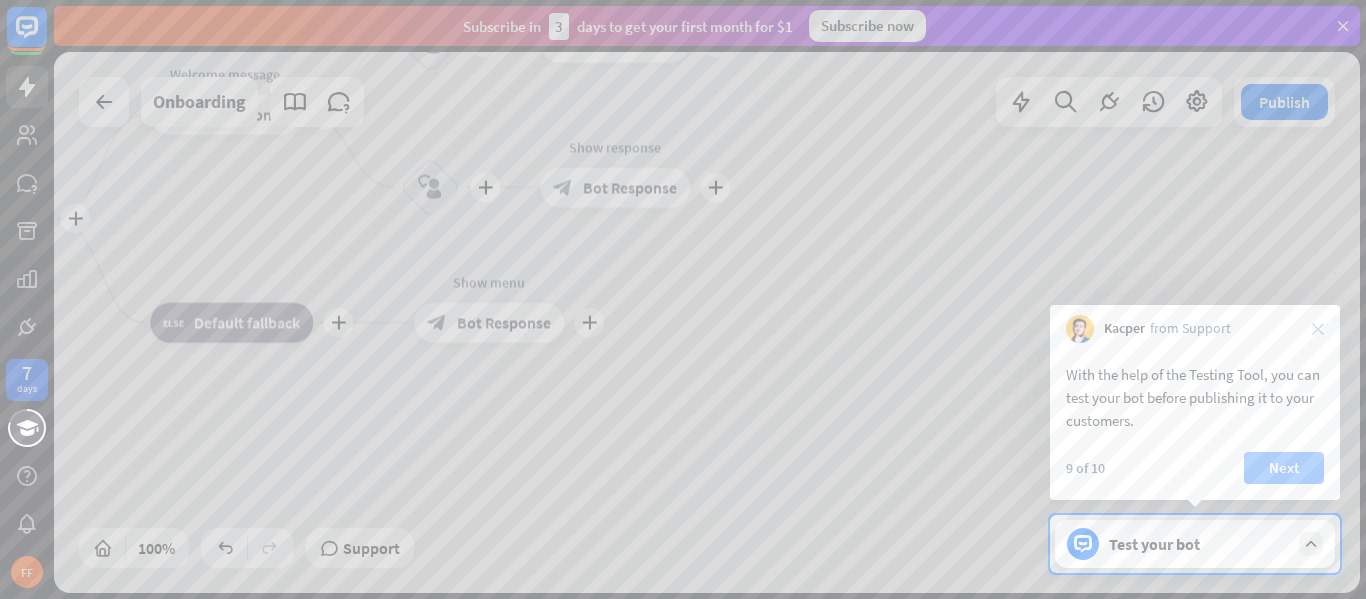click on "Next" at bounding box center [1284, 468] 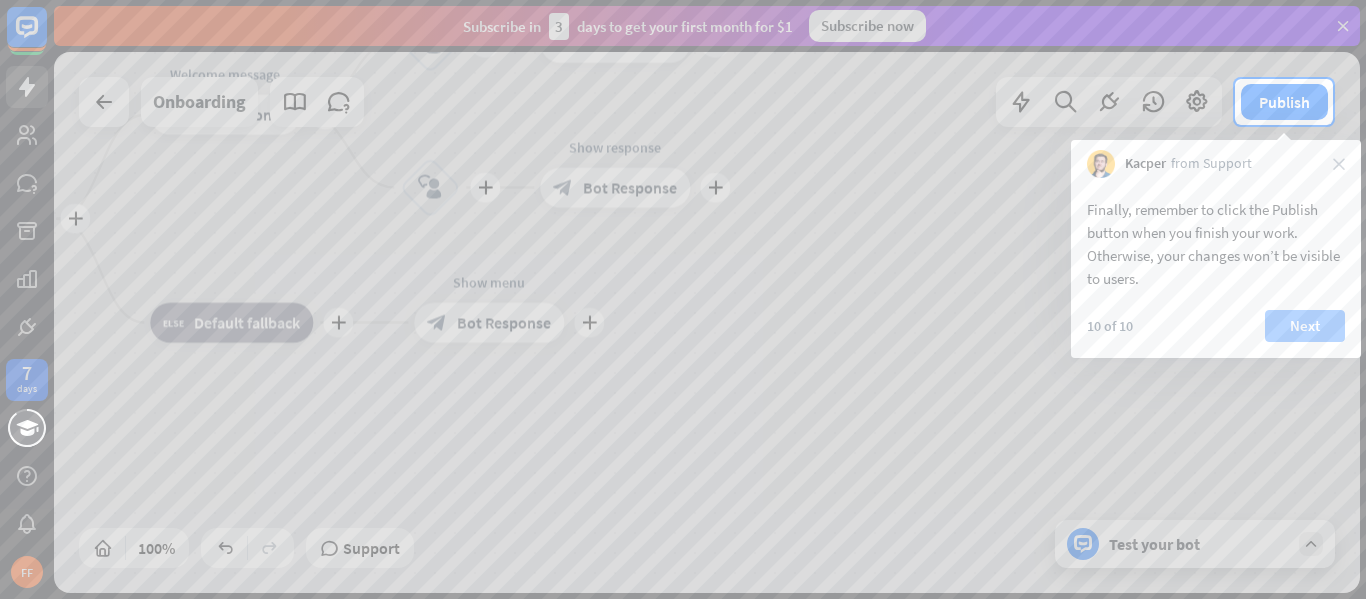 click on "Next" at bounding box center [1305, 326] 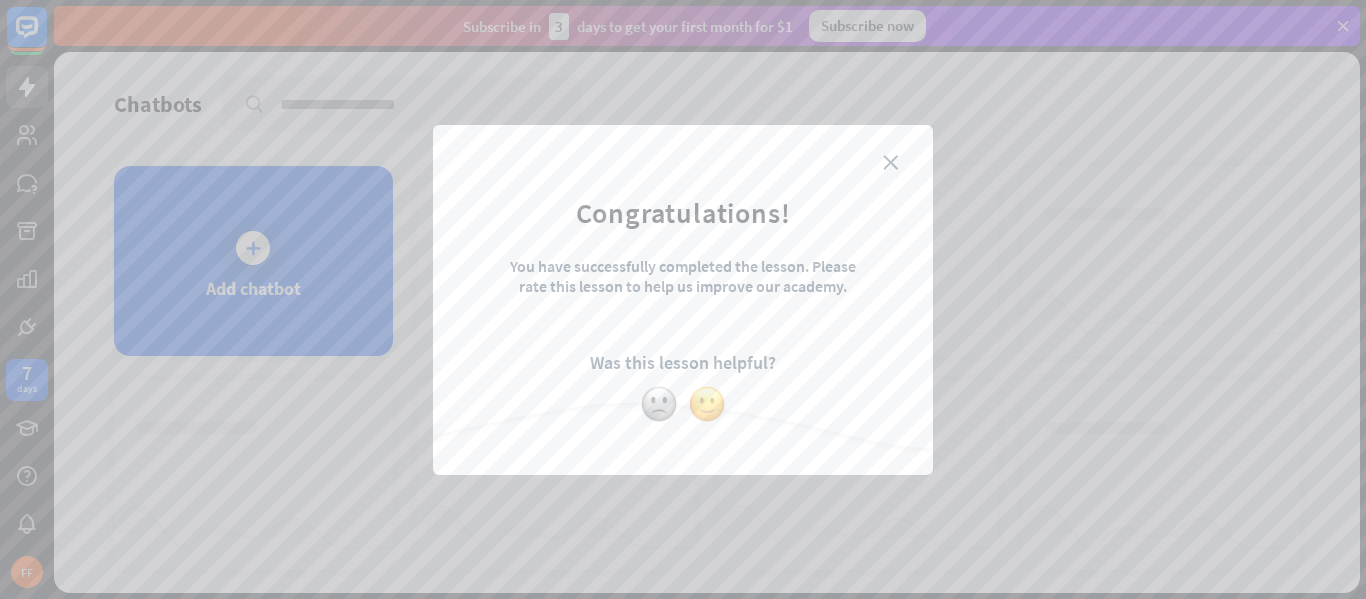 click at bounding box center [707, 404] 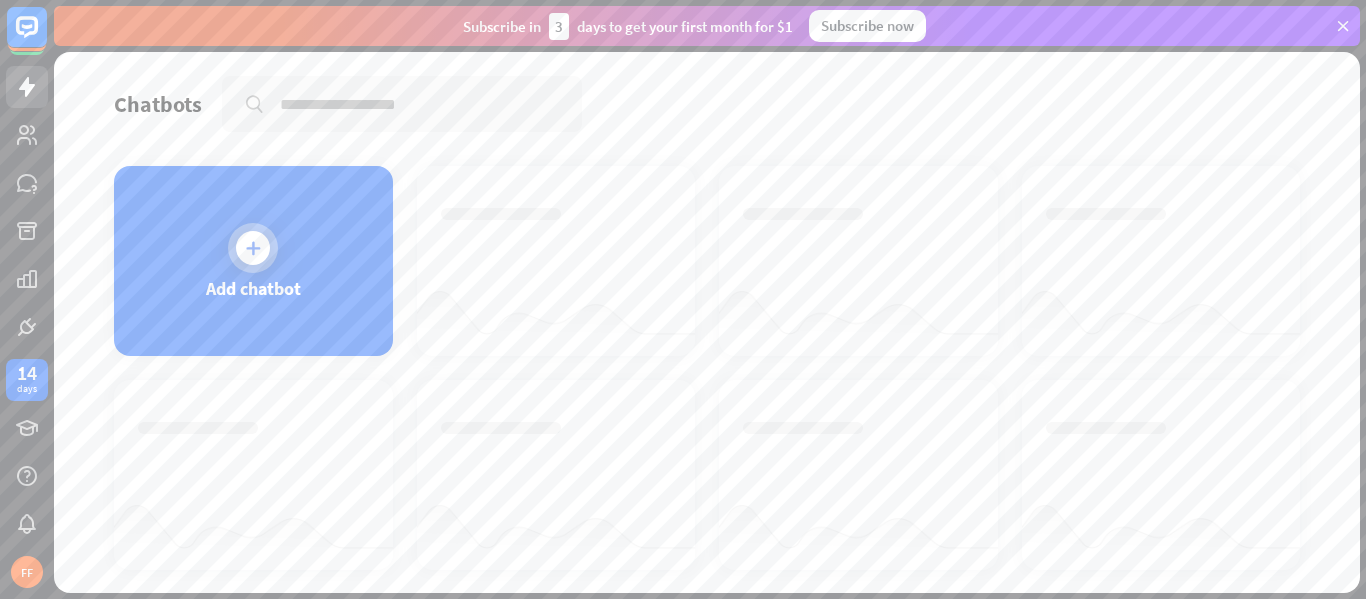 click at bounding box center (253, 248) 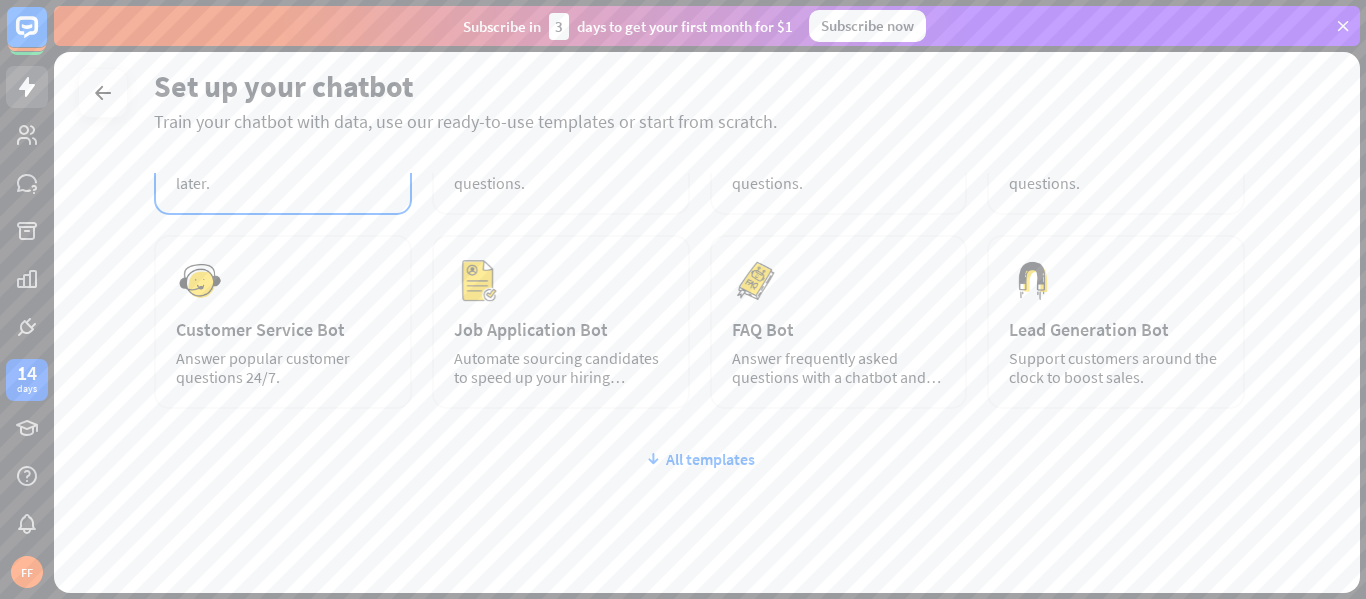 scroll, scrollTop: 0, scrollLeft: 0, axis: both 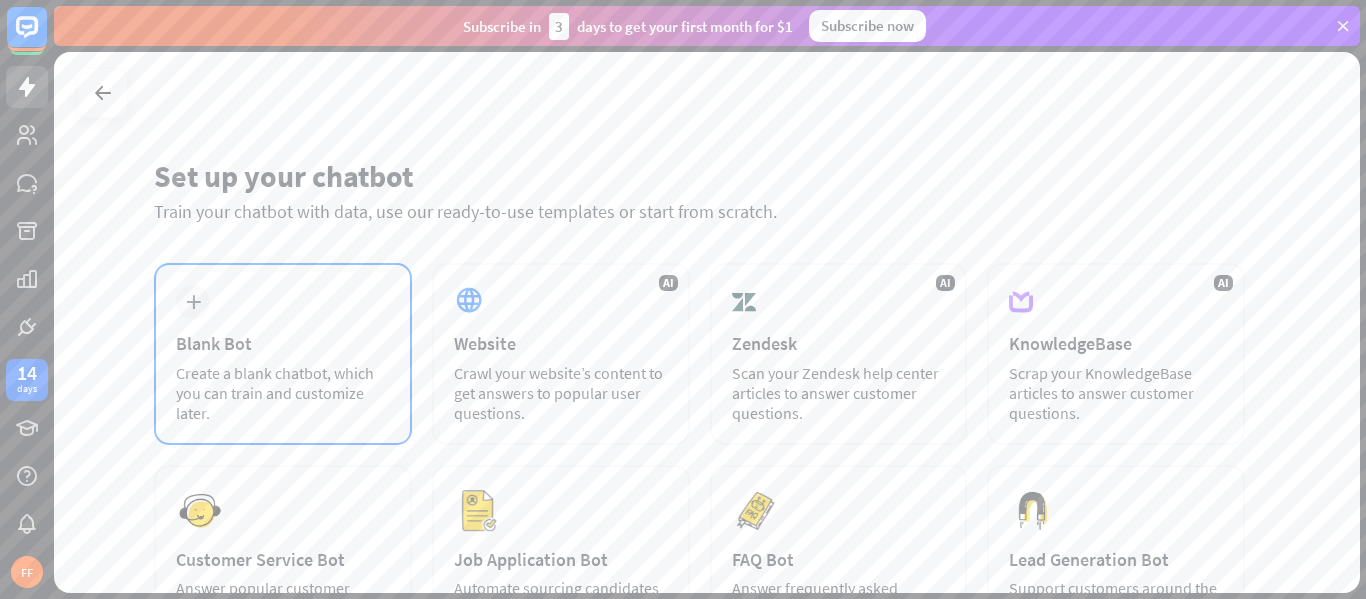 click on "plus   Blank Bot
Create a blank chatbot, which you can train and
customize later." at bounding box center [283, 354] 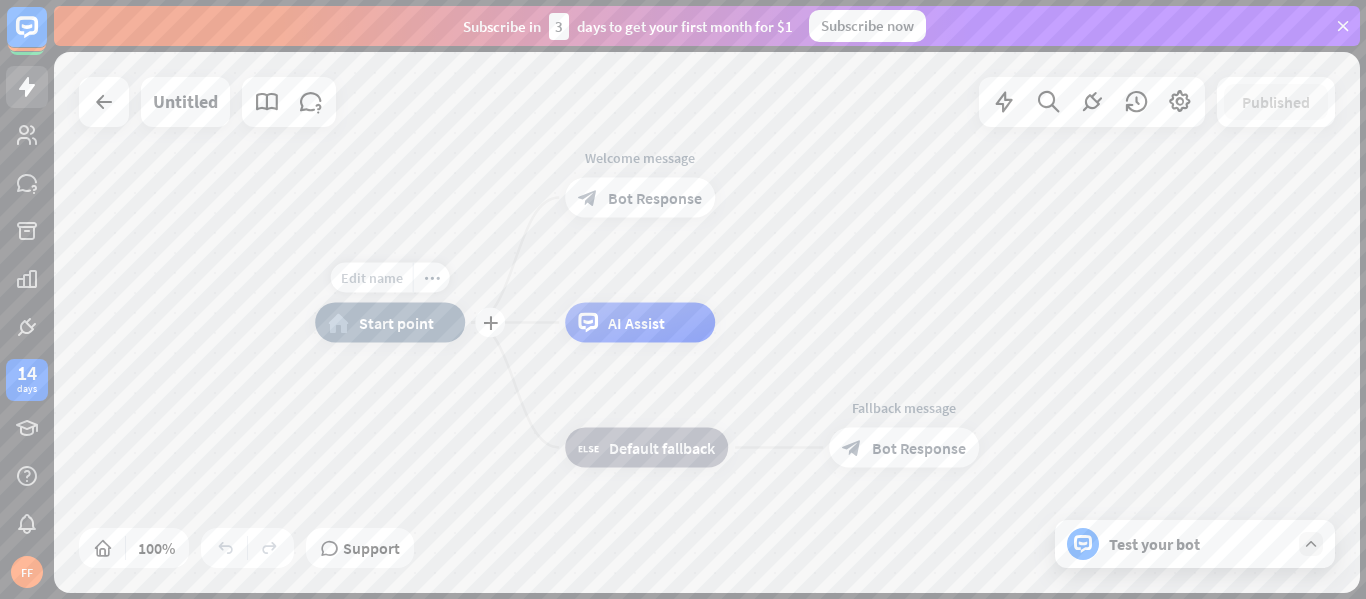 click on "Edit name" at bounding box center [372, 278] 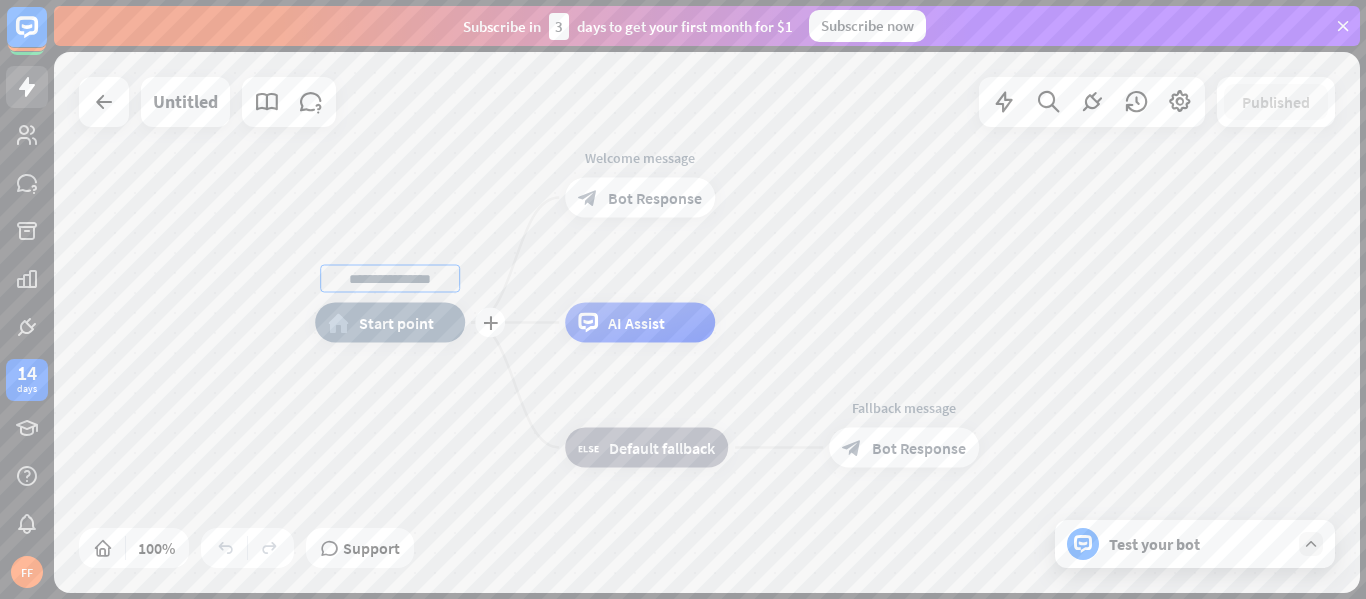 click on "home_2   Start point" at bounding box center (390, 323) 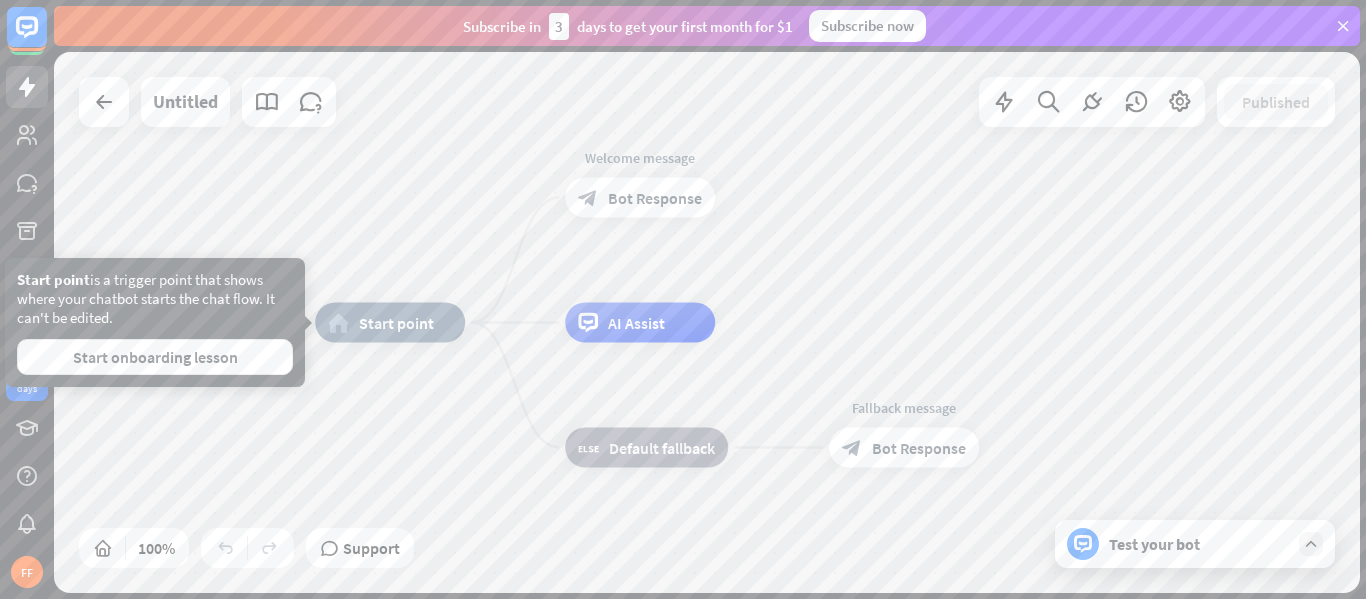 click on "home_2   Start point                 Welcome message   block_bot_response   Bot Response                     AI Assist                   block_fallback   Default fallback                 Fallback message   block_bot_response   Bot Response" at bounding box center (707, 322) 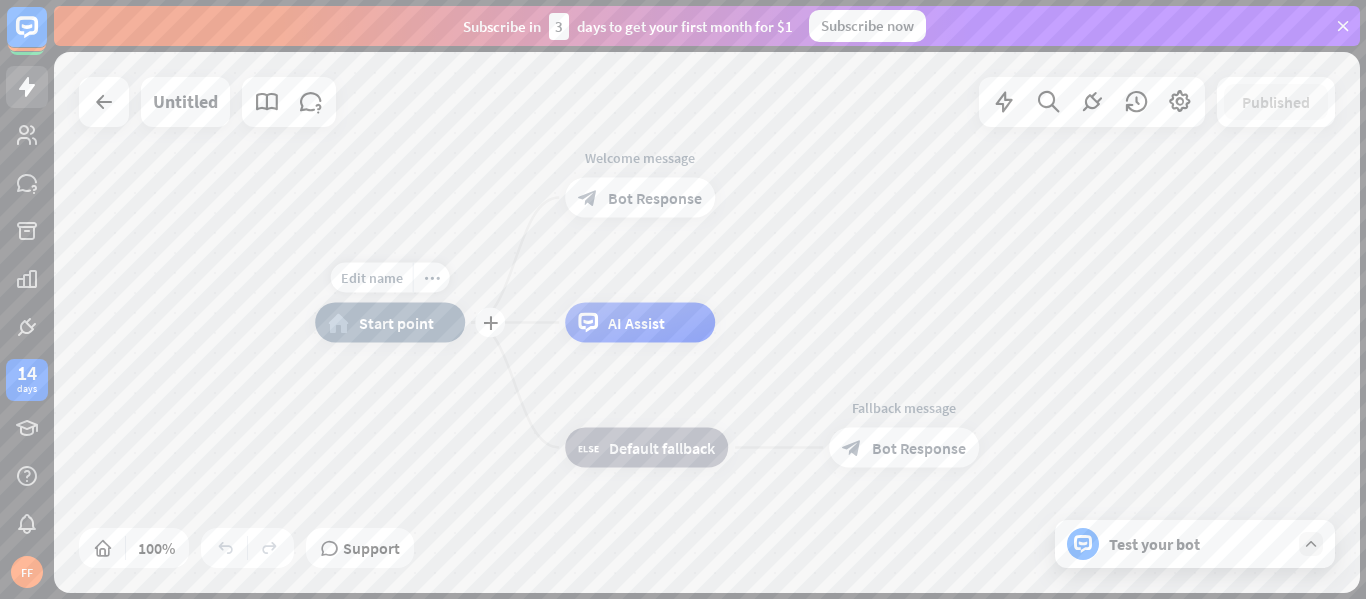 click on "home_2   Start point" at bounding box center (390, 323) 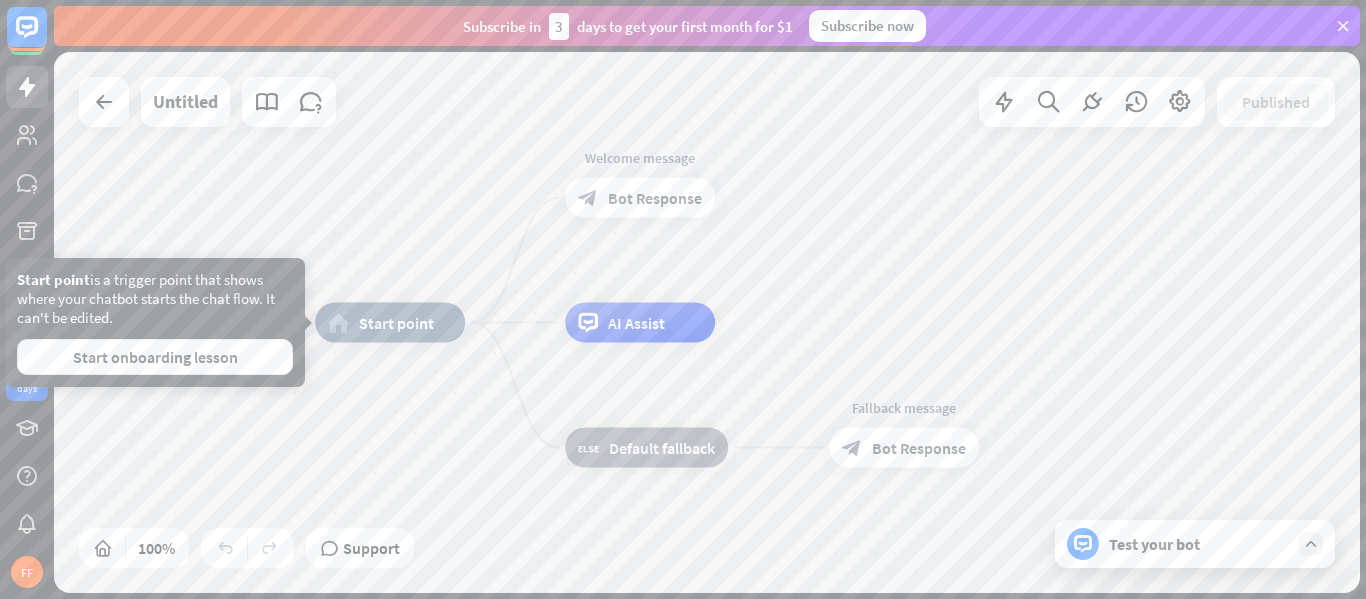 click on "home_2   Start point                 Welcome message   block_bot_response   Bot Response                     AI Assist                   block_fallback   Default fallback                 Fallback message   block_bot_response   Bot Response" at bounding box center [707, 322] 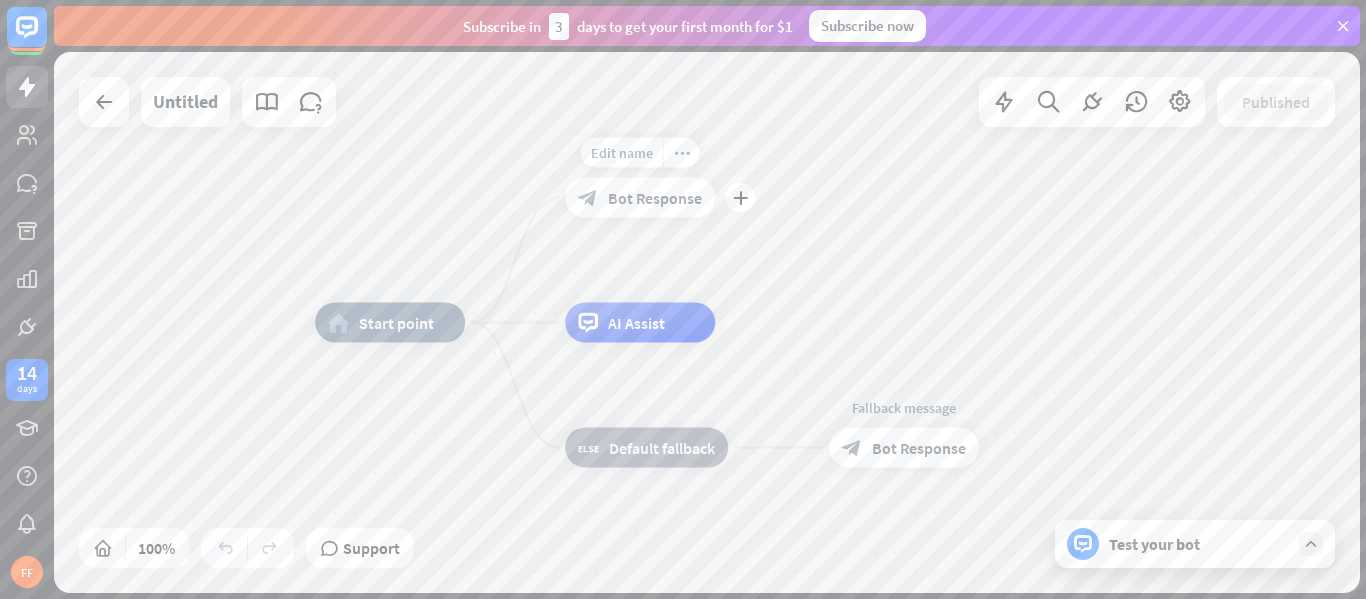 click on "Edit name   more_horiz         plus   Welcome message   block_bot_response   Bot Response" at bounding box center [640, 198] 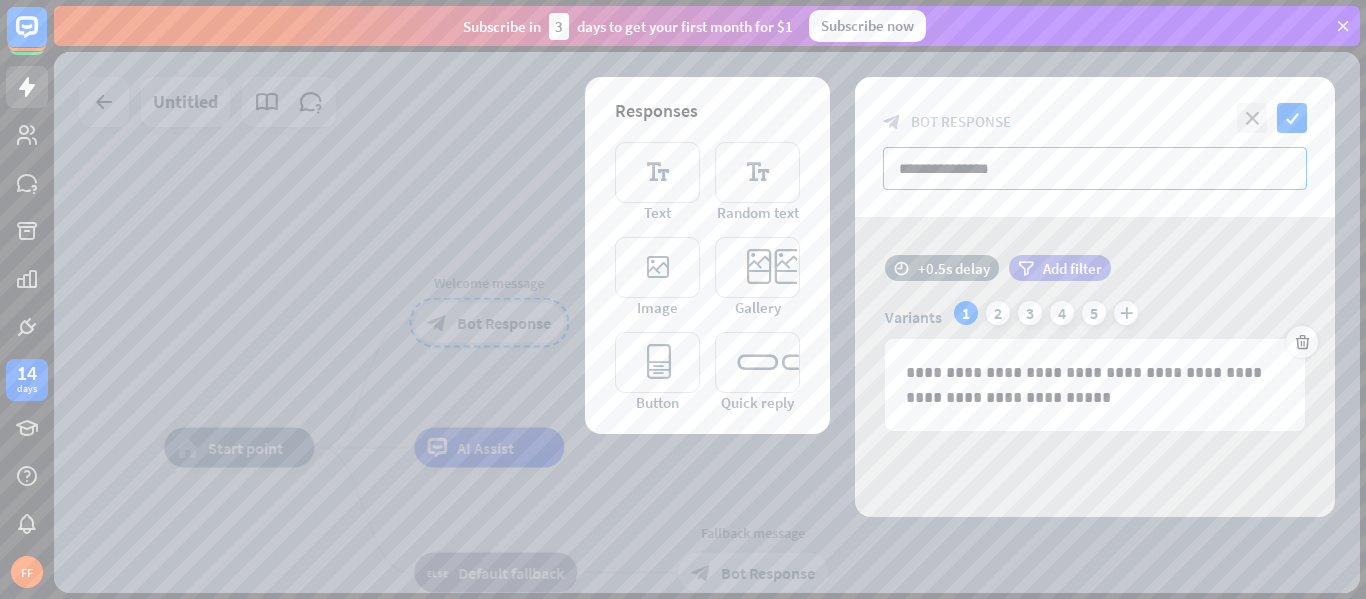 click on "**********" at bounding box center (1095, 168) 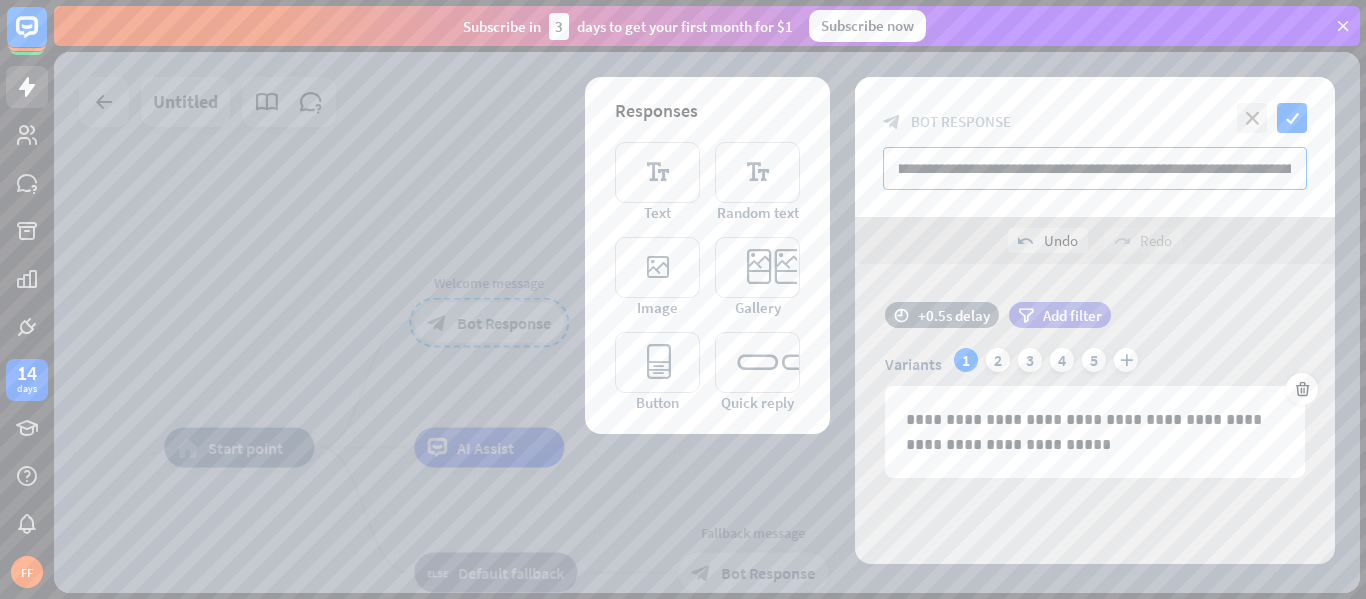 scroll, scrollTop: 0, scrollLeft: 0, axis: both 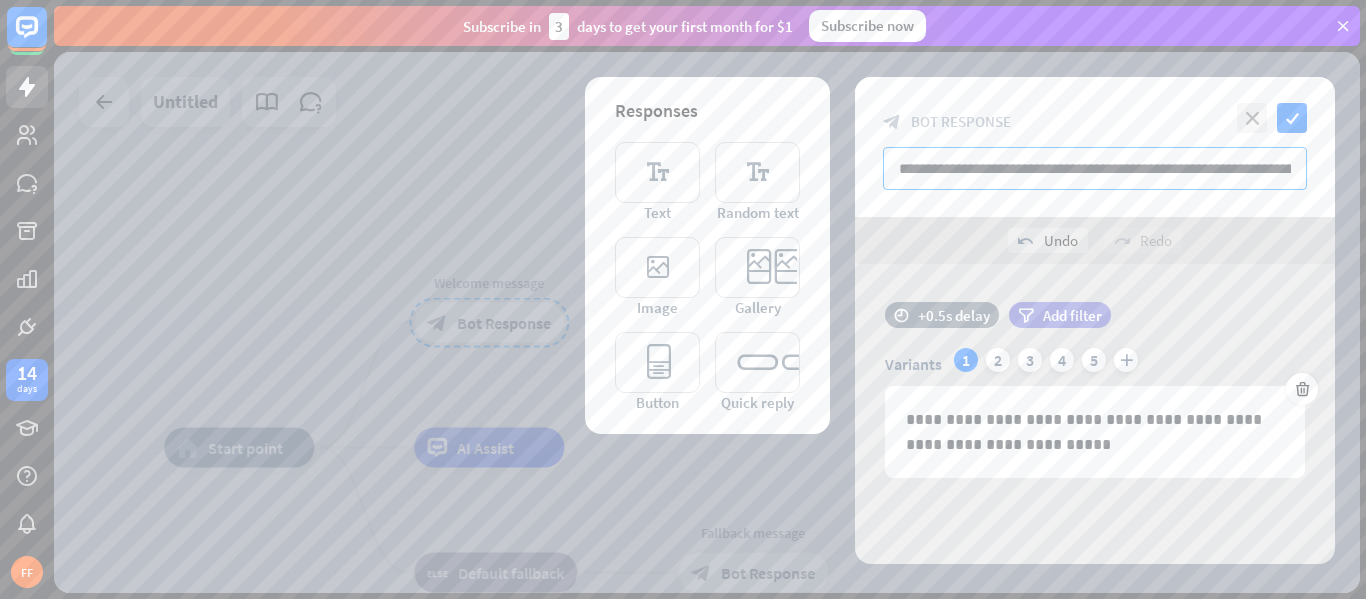 type on "**********" 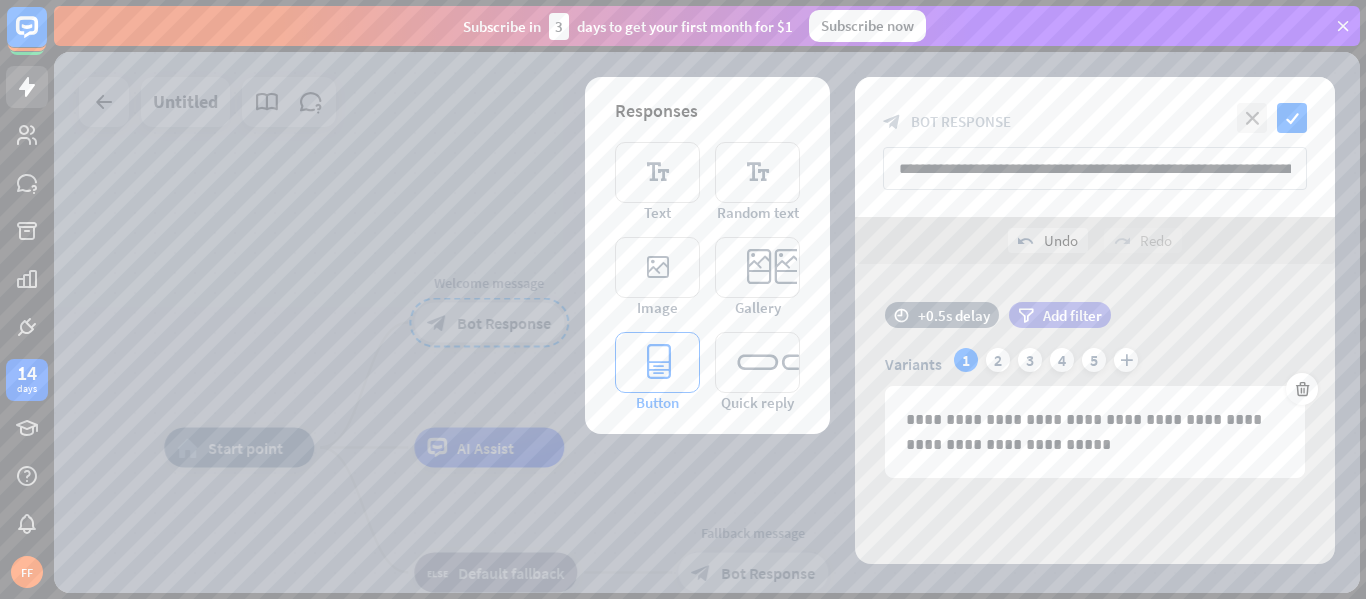 click on "editor_button" at bounding box center [657, 362] 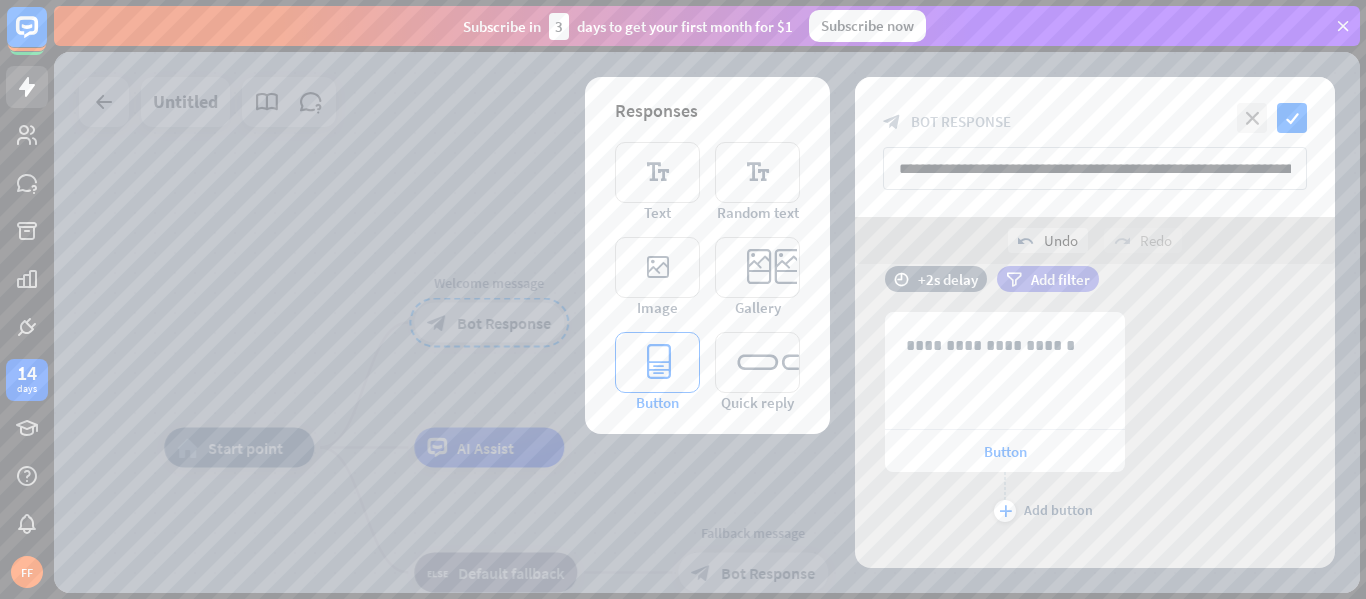 scroll, scrollTop: 234, scrollLeft: 0, axis: vertical 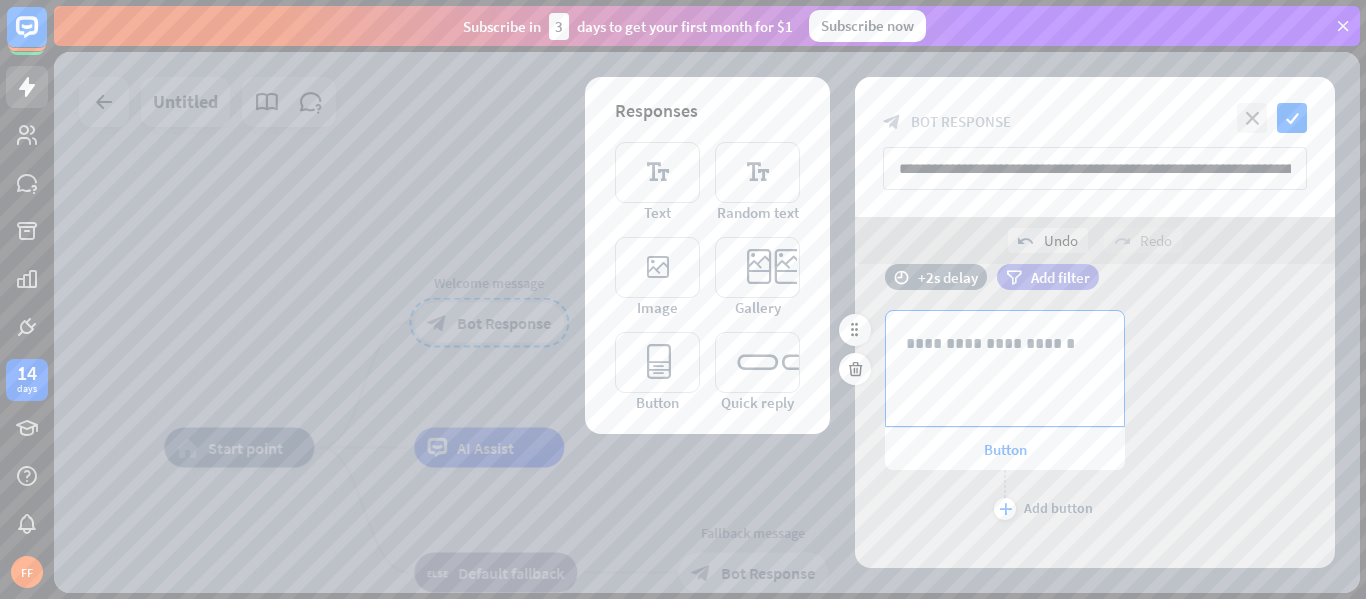click on "**********" at bounding box center (1005, 368) 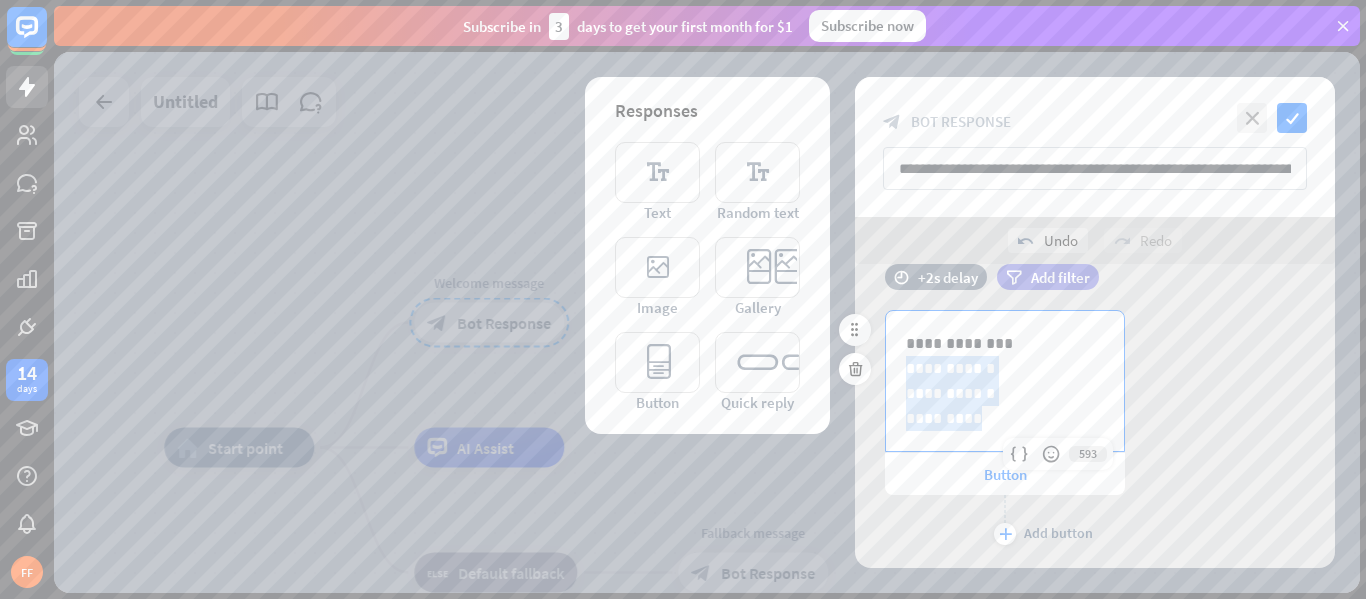 drag, startPoint x: 987, startPoint y: 408, endPoint x: 892, endPoint y: 369, distance: 102.69372 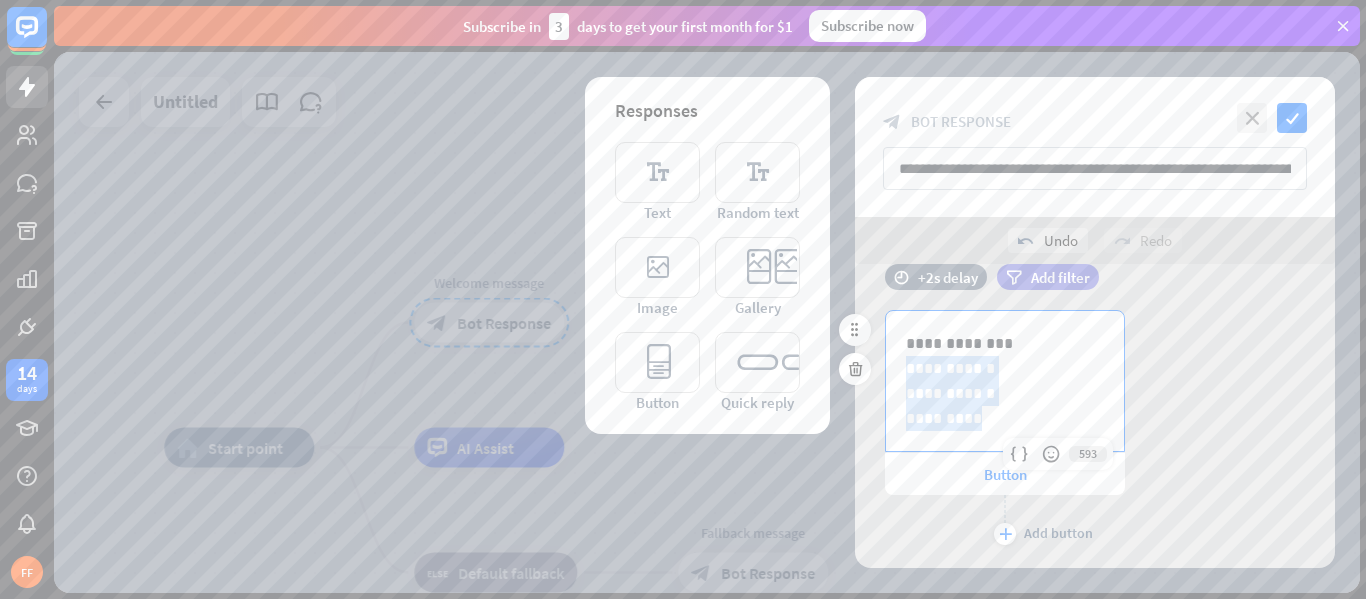 click on "**********" at bounding box center [1005, 381] 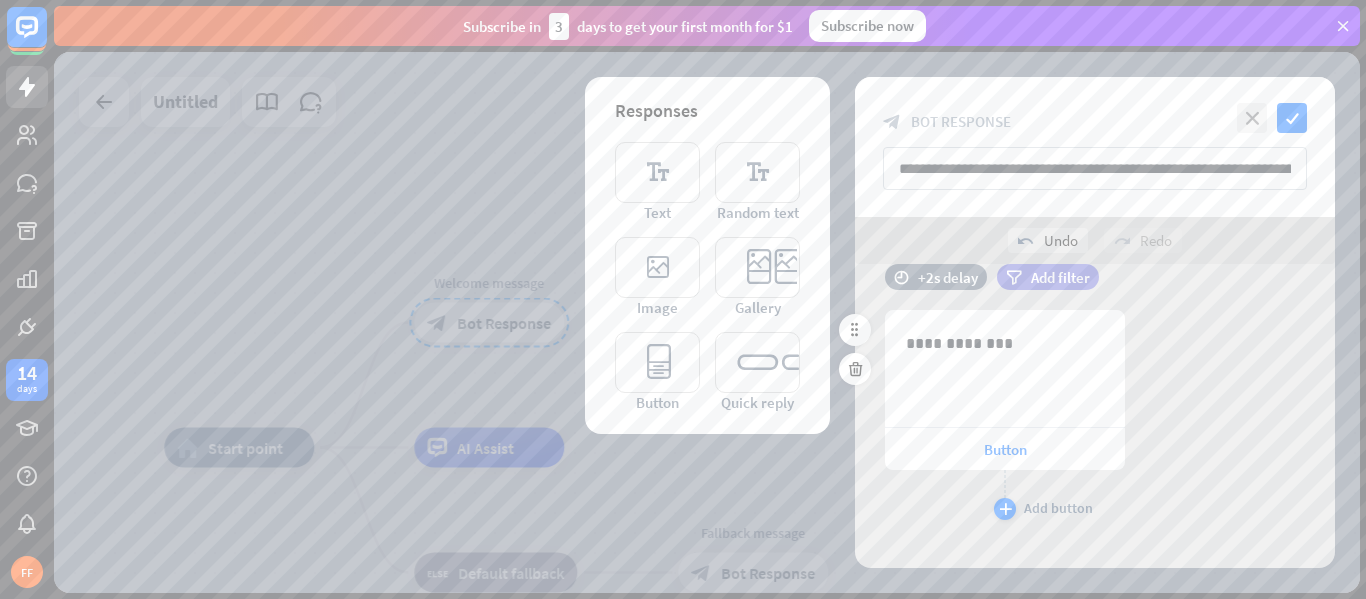 click on "plus" at bounding box center [1005, 509] 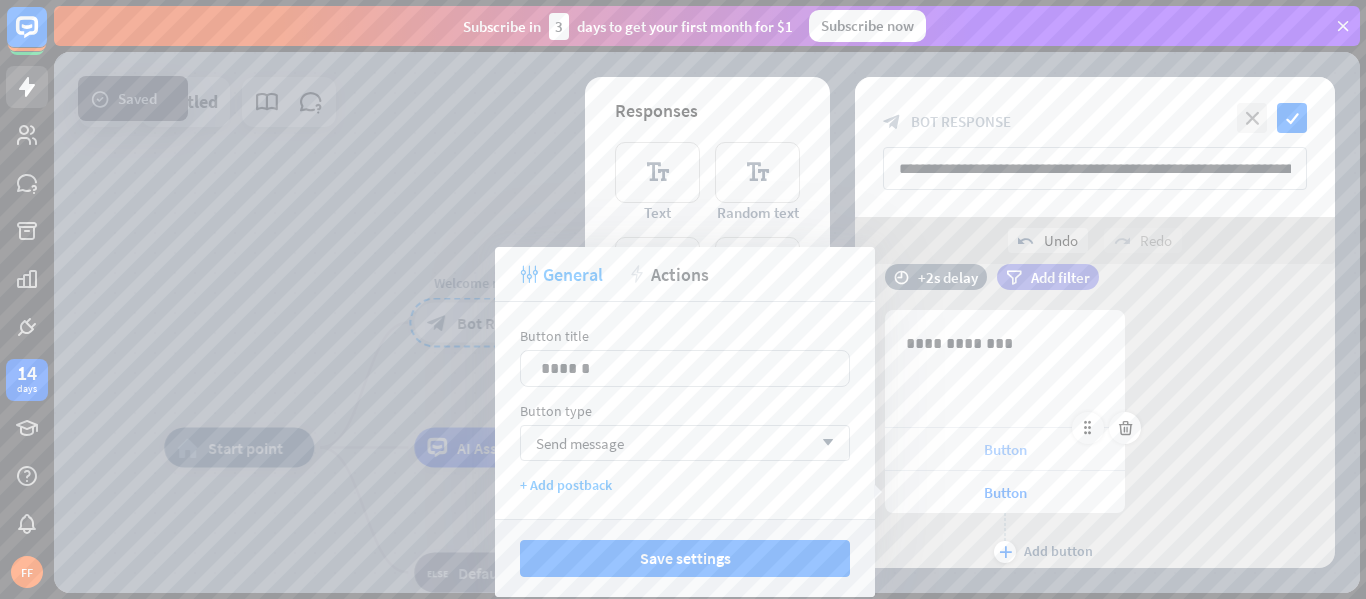 click on "Button" at bounding box center (1005, 449) 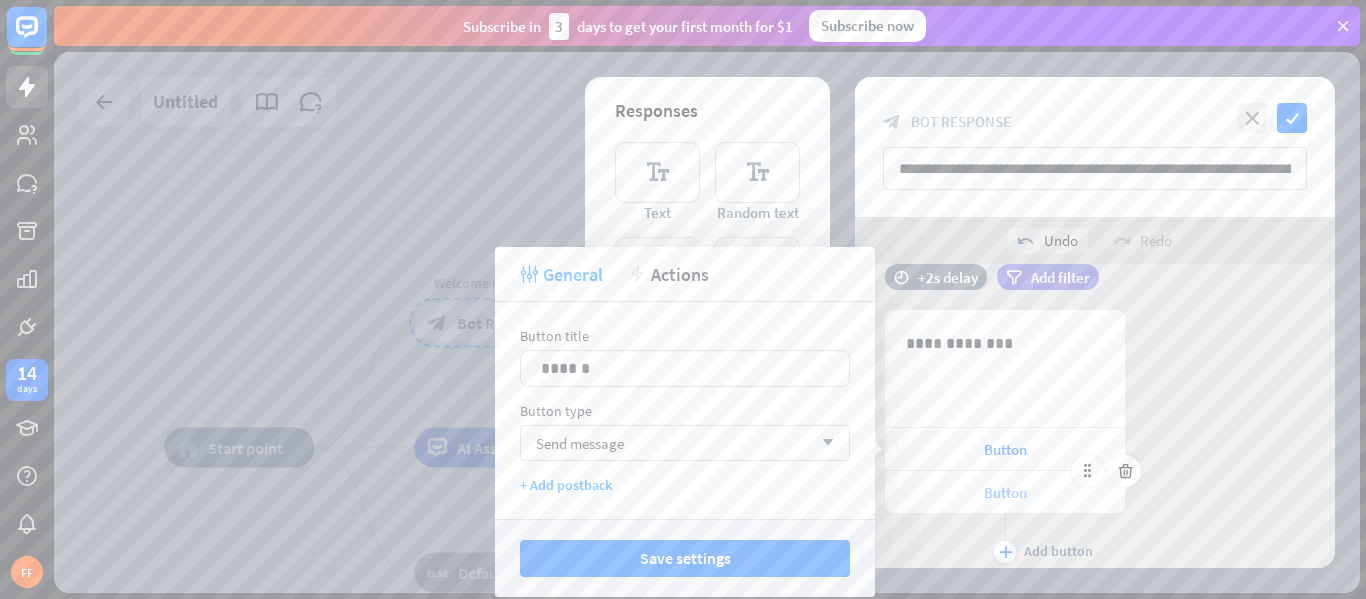 click on "Button" at bounding box center [1005, 492] 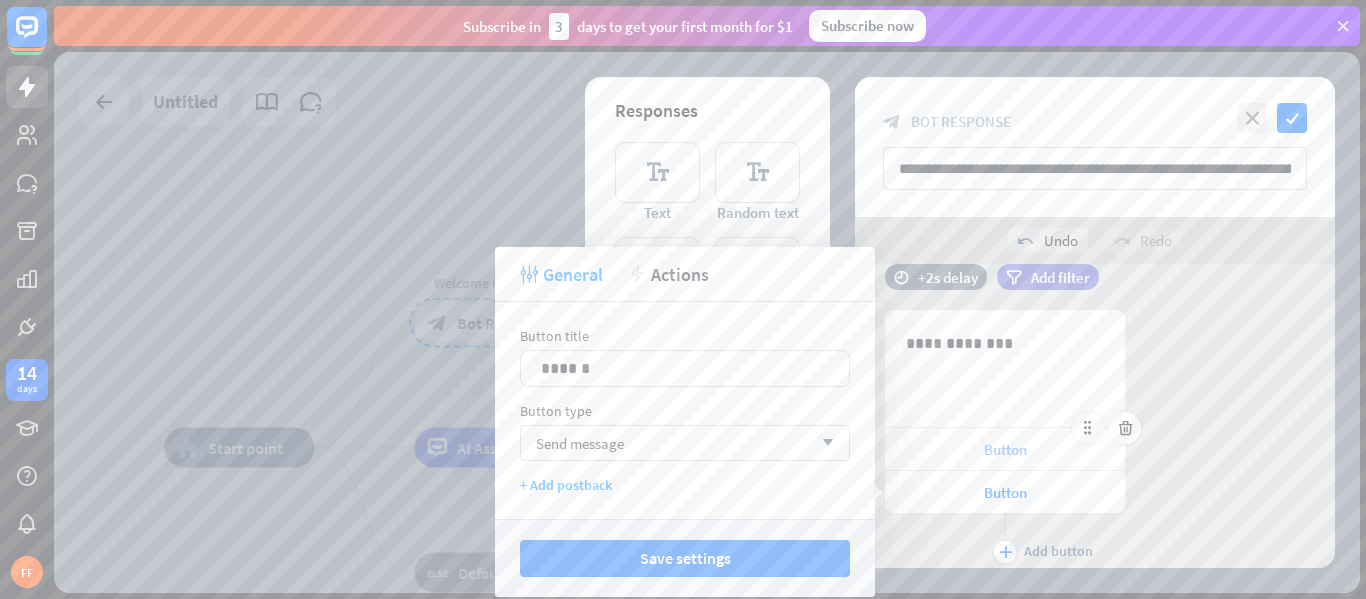 click on "Button" at bounding box center (1005, 449) 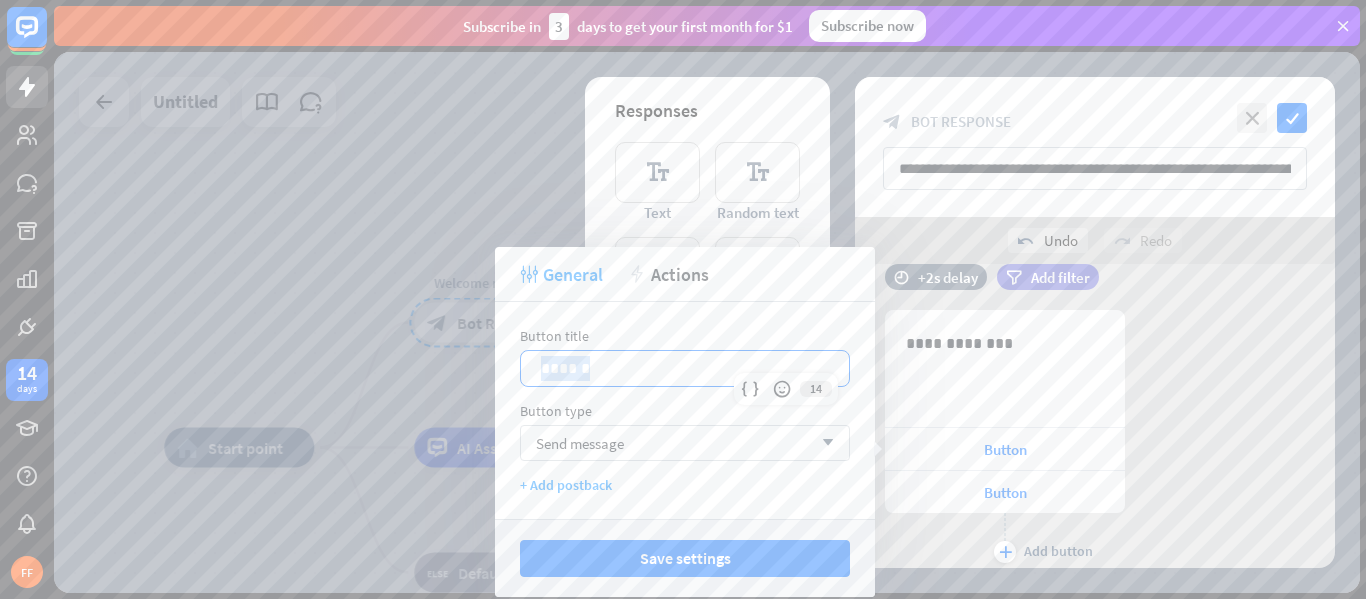 drag, startPoint x: 652, startPoint y: 366, endPoint x: 515, endPoint y: 372, distance: 137.13132 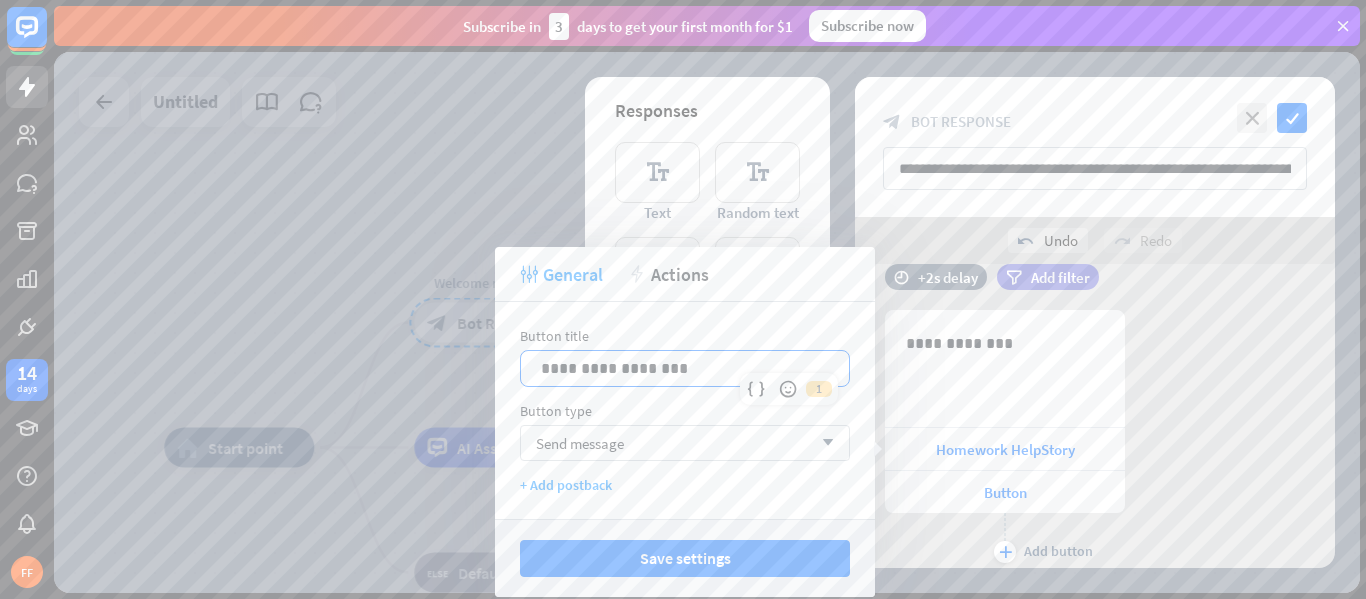 type 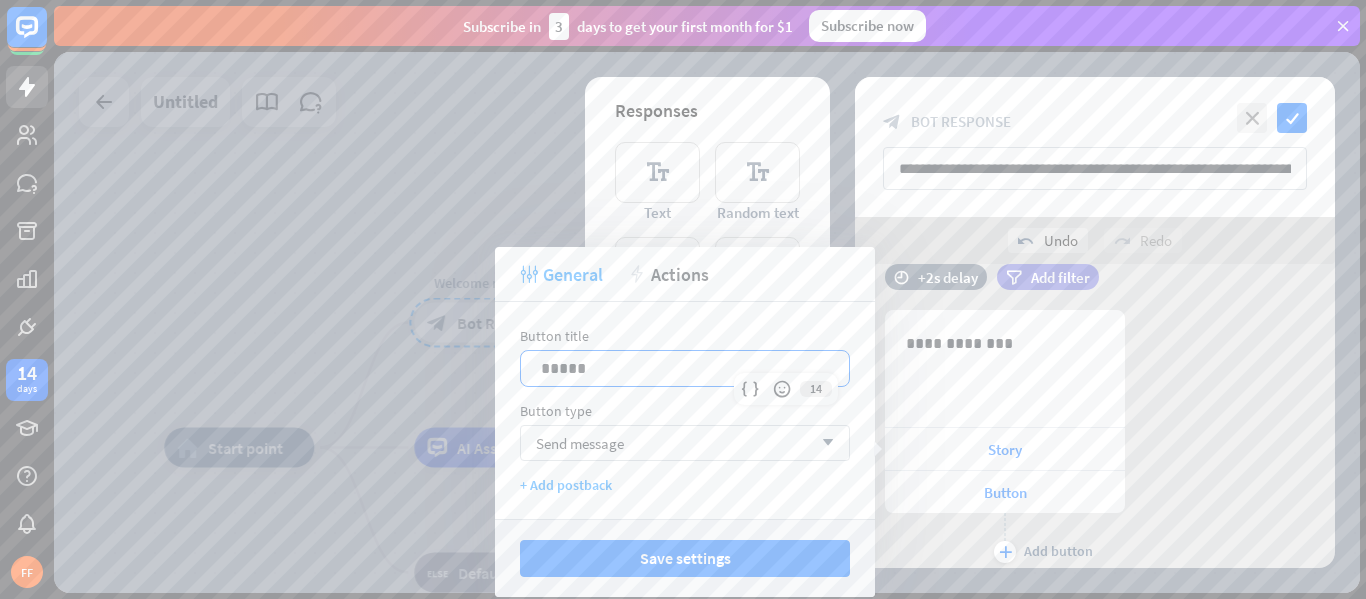 click on "*****" at bounding box center [685, 368] 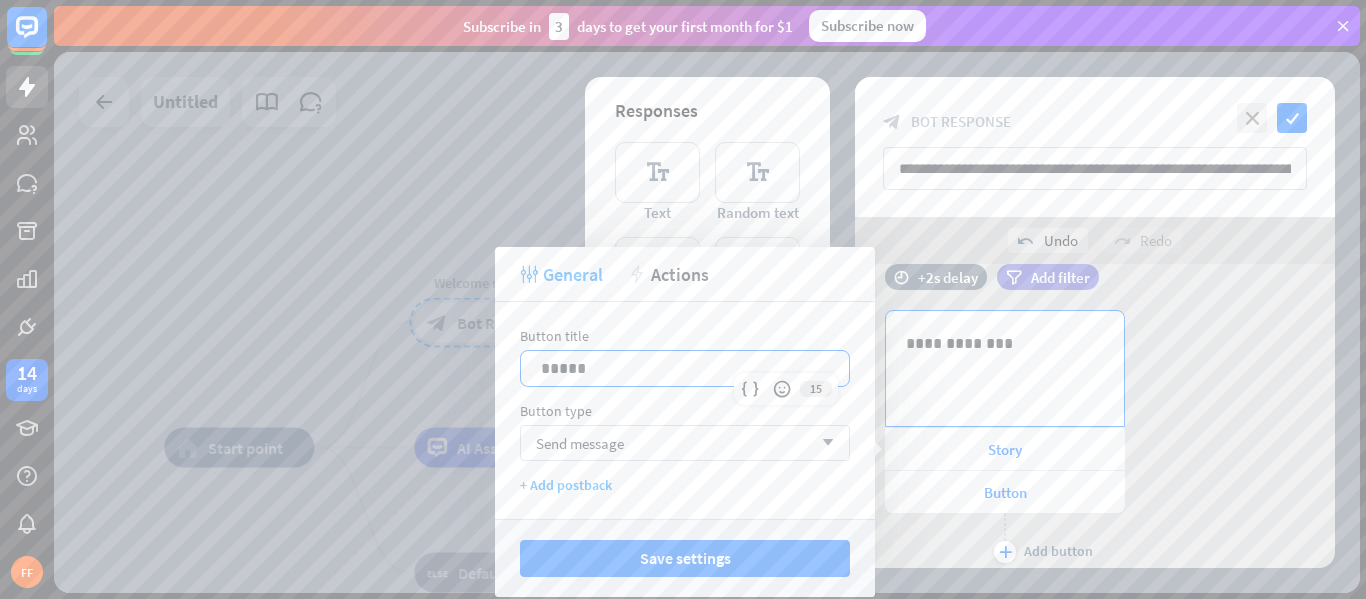 click on "**********" at bounding box center [1005, 368] 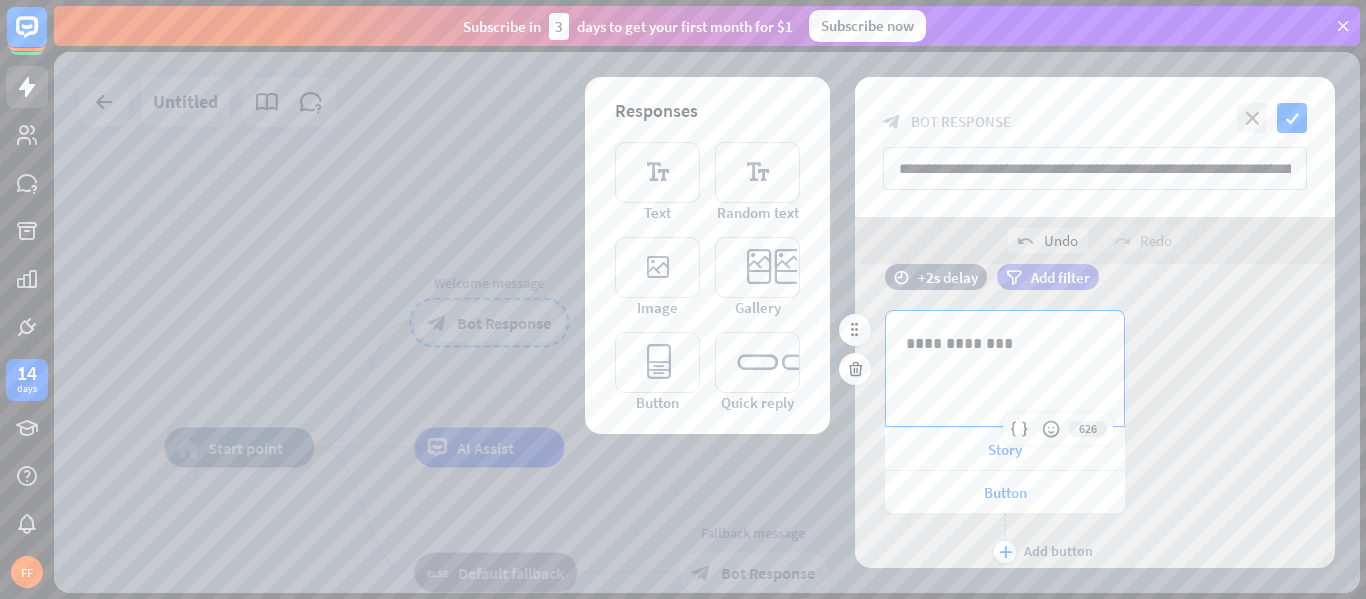 click at bounding box center [1005, 368] 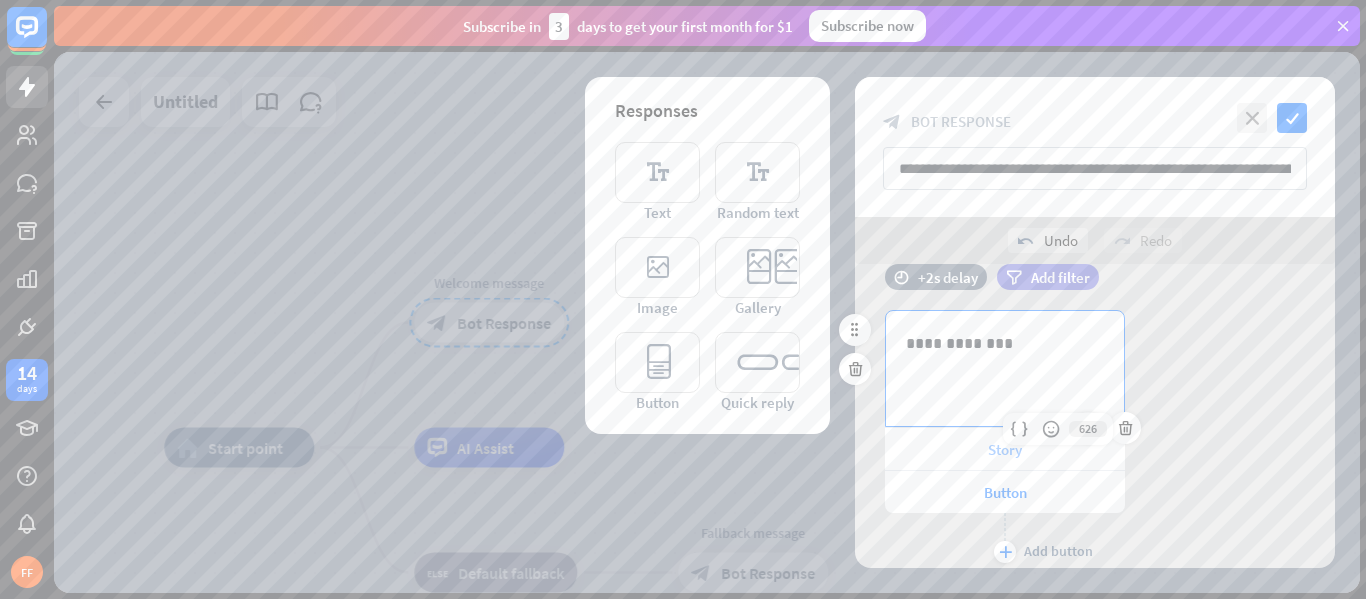 click on "Story" at bounding box center [1005, 449] 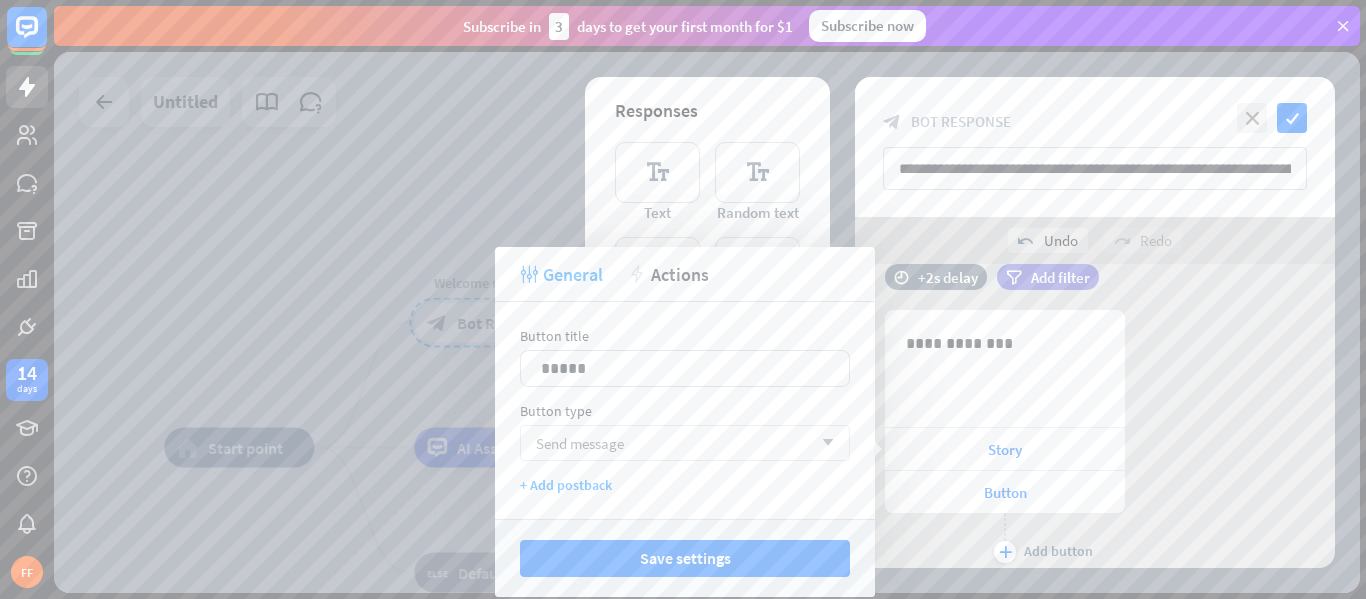 click on "Send message
arrow_down" at bounding box center (685, 443) 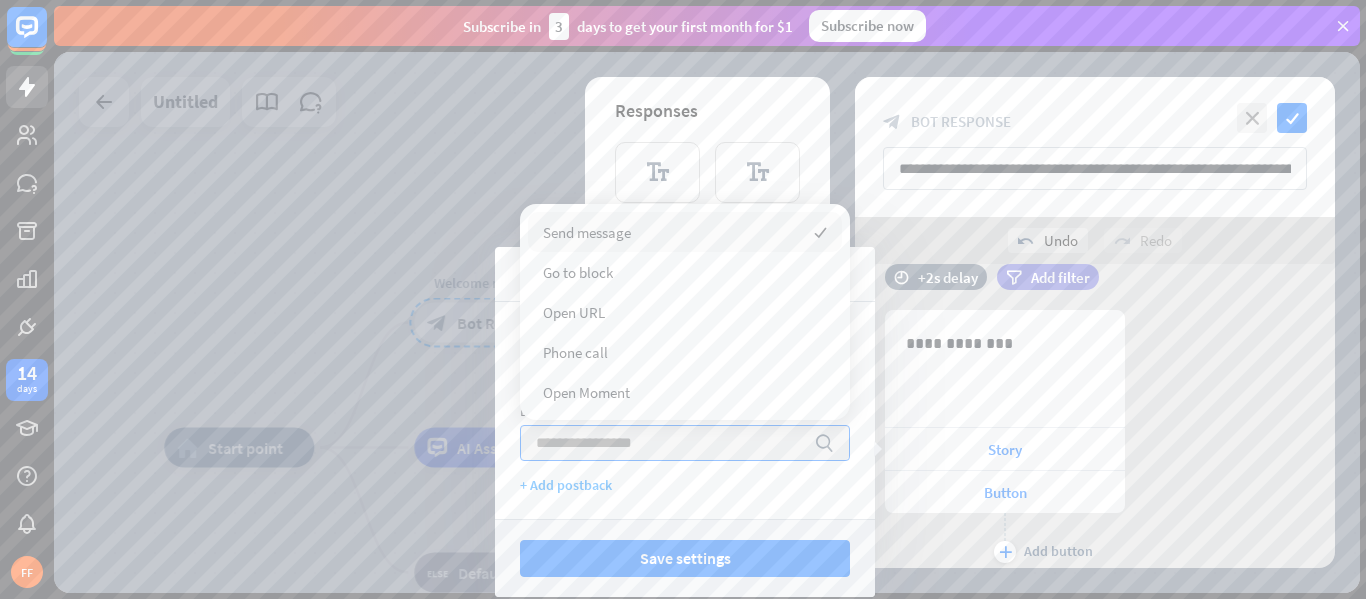 click on "Send message" at bounding box center (587, 232) 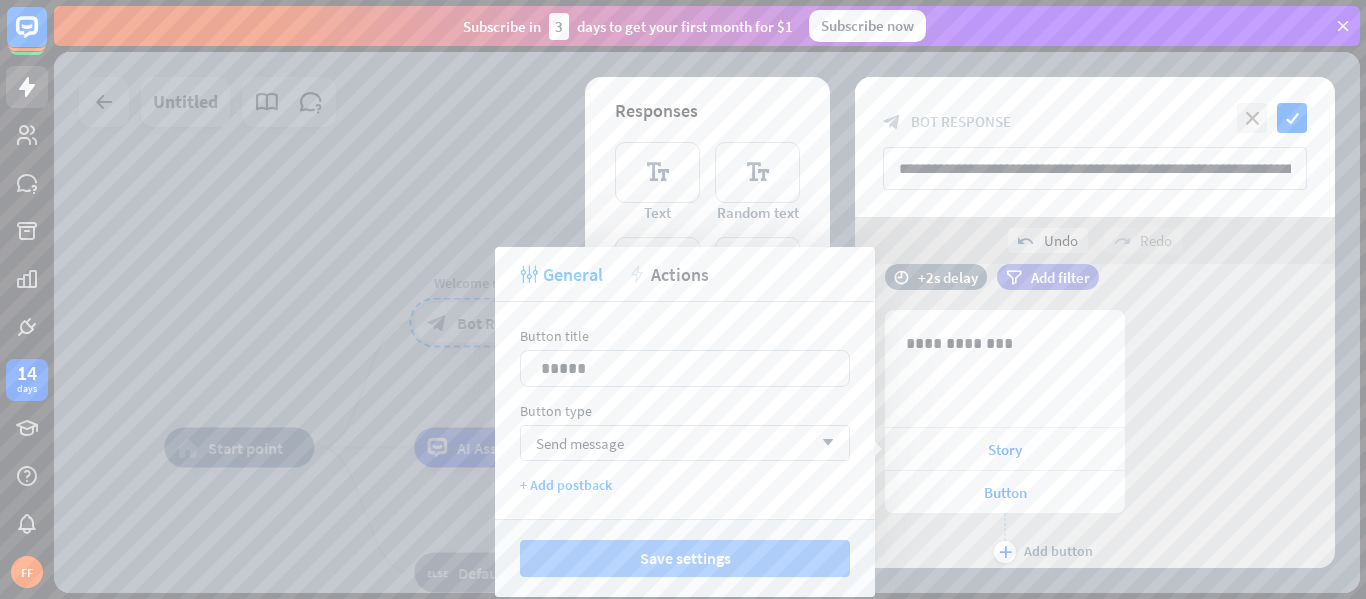 click on "Save settings" at bounding box center [685, 558] 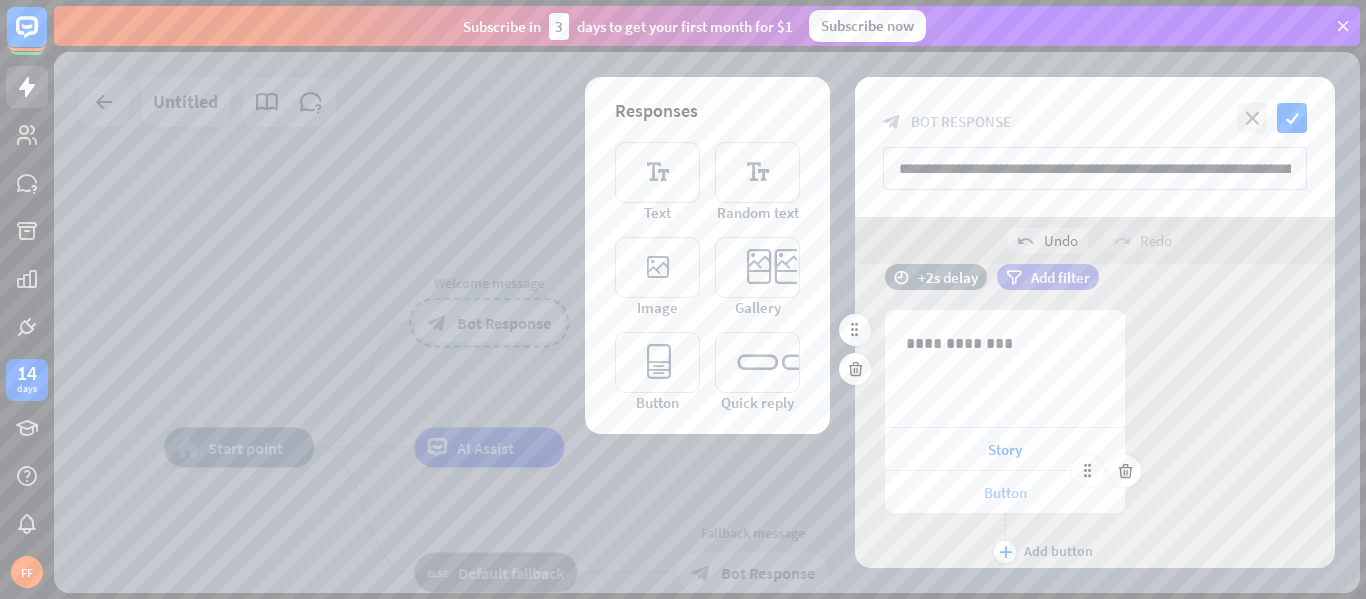click on "Button" at bounding box center [1005, 492] 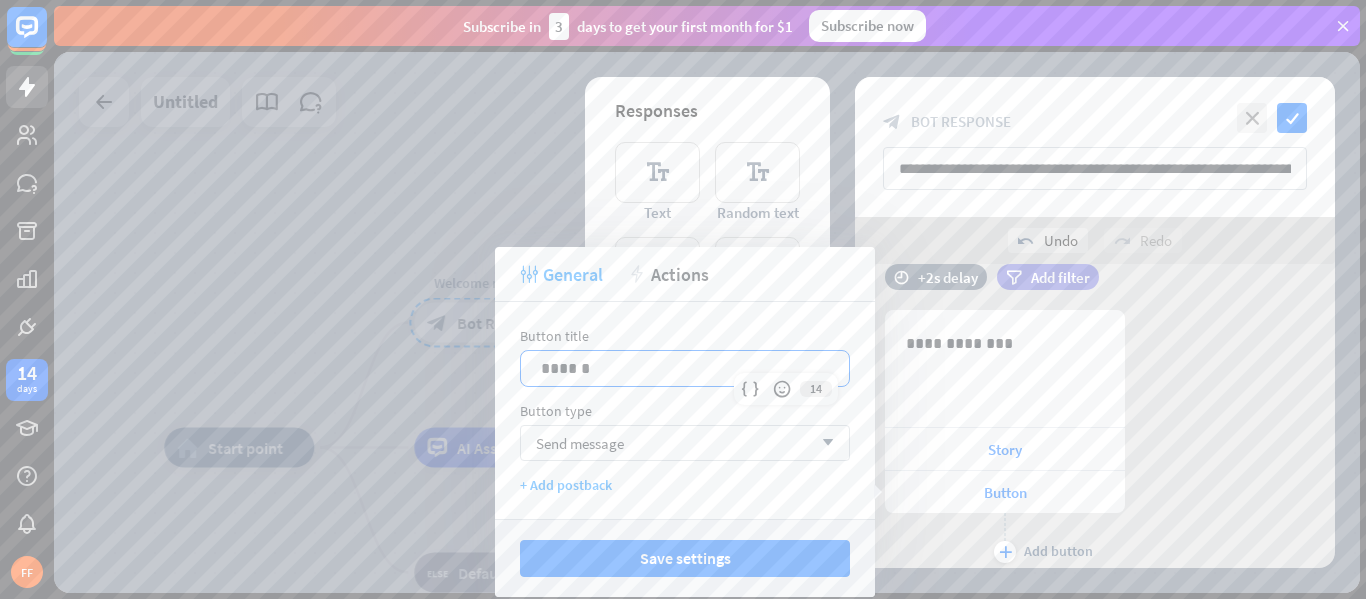 click on "******" at bounding box center (685, 368) 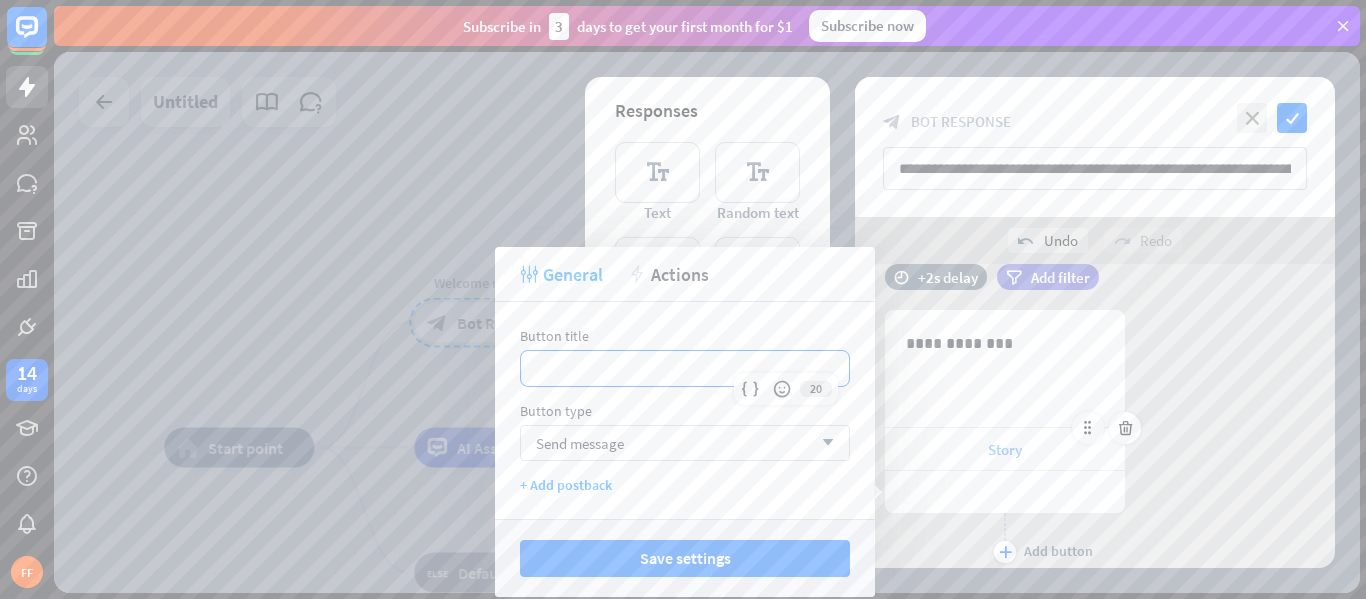 click on "Story" at bounding box center (1005, 449) 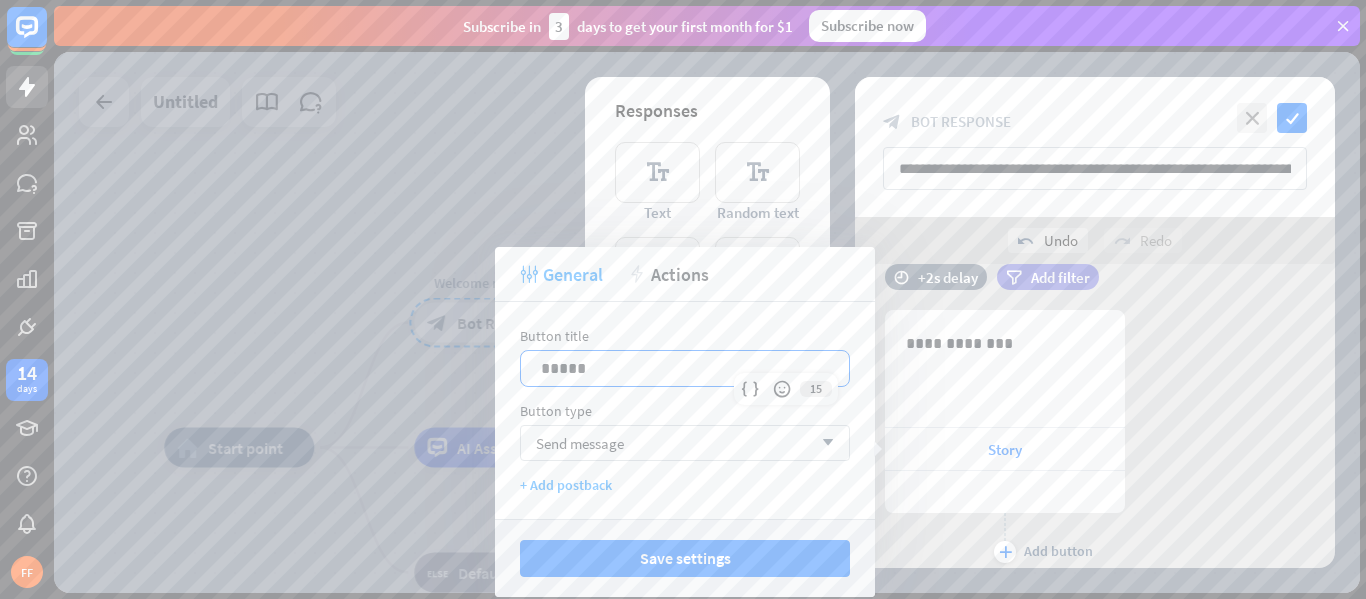 click on "*****" at bounding box center (685, 368) 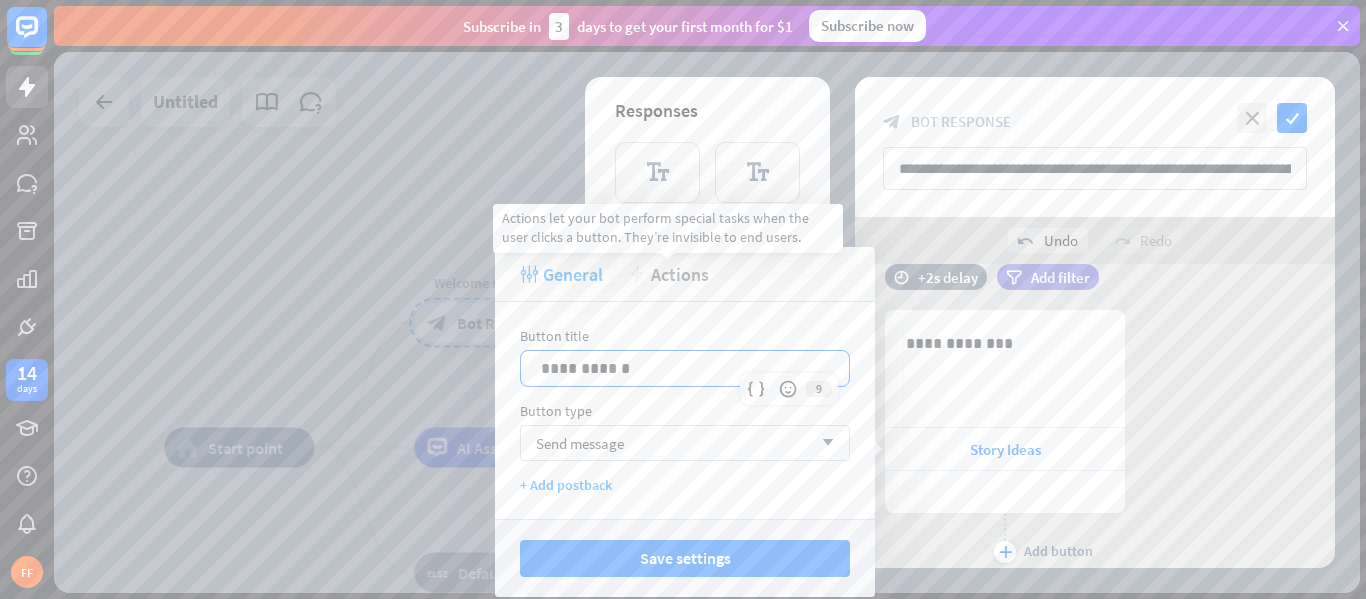 click on "Actions" at bounding box center (680, 274) 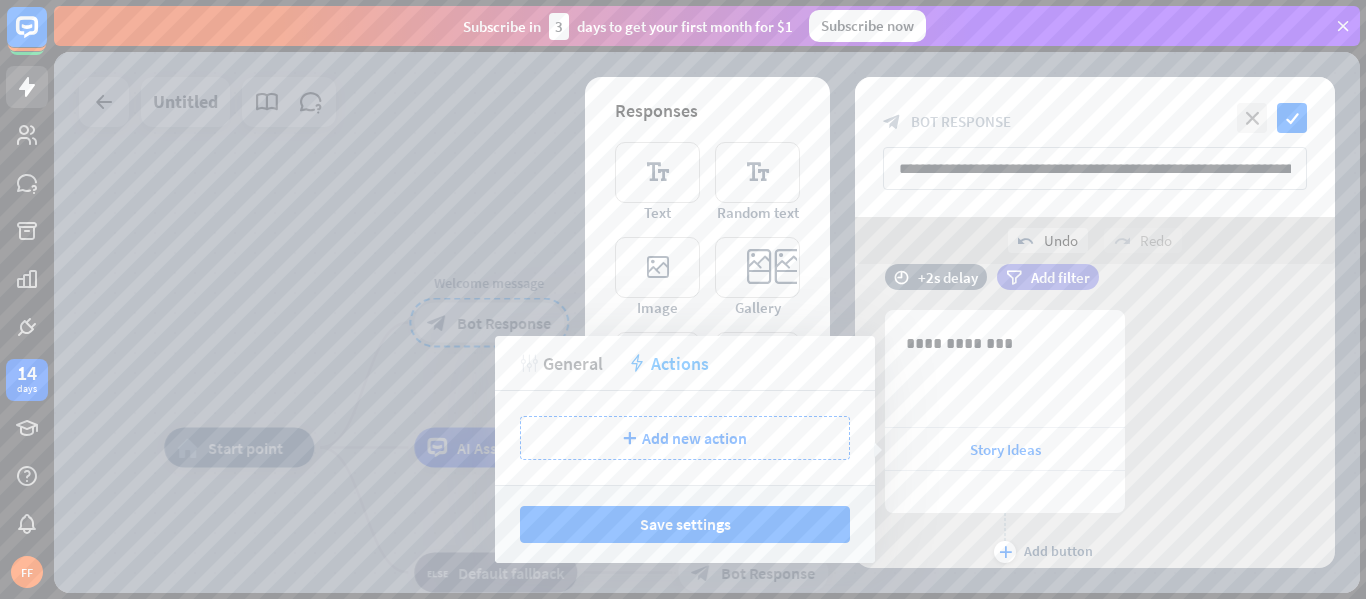 click on "General" at bounding box center [573, 363] 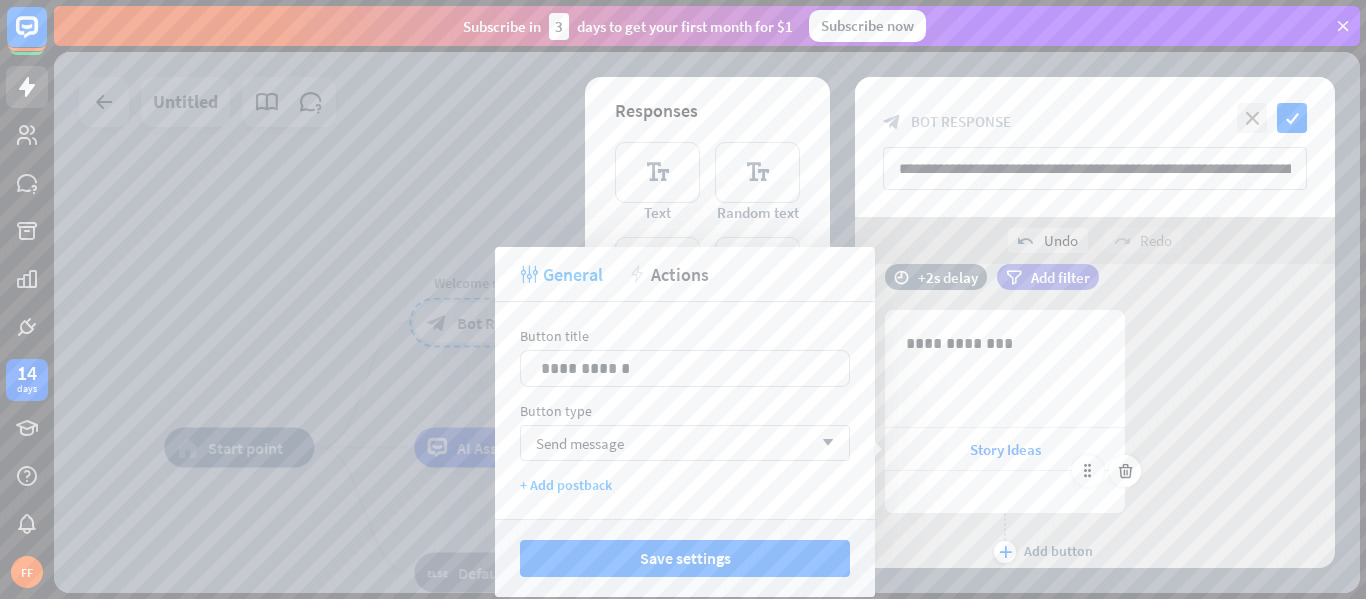 click at bounding box center [1005, 492] 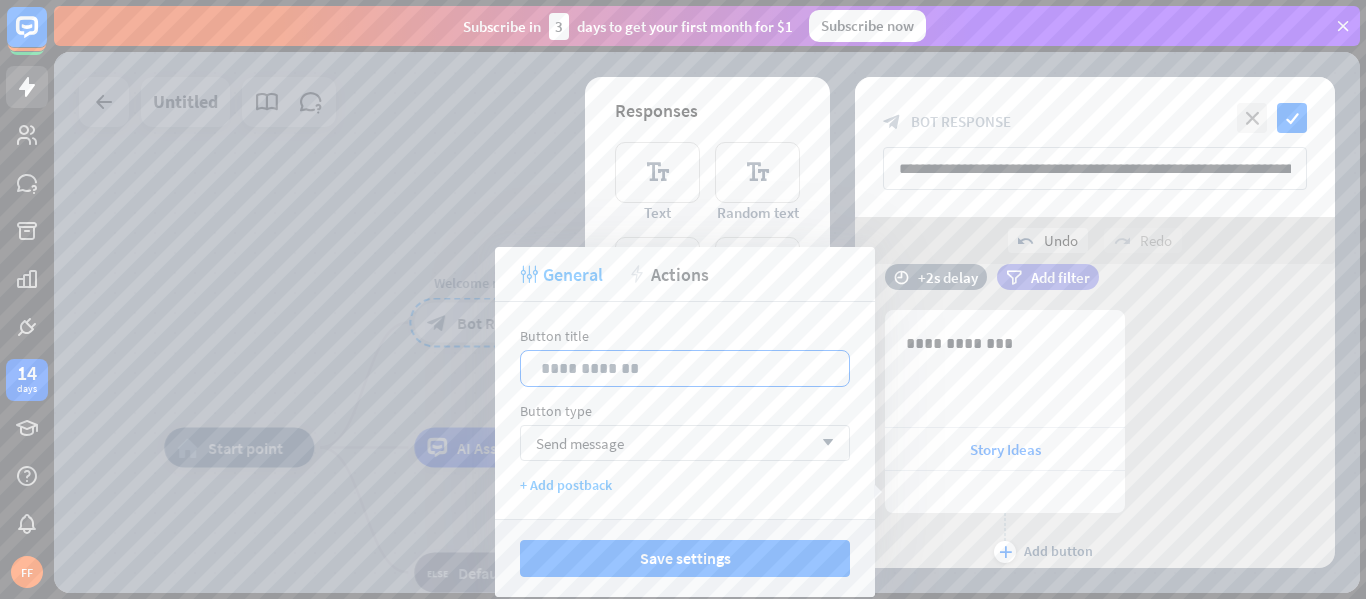 click on "**********" at bounding box center [685, 368] 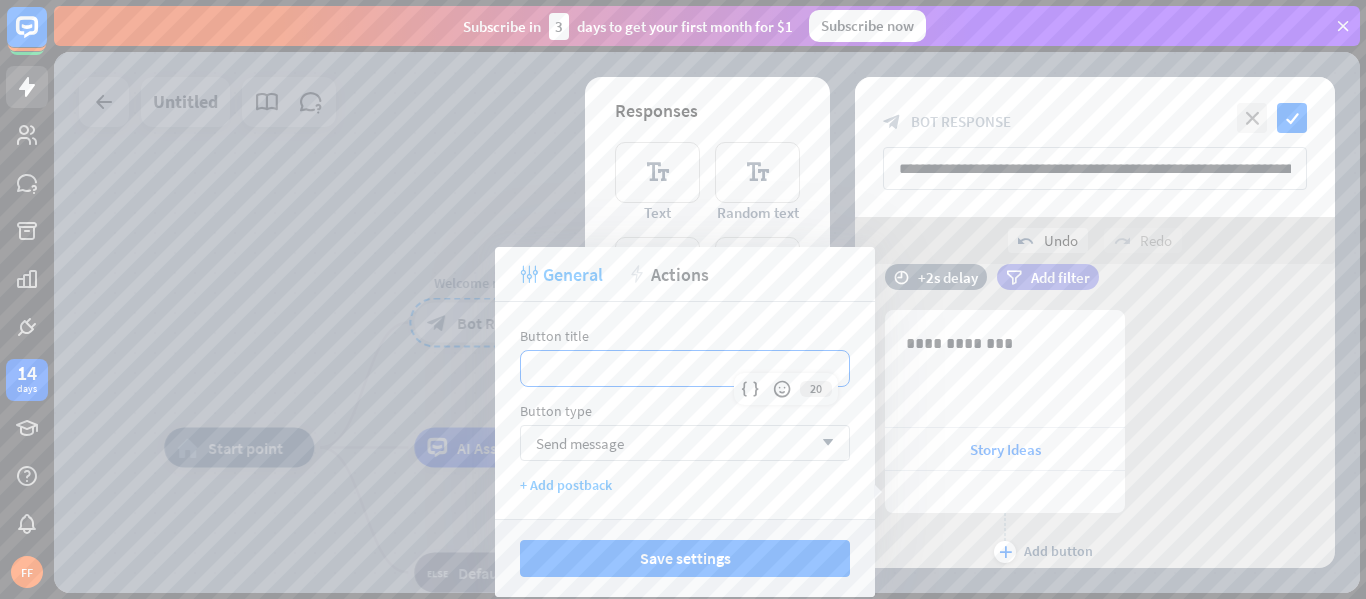 type 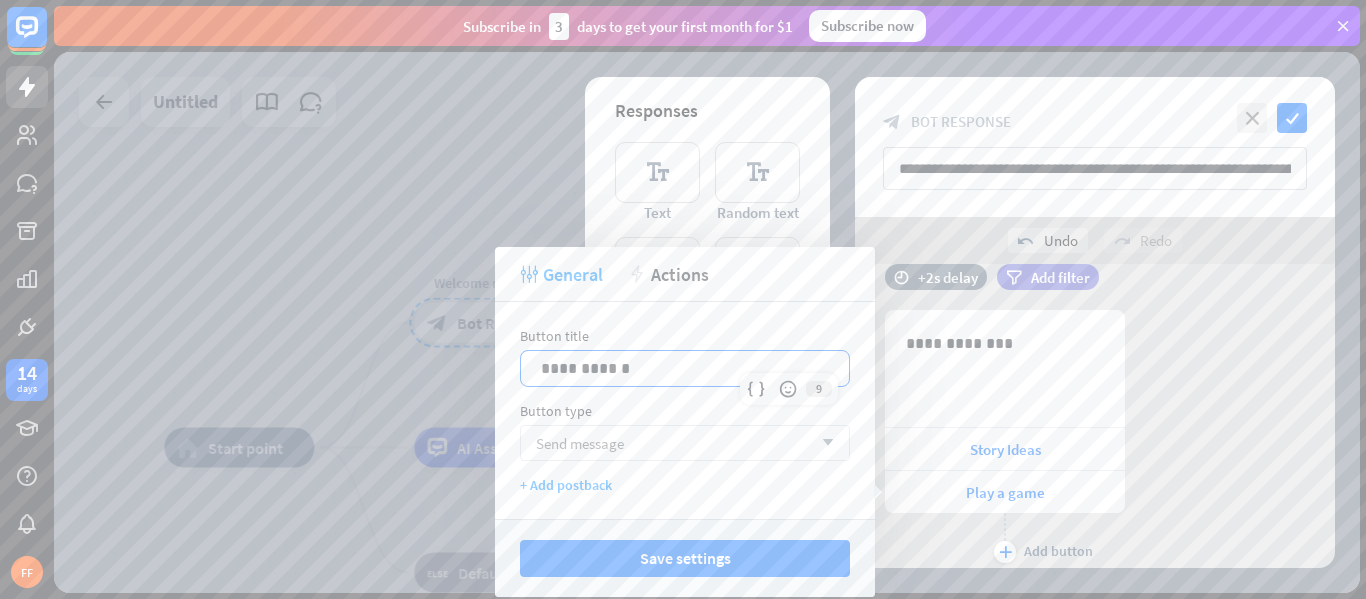 click on "Send message
arrow_down" at bounding box center [685, 443] 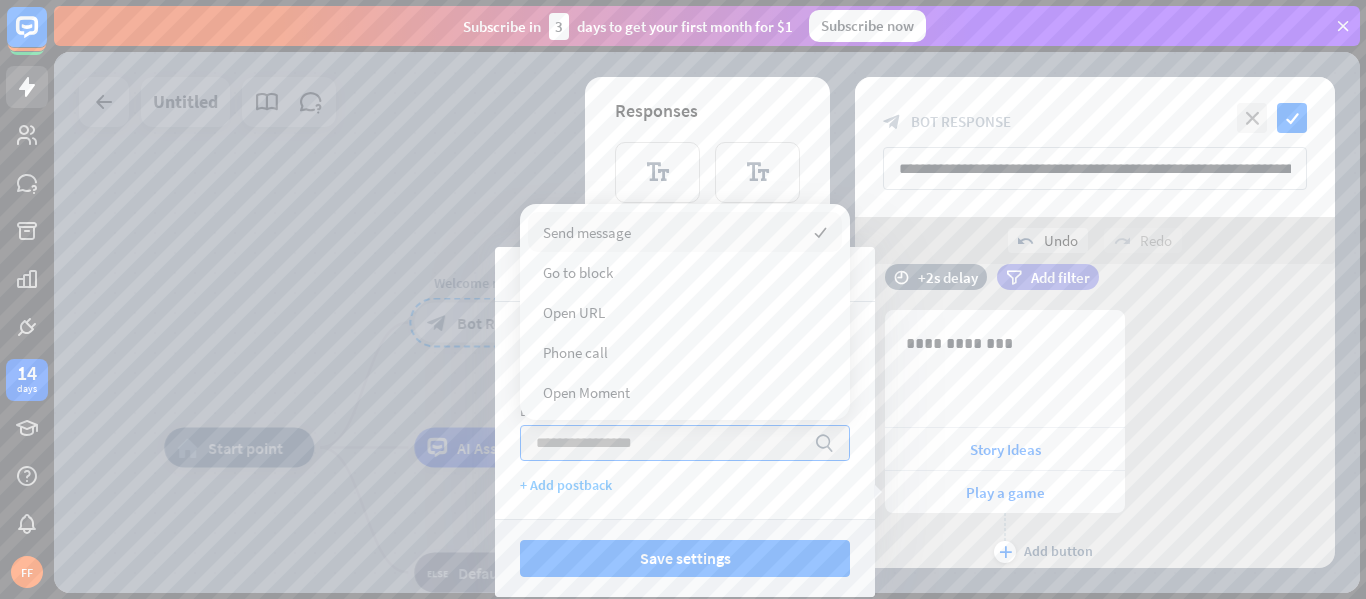 click on "Send message
checked" at bounding box center (685, 232) 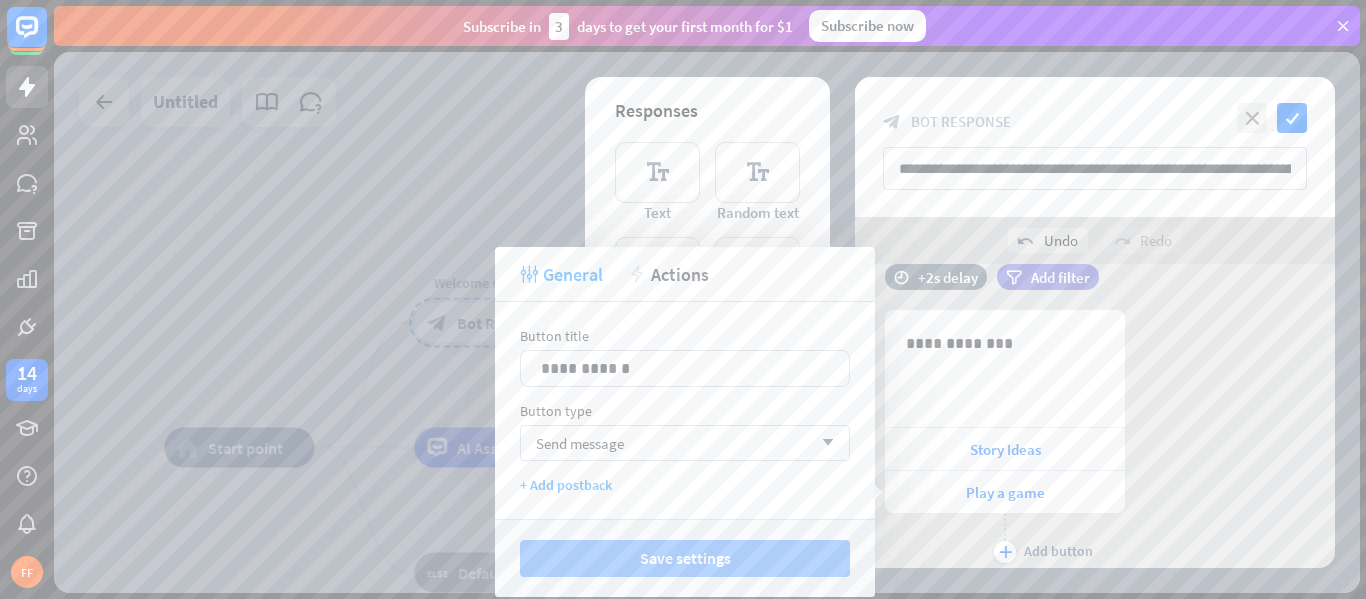 click on "Save settings" at bounding box center [685, 558] 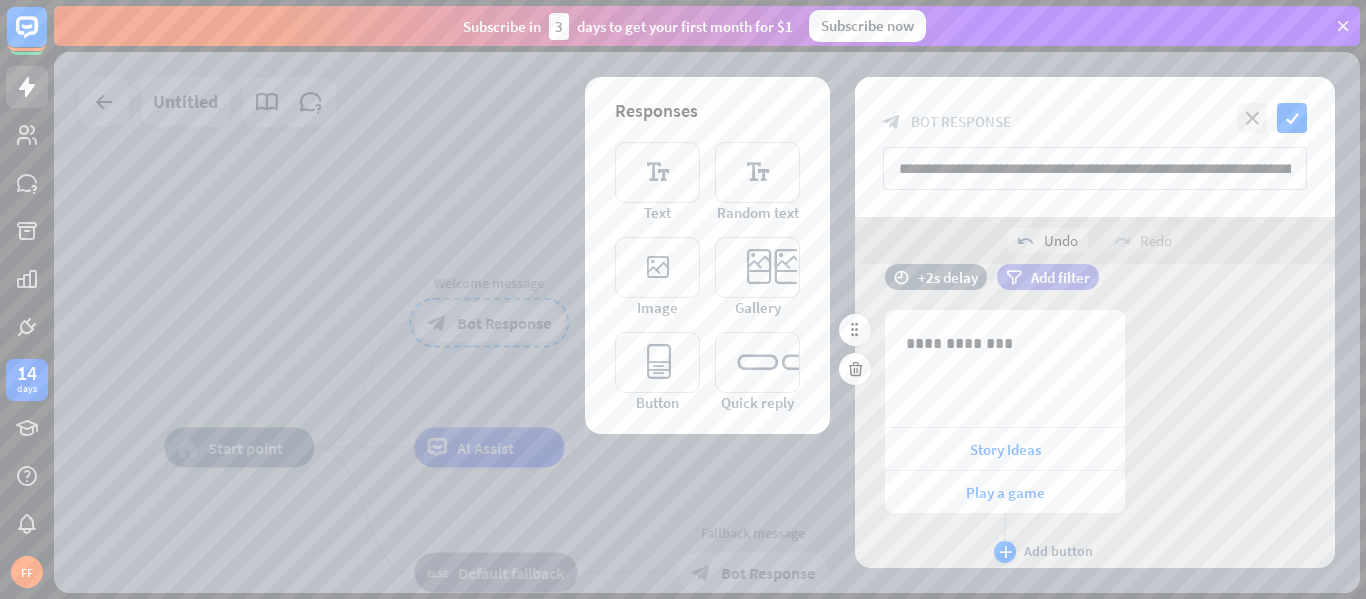 click on "plus" at bounding box center (1005, 552) 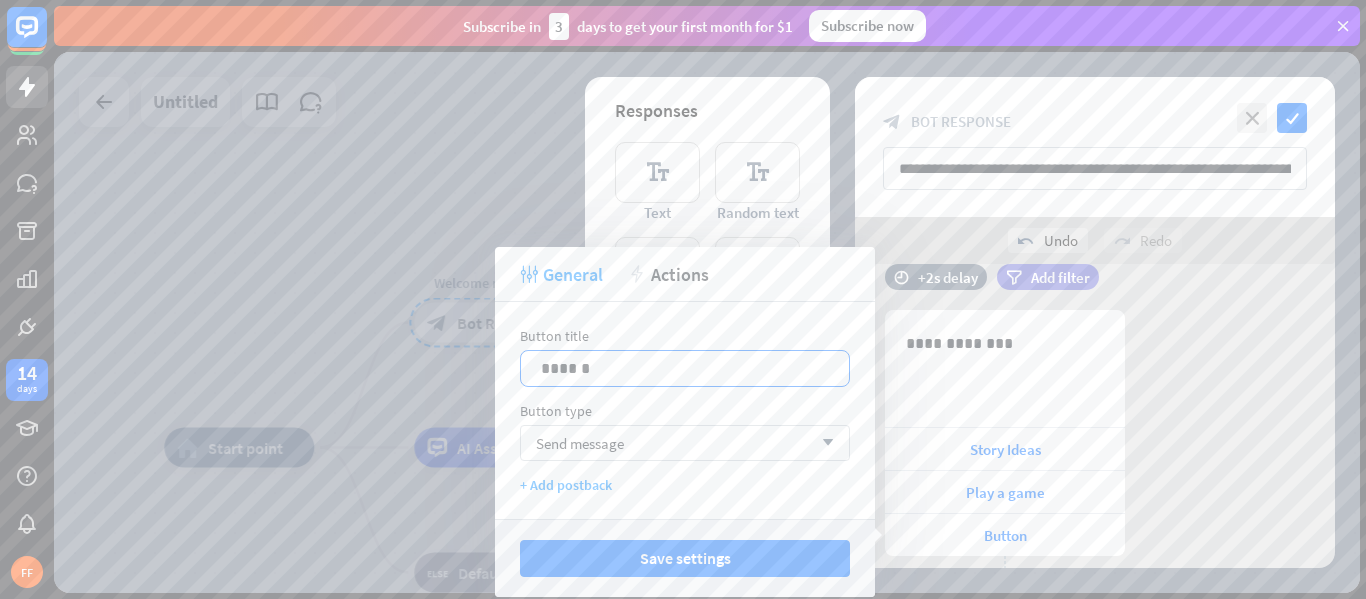 click on "******" at bounding box center (685, 368) 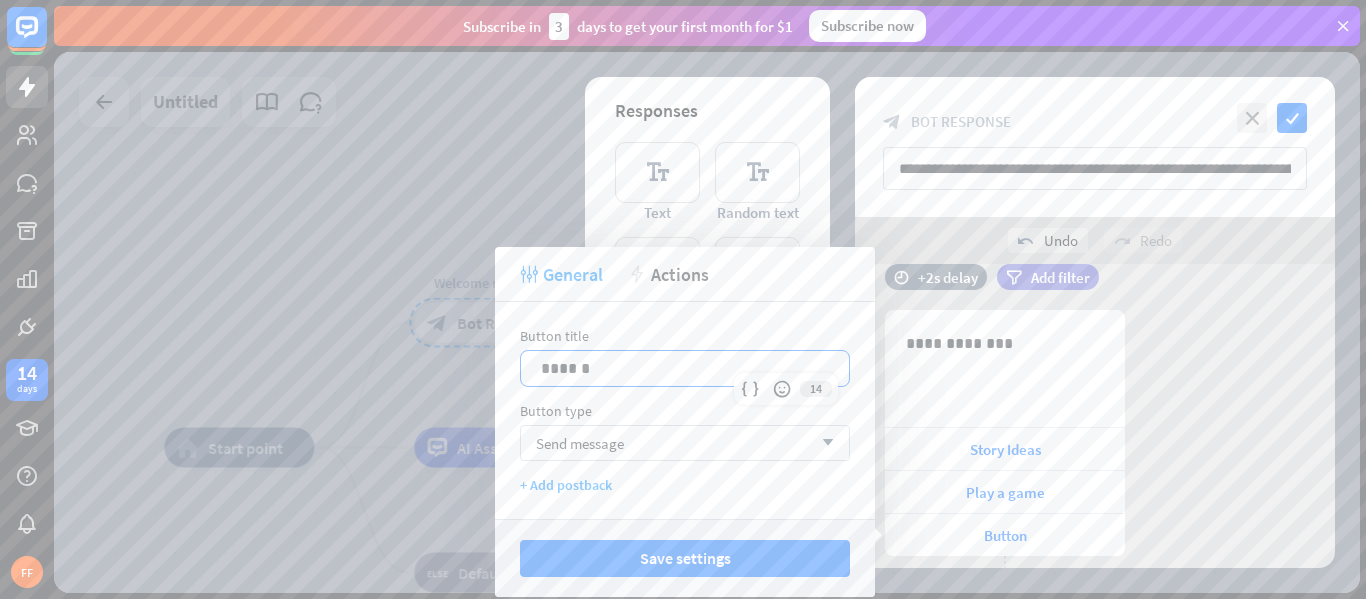 type 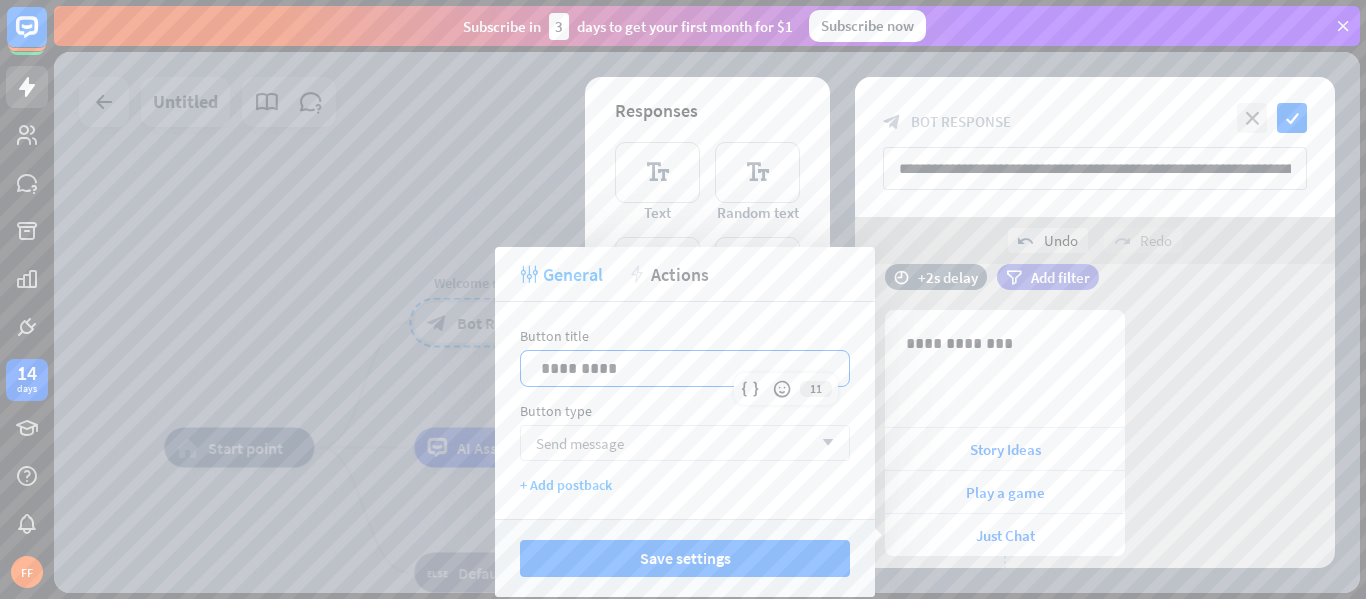 click on "Send message" at bounding box center [580, 443] 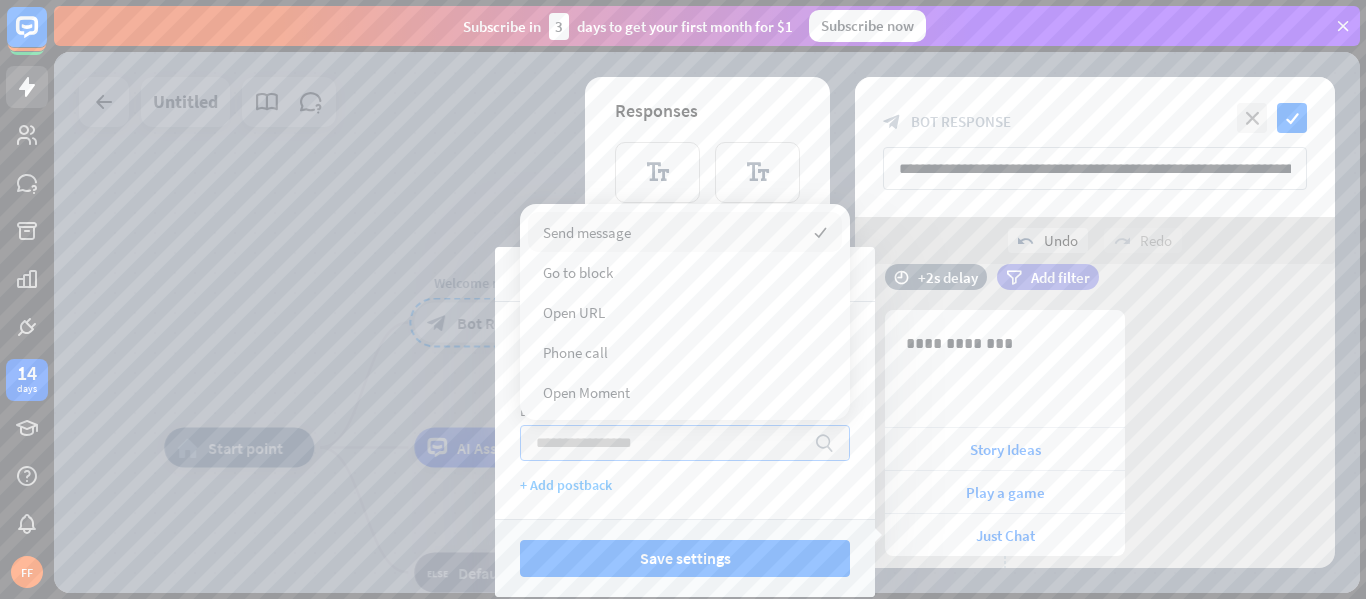click on "Send message
checked" at bounding box center (685, 232) 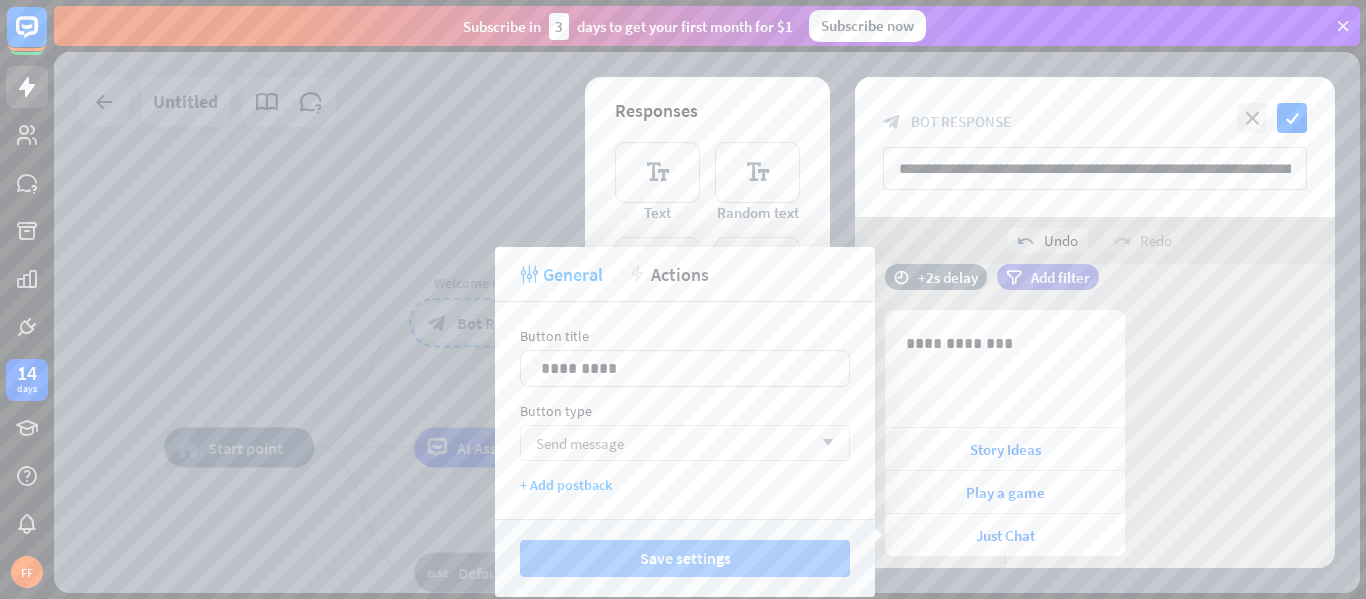 click on "Save settings" at bounding box center (685, 558) 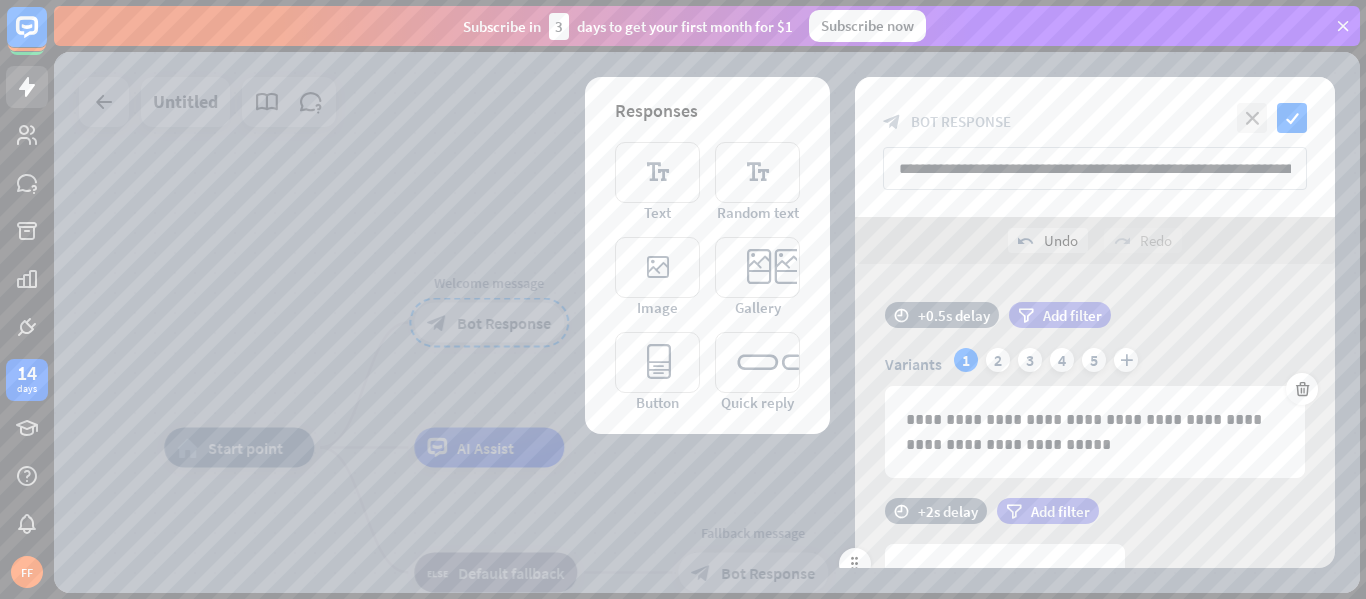 scroll, scrollTop: 74, scrollLeft: 0, axis: vertical 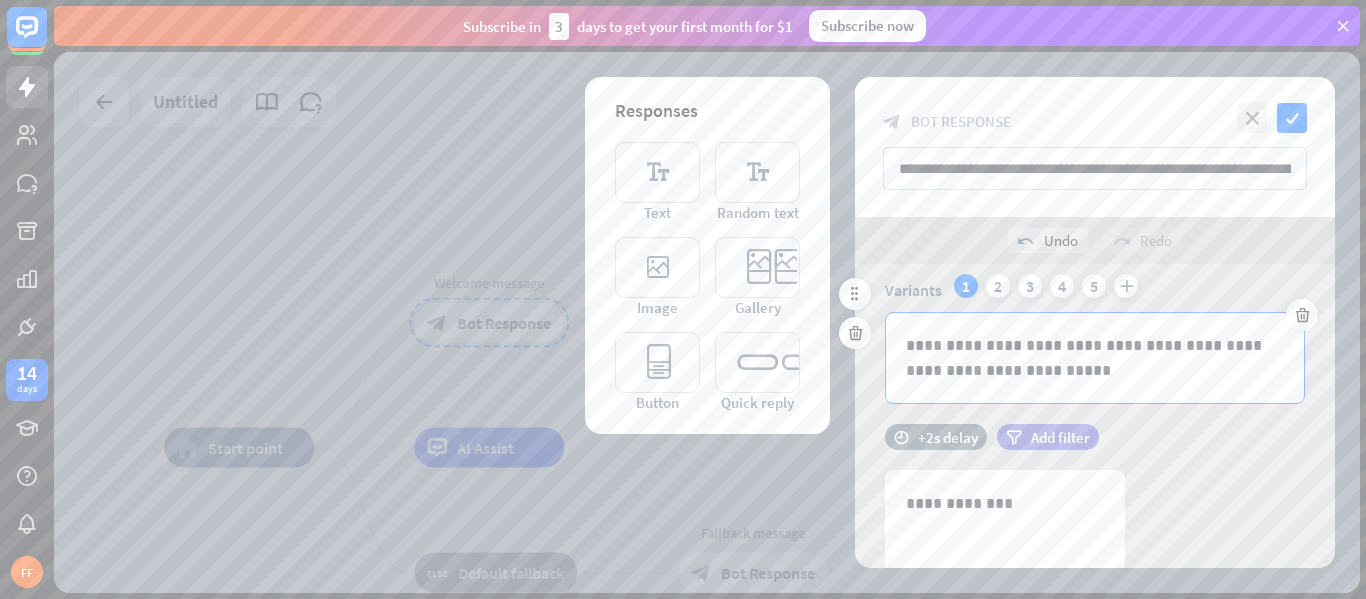 click on "**********" at bounding box center (1095, 358) 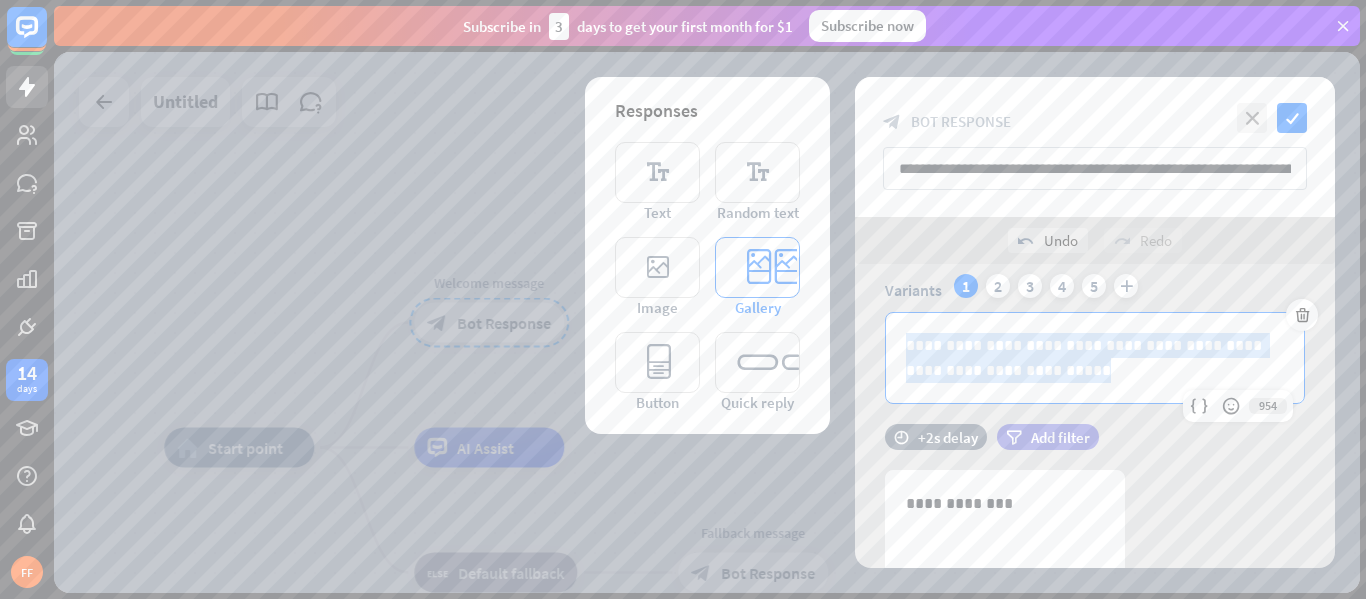 drag, startPoint x: 1034, startPoint y: 379, endPoint x: 746, endPoint y: 303, distance: 297.85904 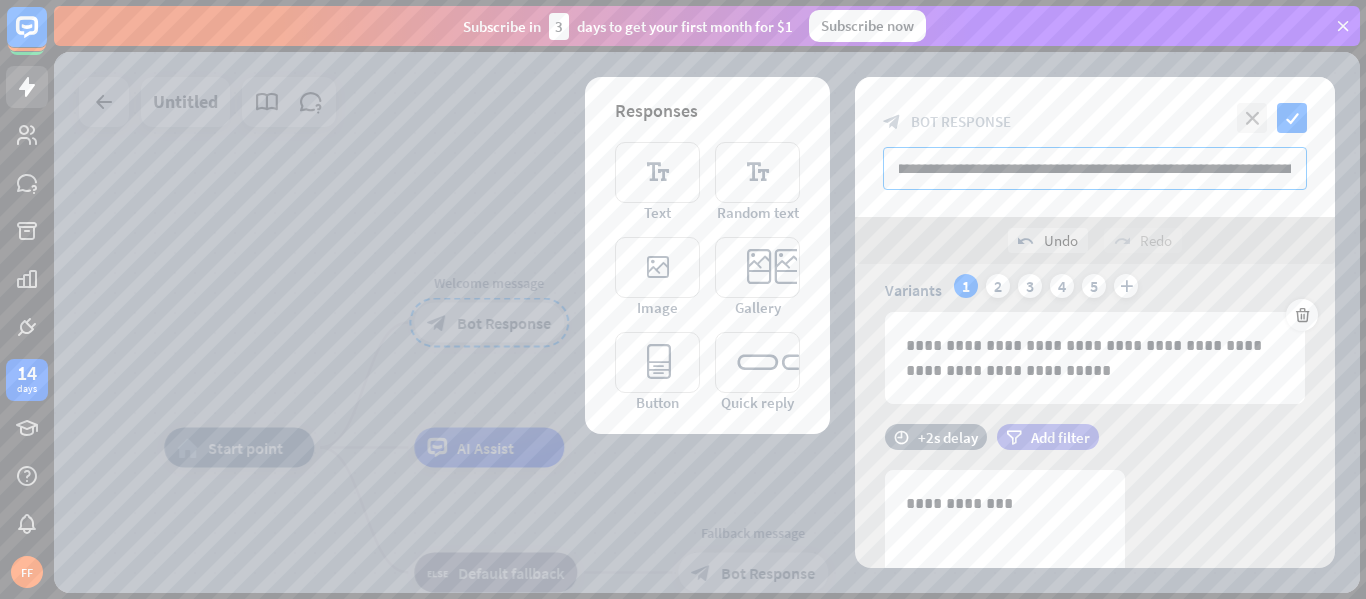 scroll, scrollTop: 0, scrollLeft: 362, axis: horizontal 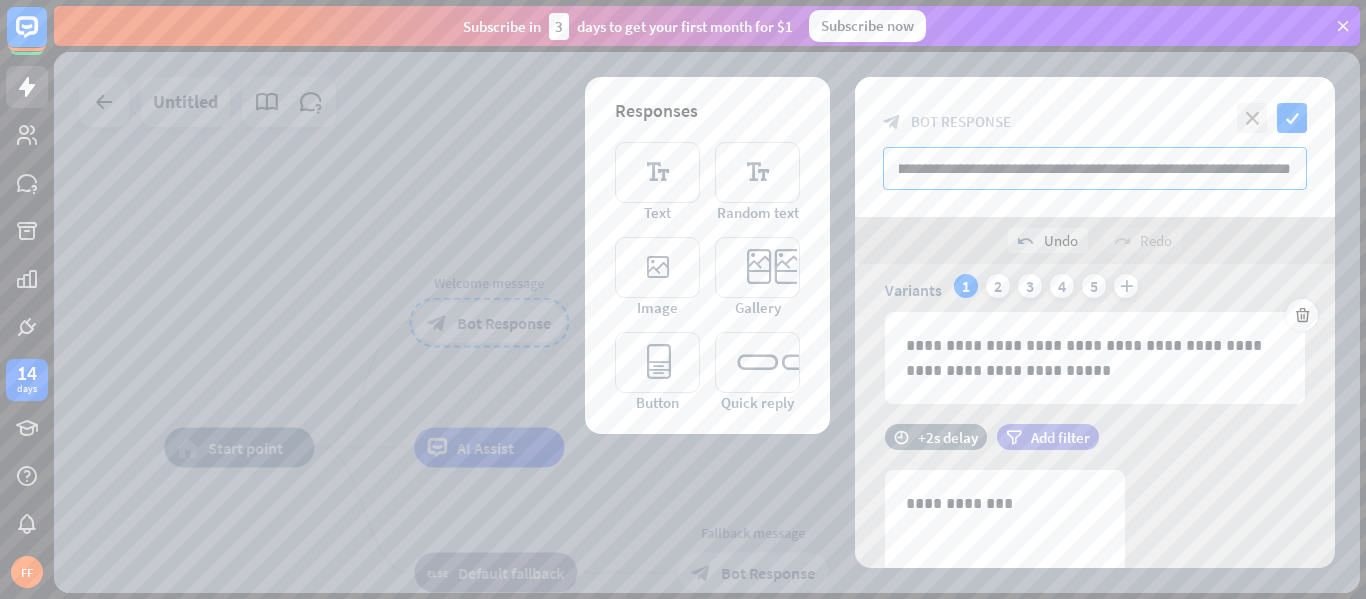 drag, startPoint x: 898, startPoint y: 171, endPoint x: 1365, endPoint y: 189, distance: 467.34677 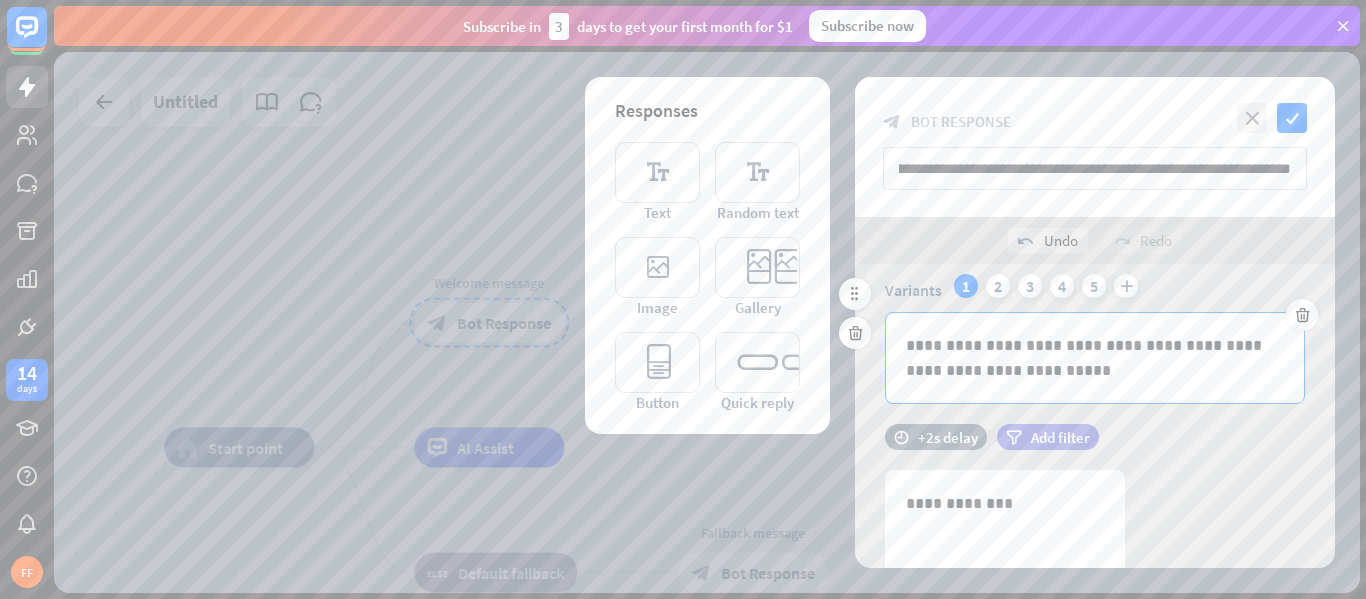 scroll, scrollTop: 0, scrollLeft: 0, axis: both 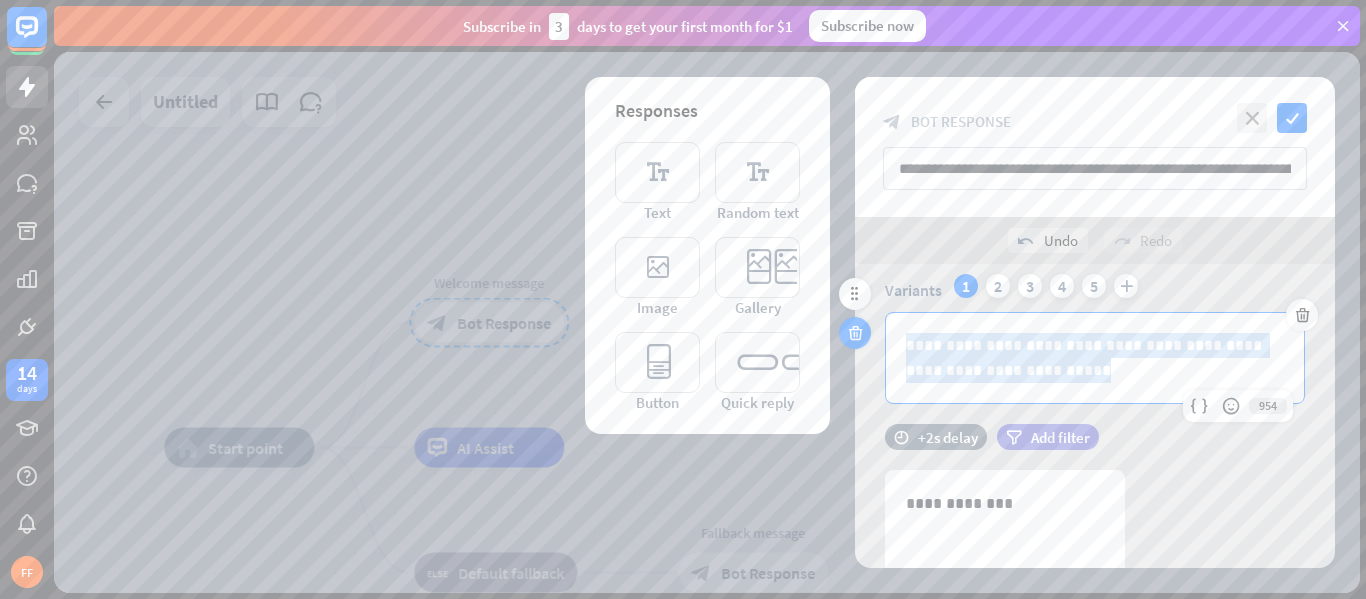 drag, startPoint x: 1039, startPoint y: 366, endPoint x: 867, endPoint y: 334, distance: 174.95142 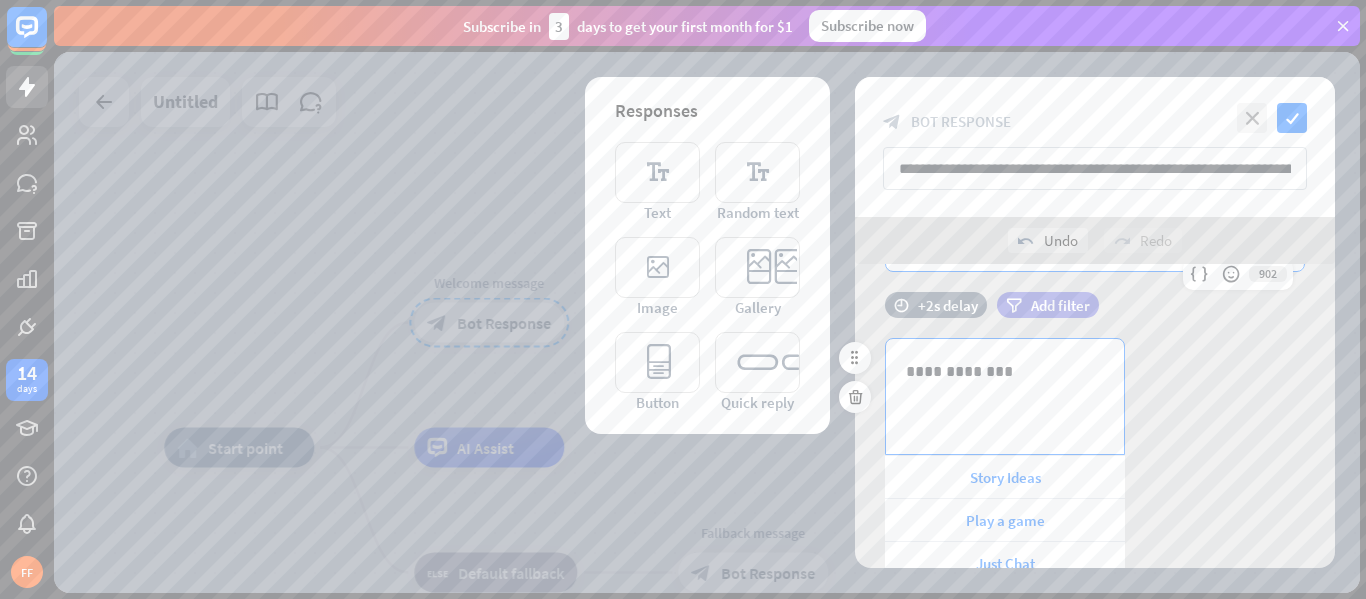 scroll, scrollTop: 199, scrollLeft: 0, axis: vertical 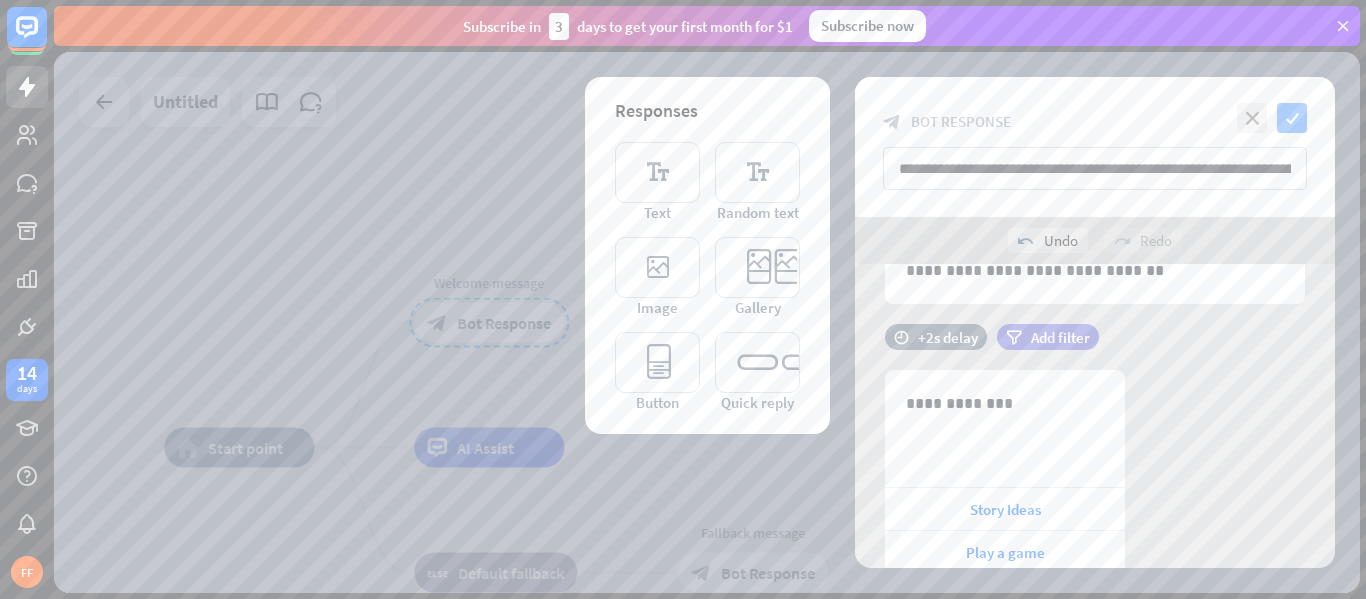 click on "check" at bounding box center (1292, 118) 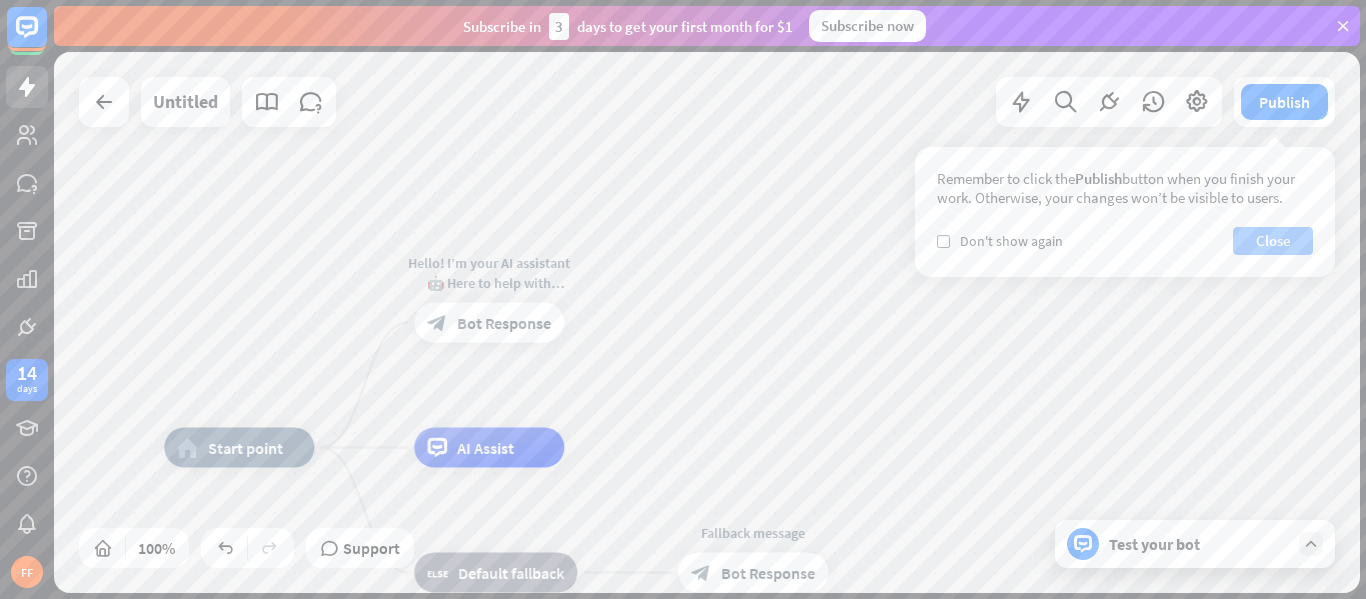 click on "Close" at bounding box center [1273, 241] 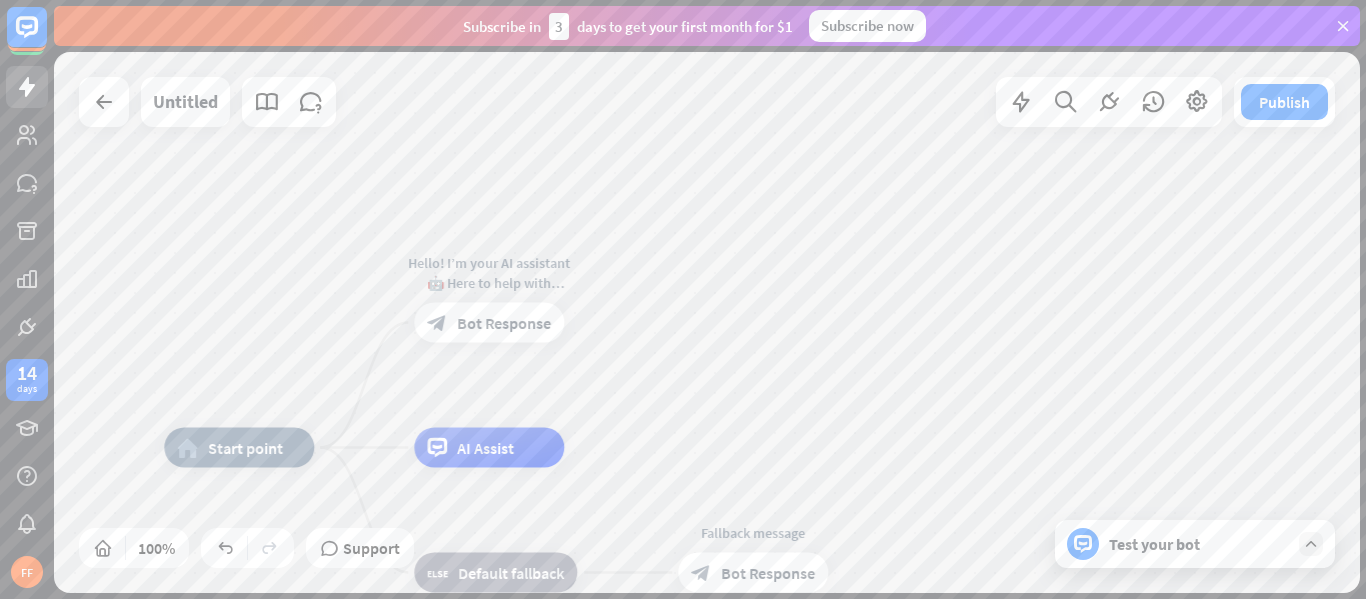 click on "home_2   Start point                 Hello! I’m your AI assistant 🤖 Here to help with homework, stories, games, or just chat. What would you like to do today?   block_bot_response   Bot Response                     AI Assist                   block_fallback   Default fallback                 Fallback message   block_bot_response   Bot Response" at bounding box center [707, 322] 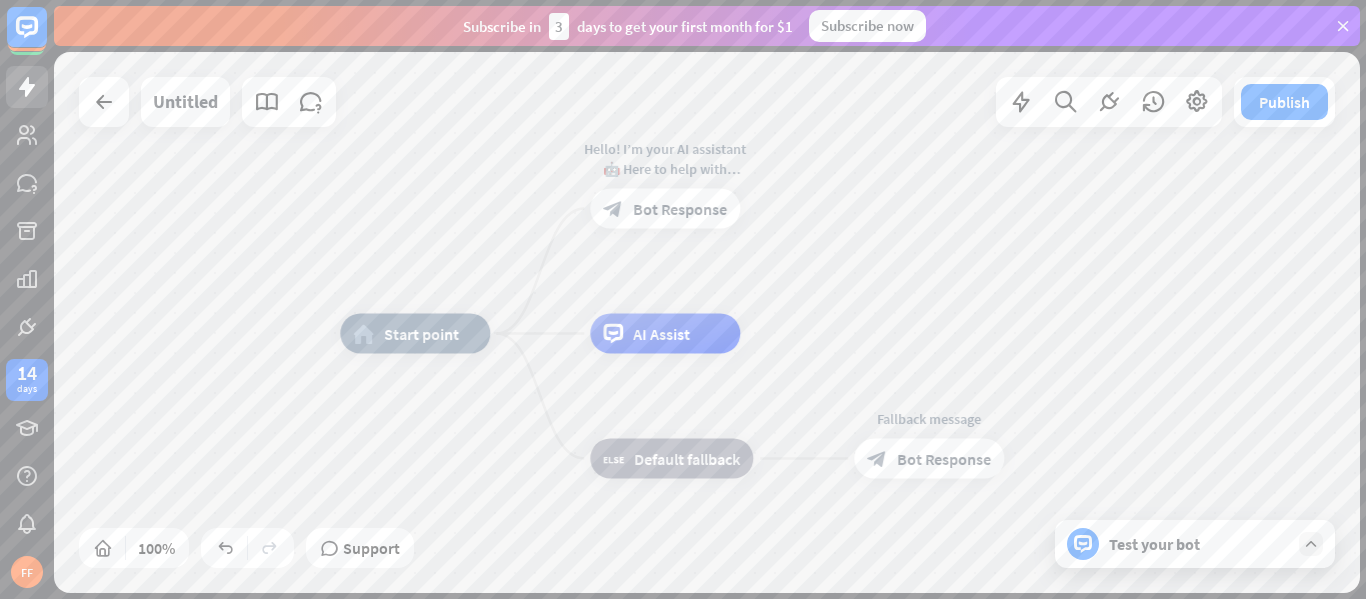 drag, startPoint x: 652, startPoint y: 360, endPoint x: 827, endPoint y: 248, distance: 207.77151 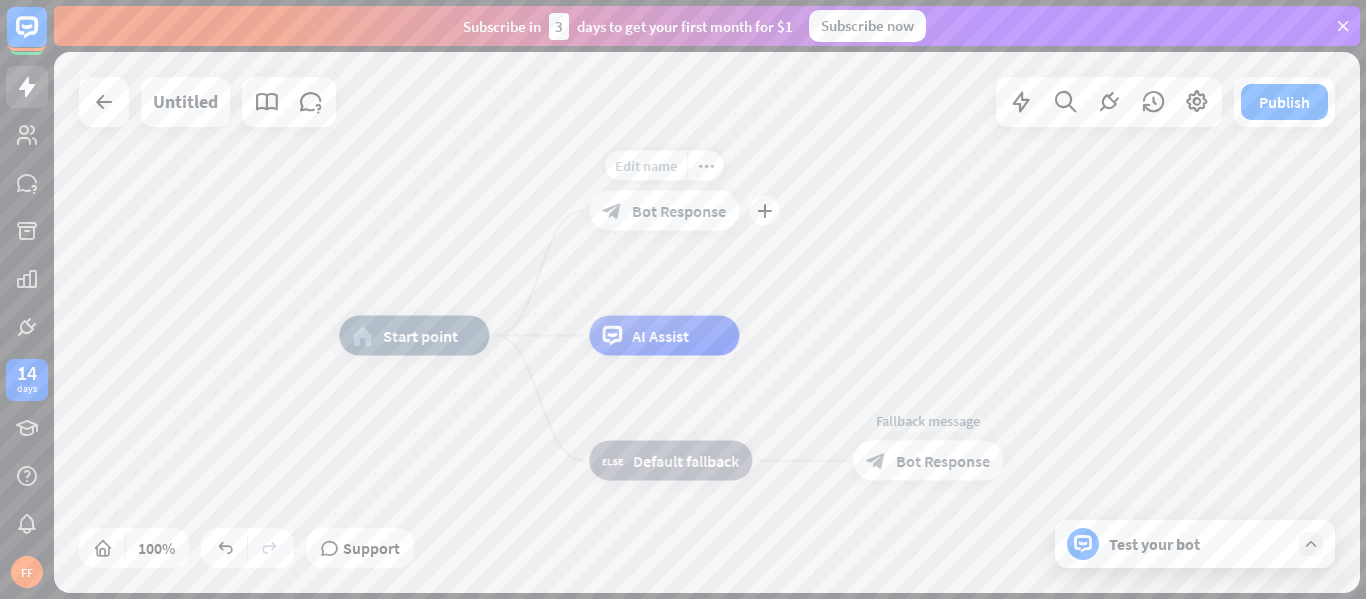 click on "Edit name" at bounding box center (646, 166) 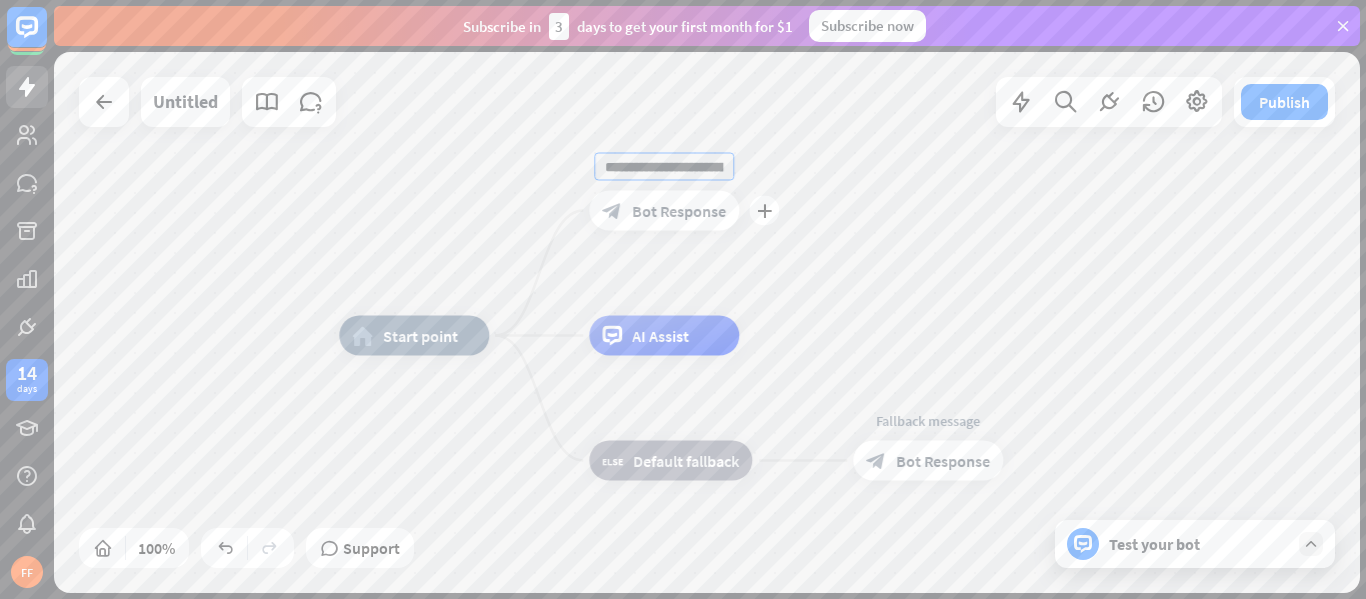 scroll, scrollTop: 0, scrollLeft: 607, axis: horizontal 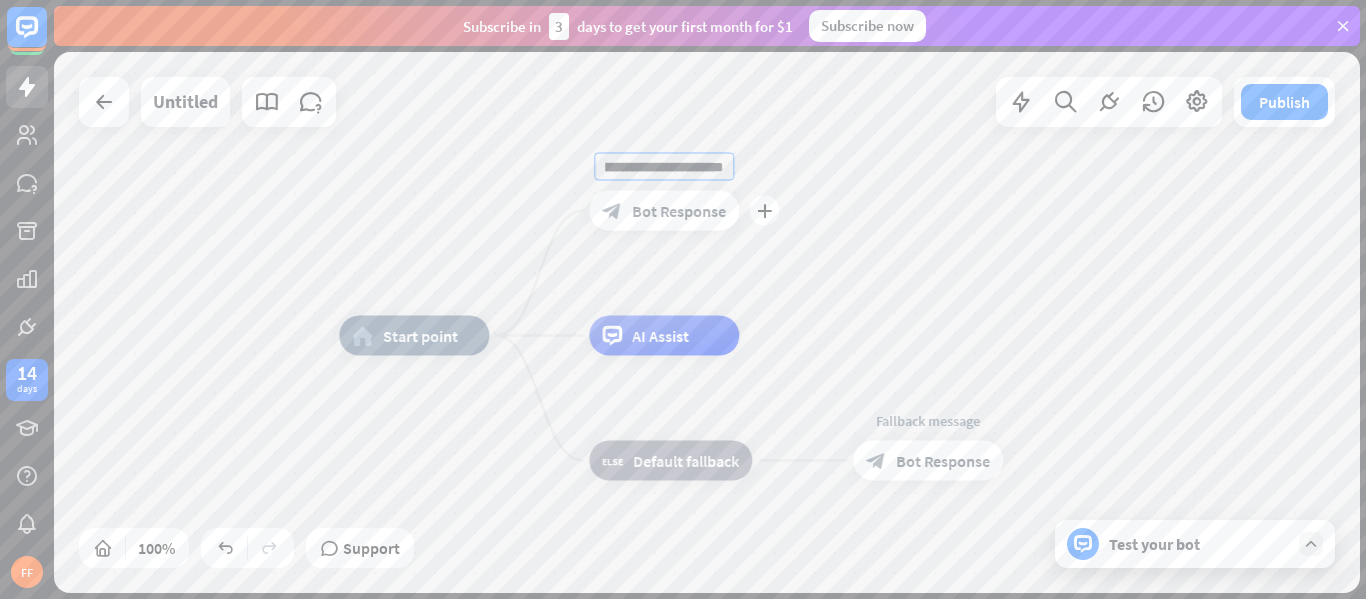click on "Bot Response" at bounding box center [679, 211] 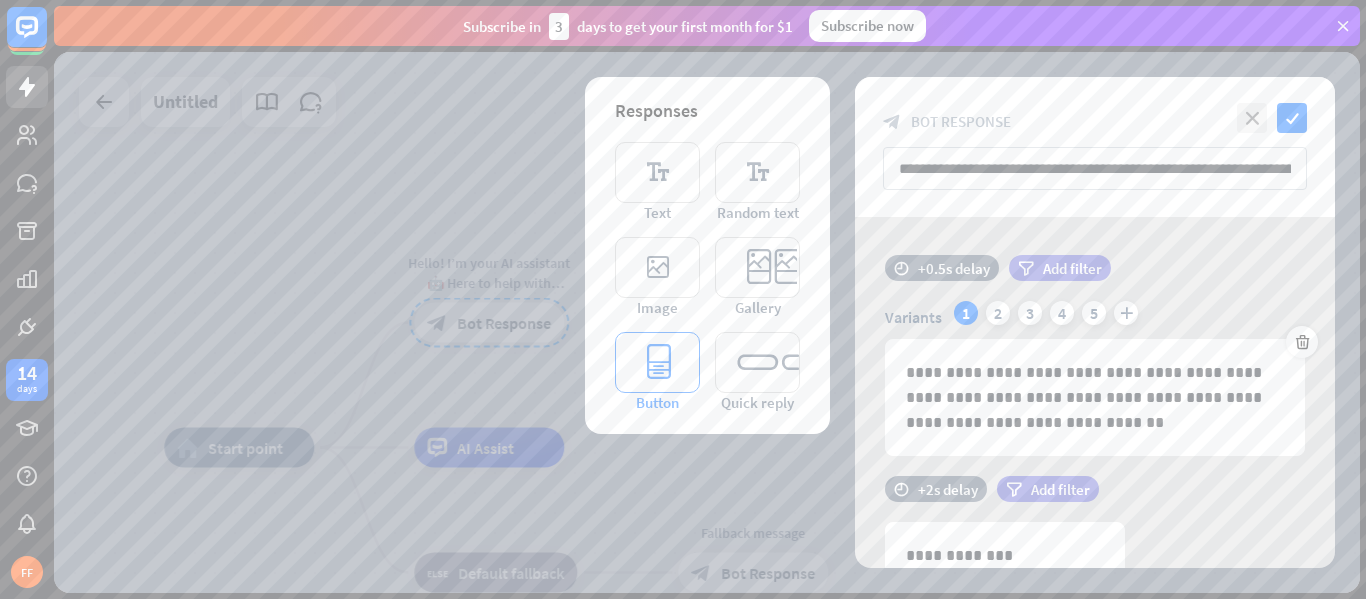 click on "editor_button" at bounding box center [657, 362] 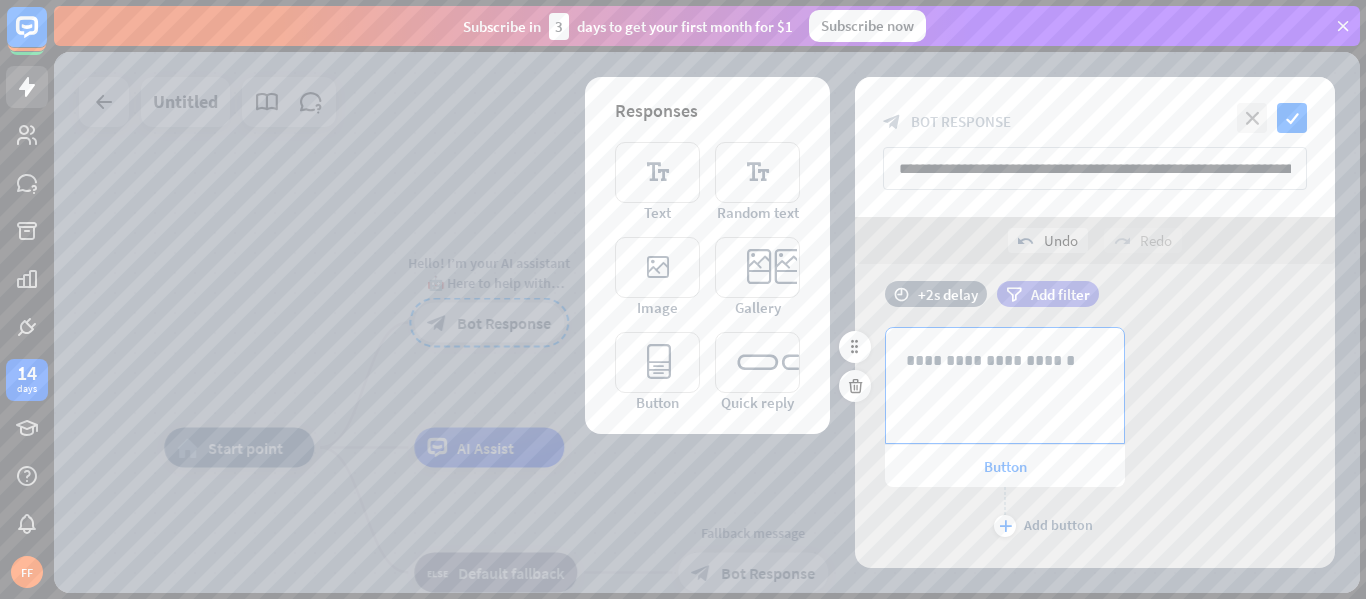 scroll, scrollTop: 608, scrollLeft: 0, axis: vertical 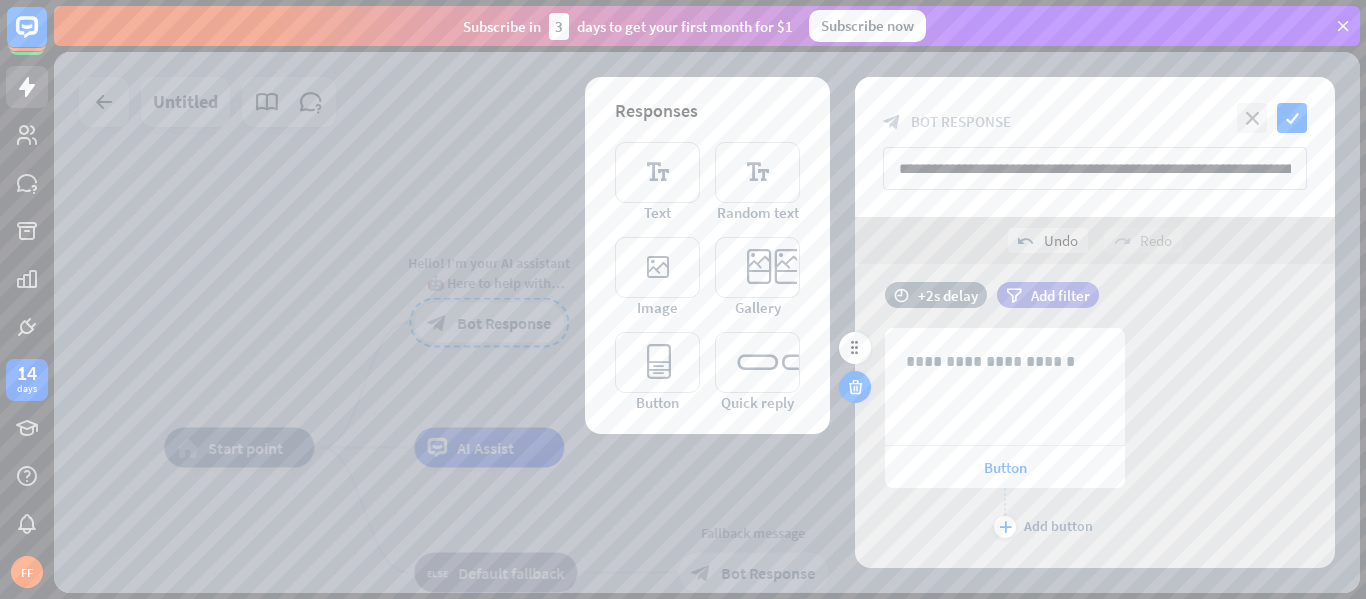 click at bounding box center (855, 387) 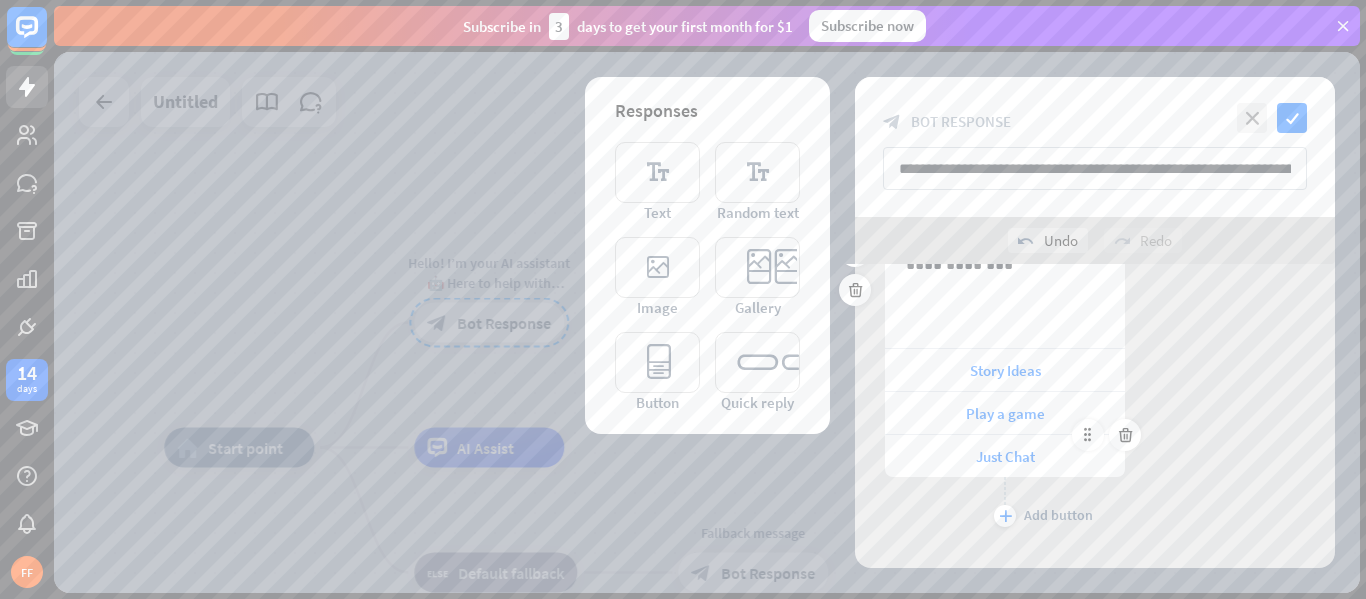scroll, scrollTop: 334, scrollLeft: 0, axis: vertical 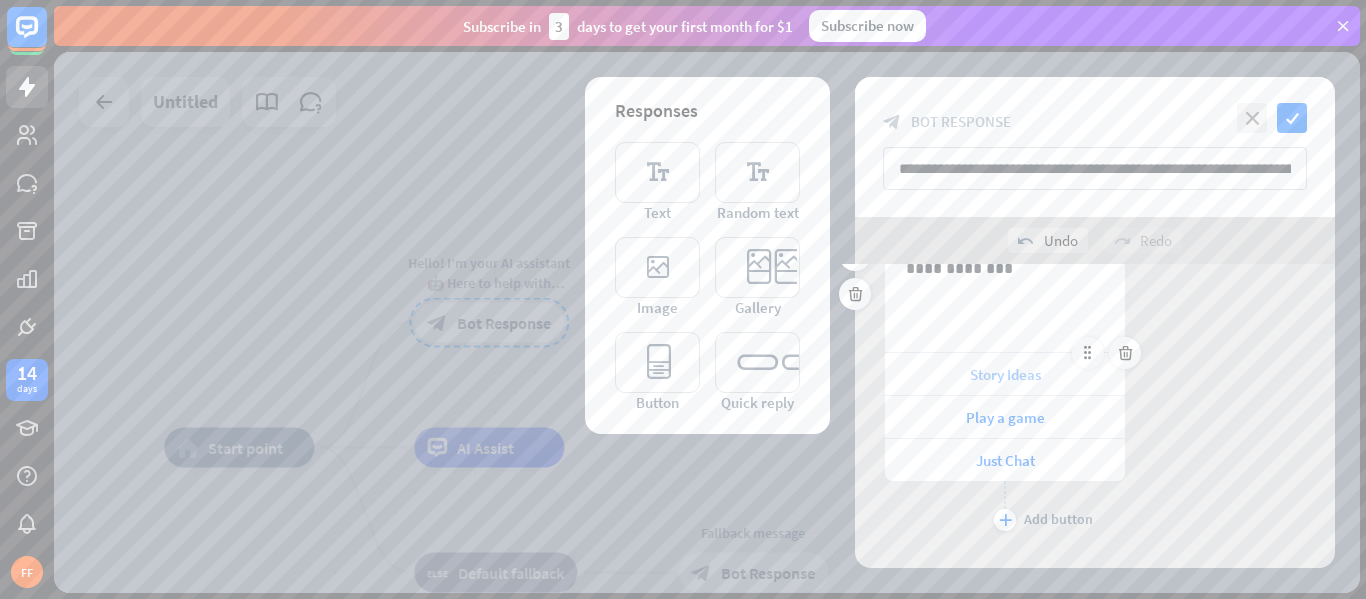 click on "Story Ideas" at bounding box center [1005, 374] 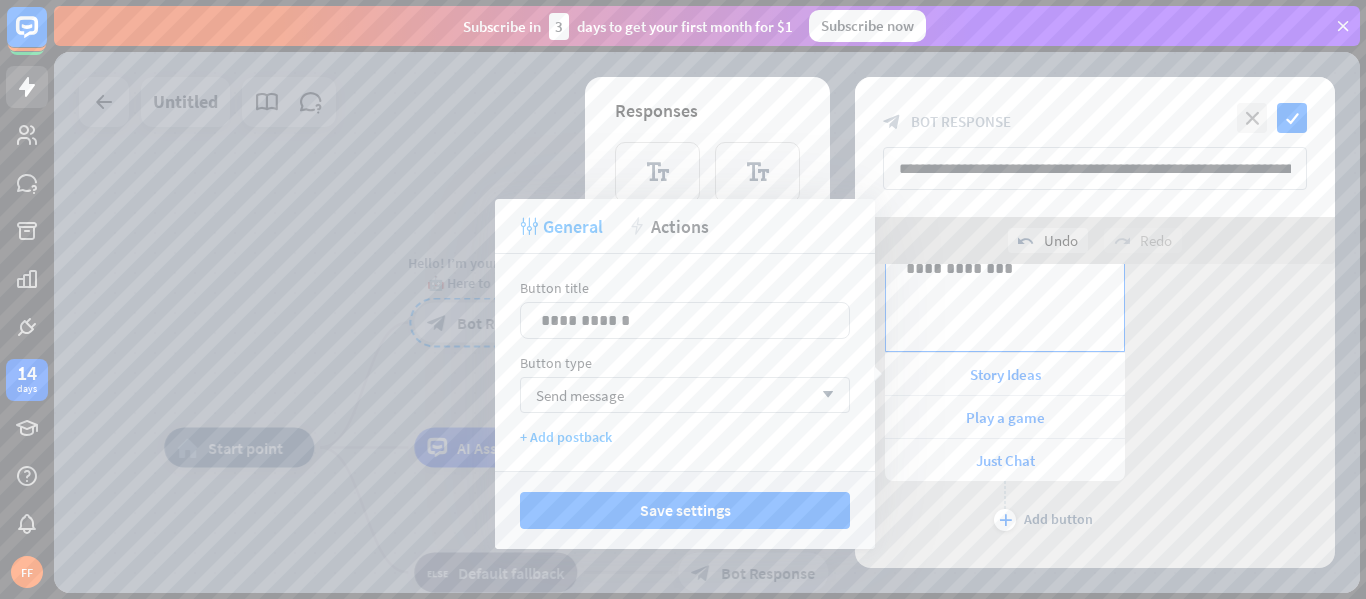 click on "**********" at bounding box center [1005, 293] 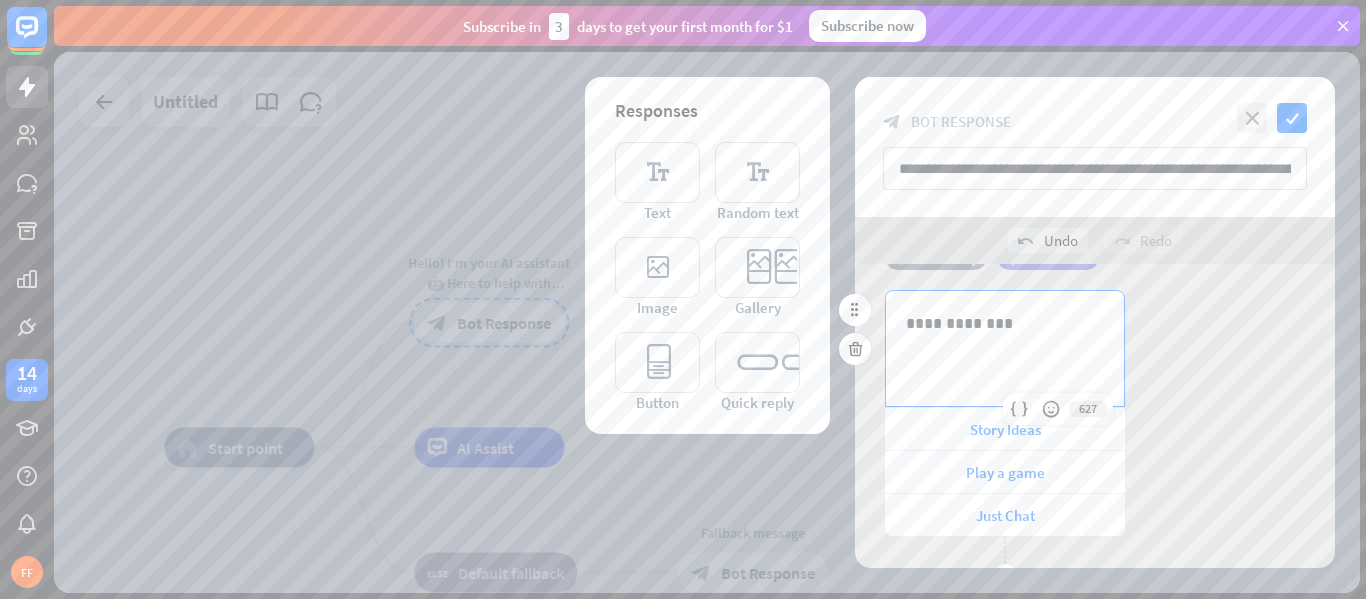 scroll, scrollTop: 274, scrollLeft: 0, axis: vertical 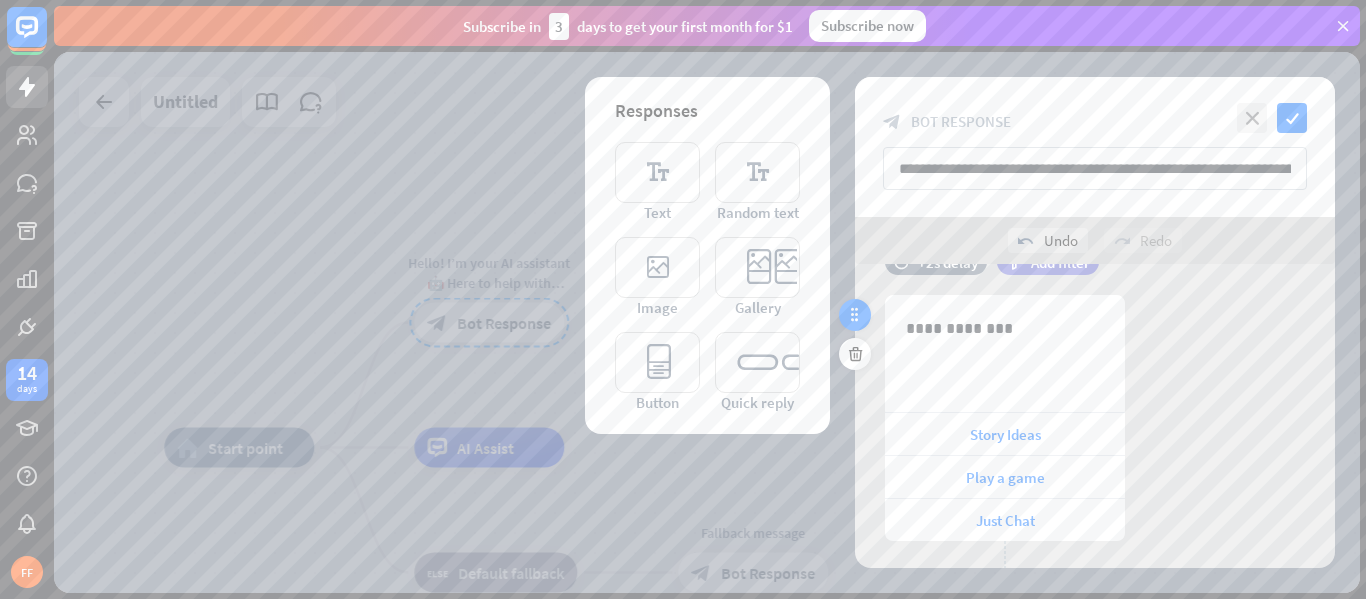 click at bounding box center [855, 315] 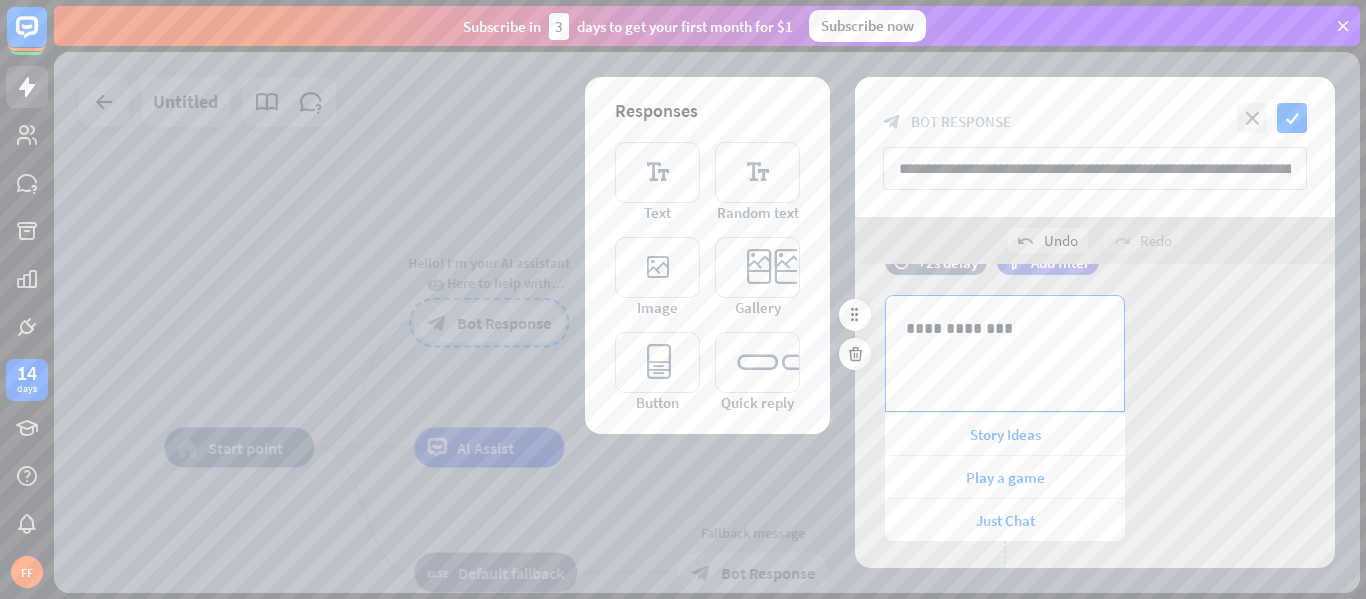 click on "**********" at bounding box center (1005, 353) 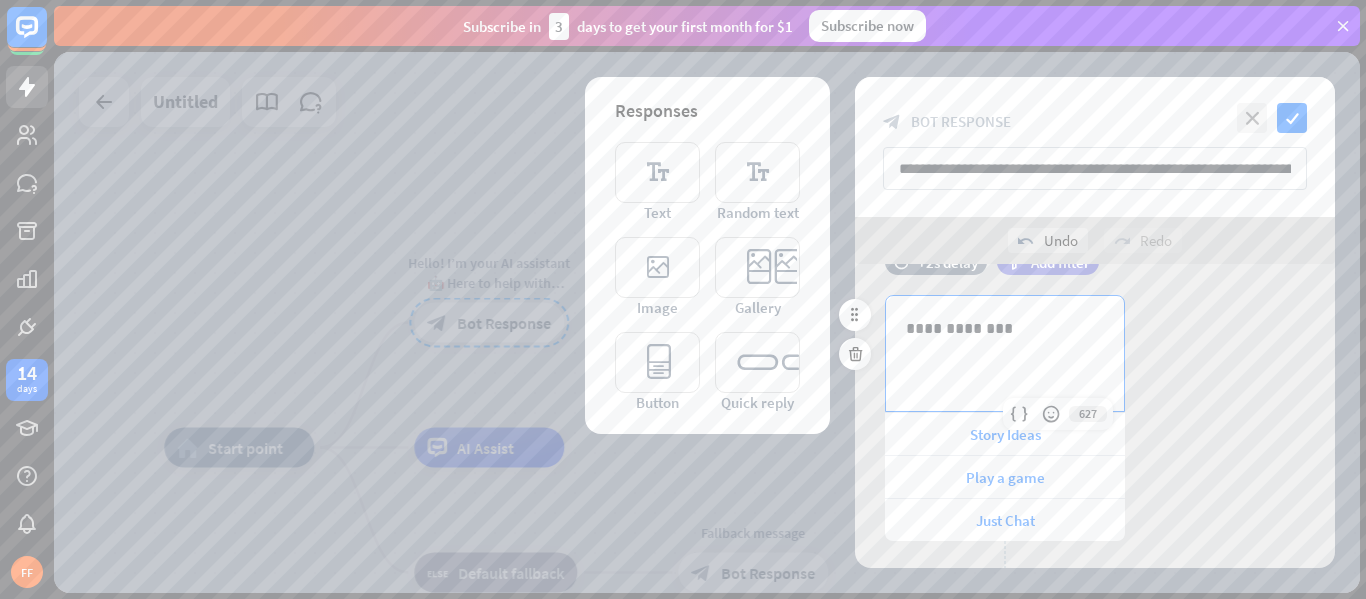 type 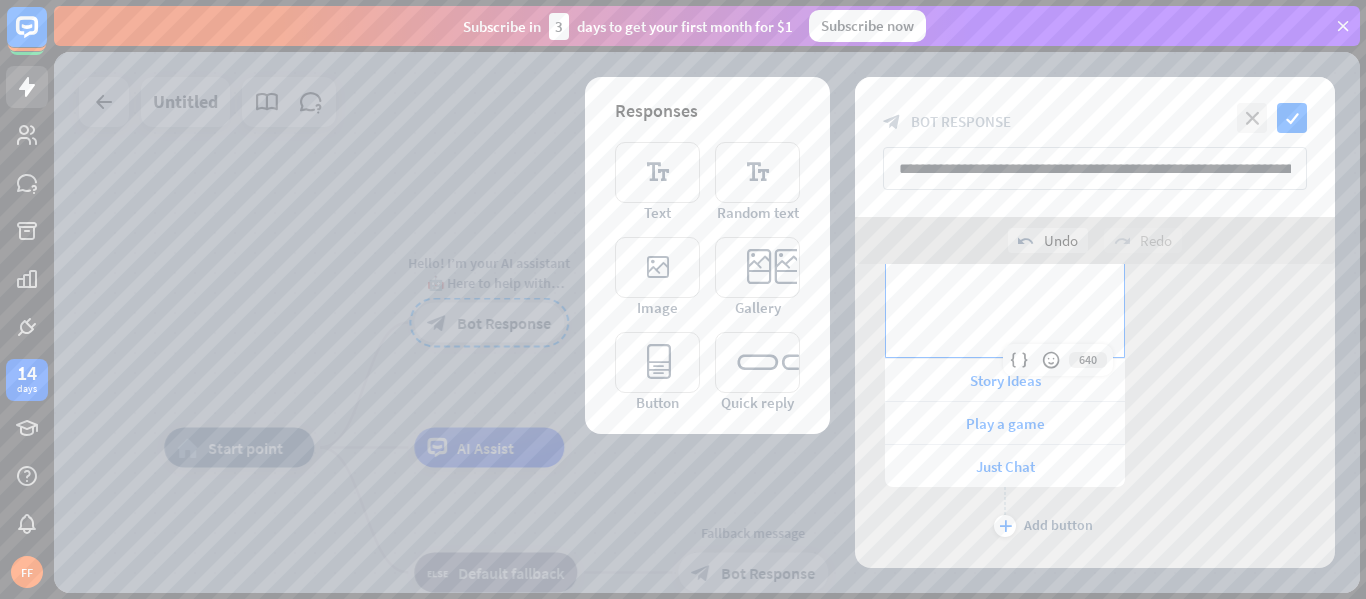 scroll, scrollTop: 372, scrollLeft: 0, axis: vertical 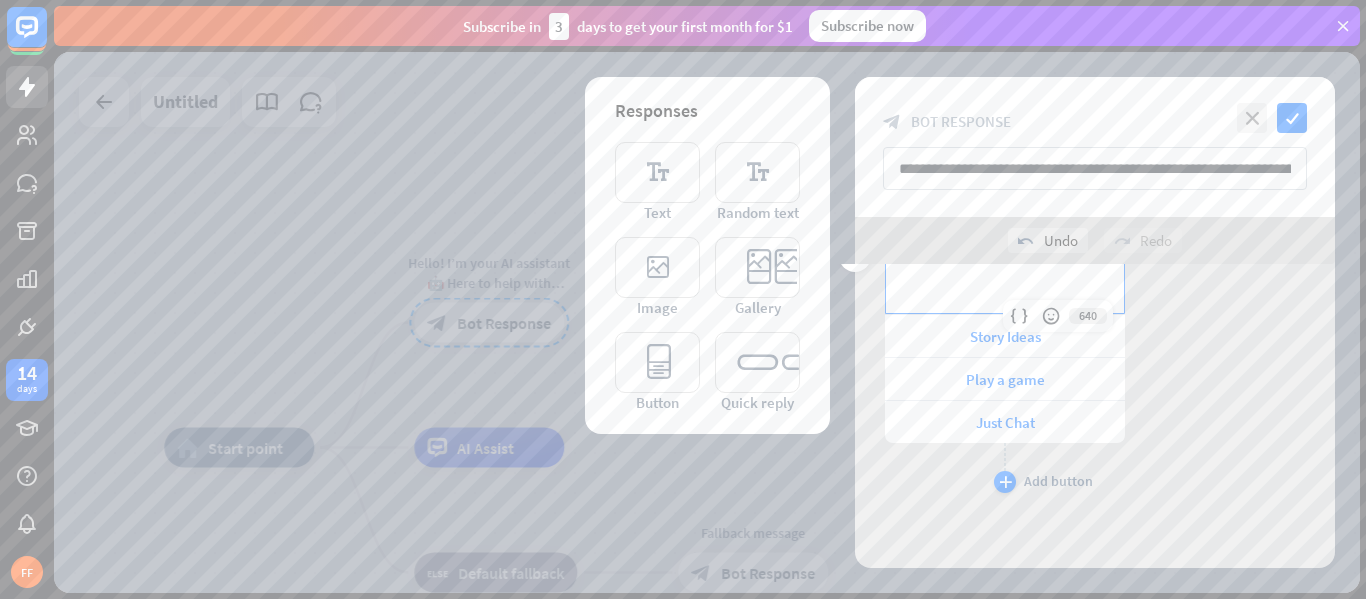 click on "plus" at bounding box center (1005, 482) 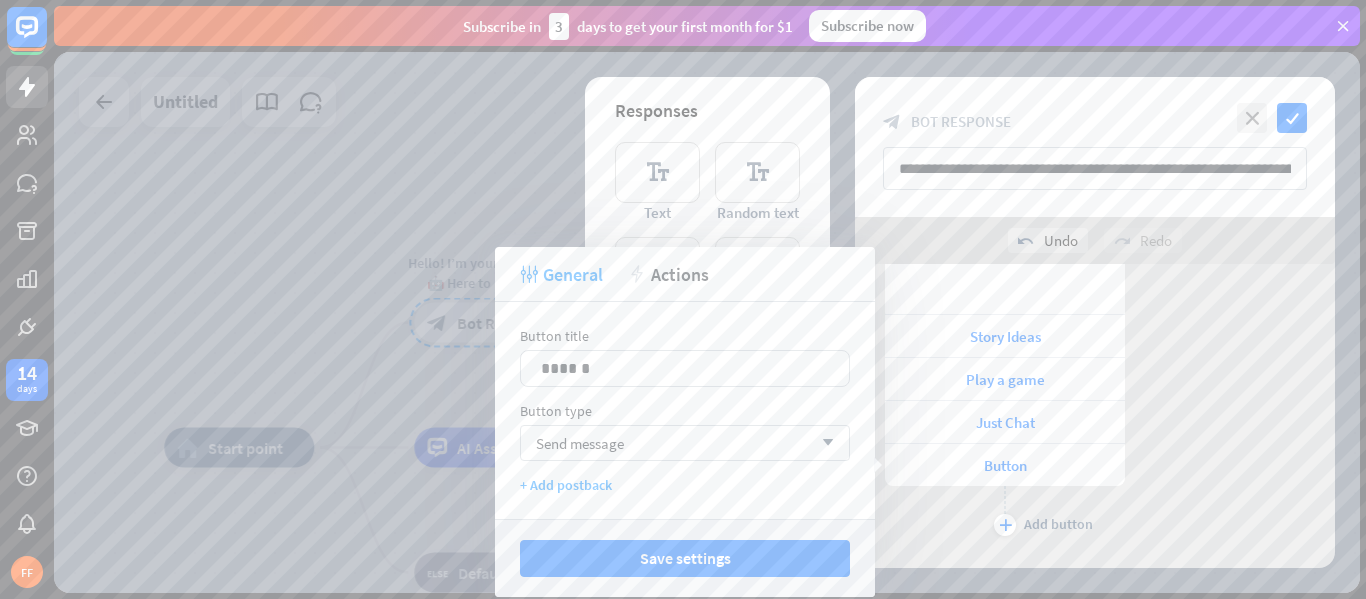 click on "Button title             14   ******   Button type     Send message
arrow_down
+ Add postback" at bounding box center [685, 410] 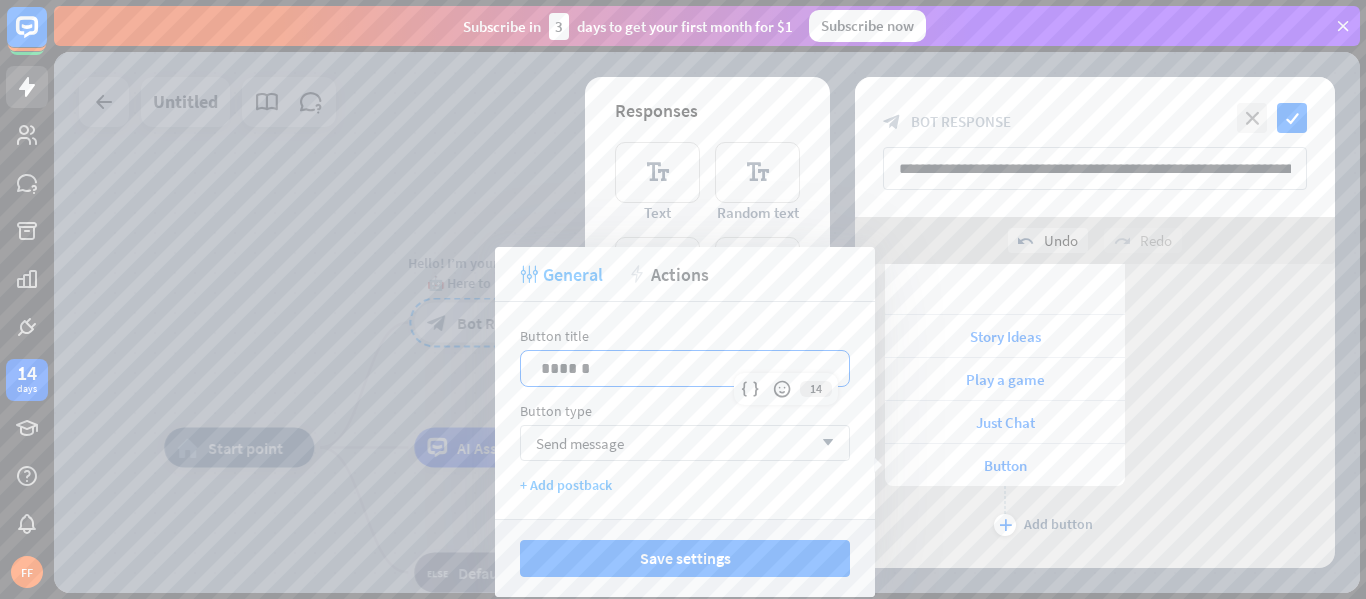 click on "******" at bounding box center [685, 368] 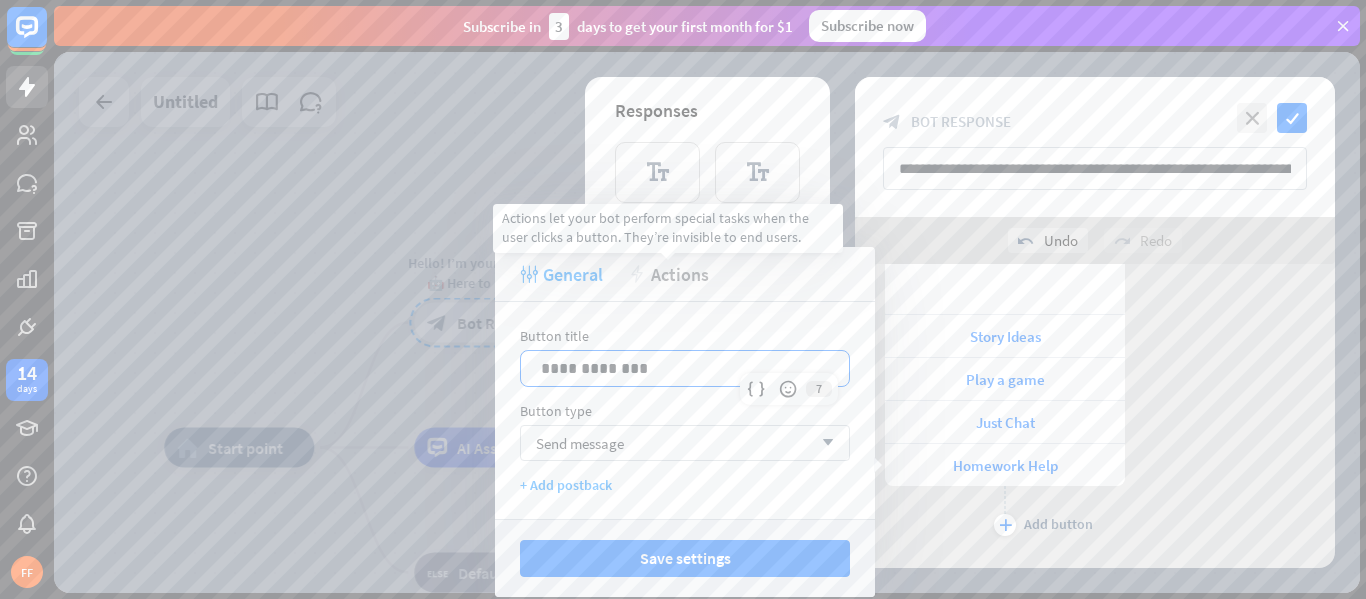 click on "Actions" at bounding box center [680, 274] 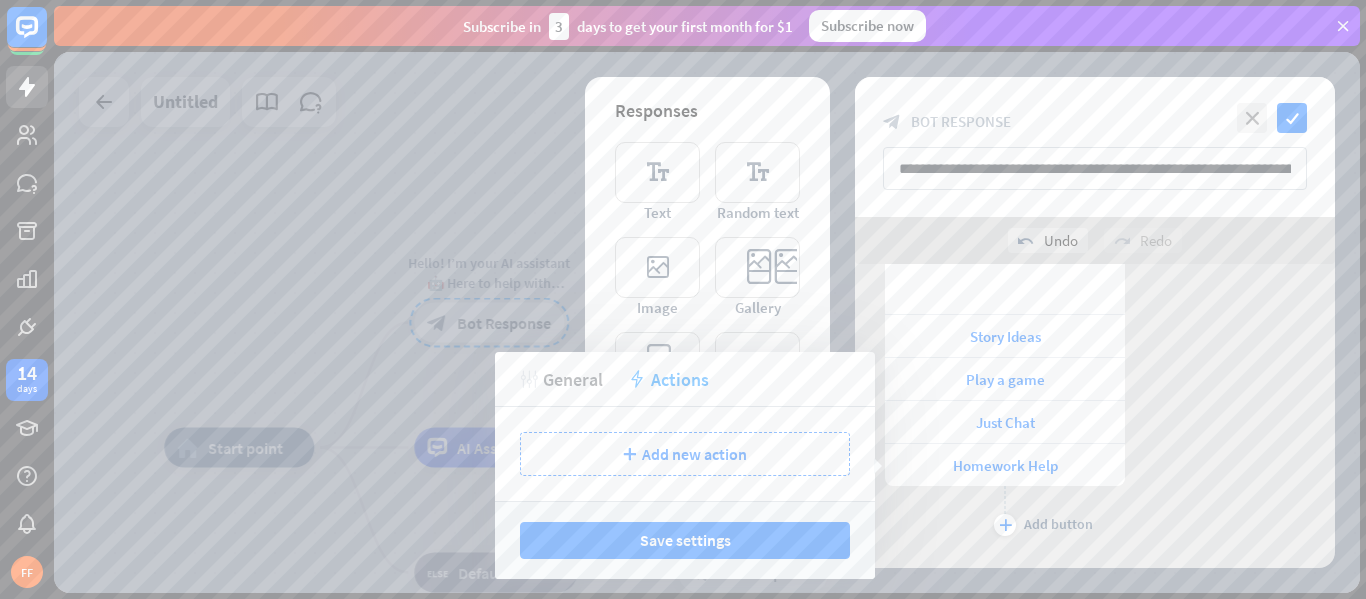 click on "General" at bounding box center [573, 379] 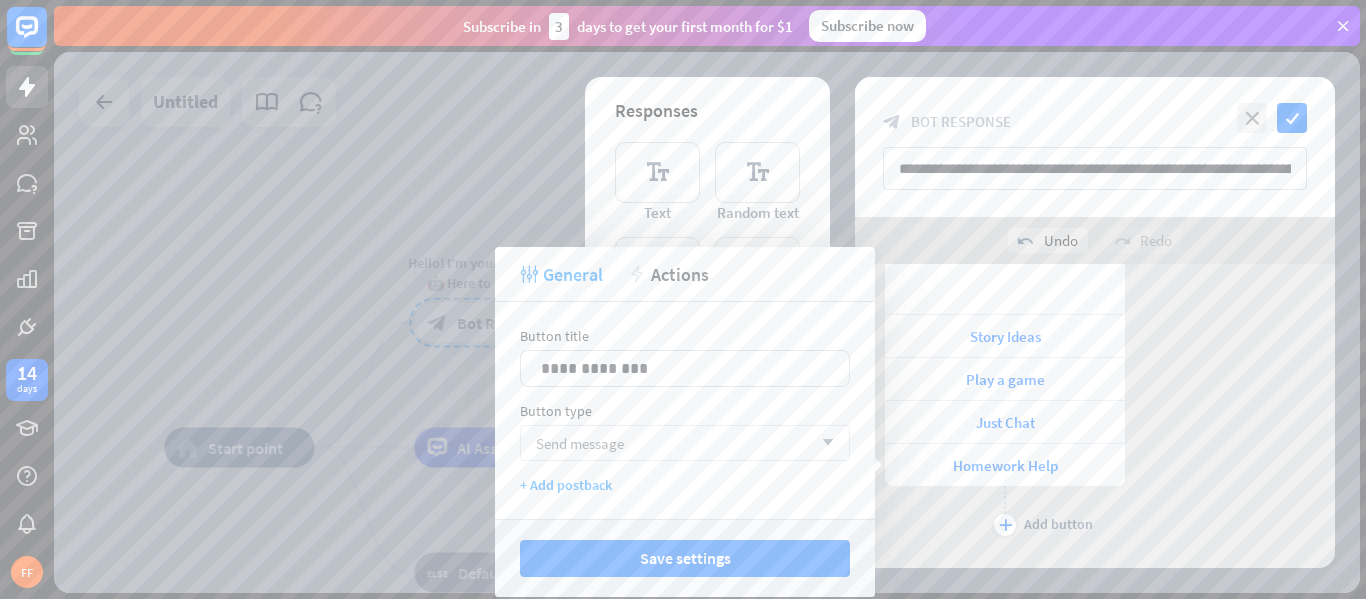 click on "Send message" at bounding box center (580, 443) 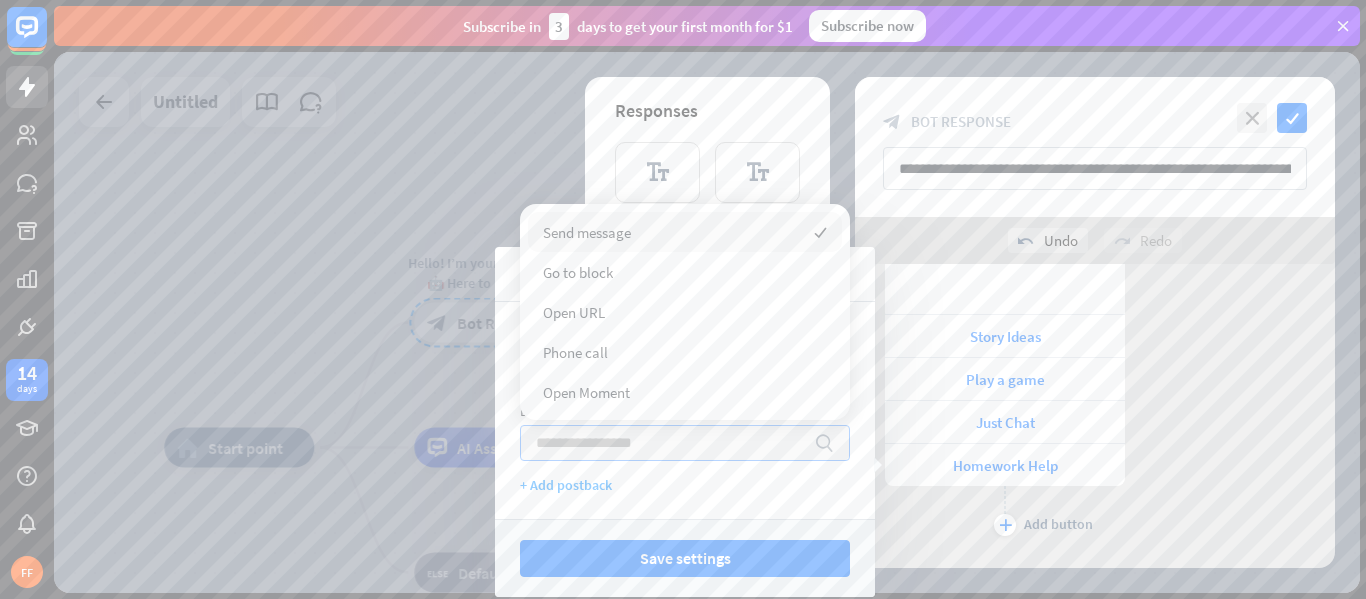 click at bounding box center [670, 443] 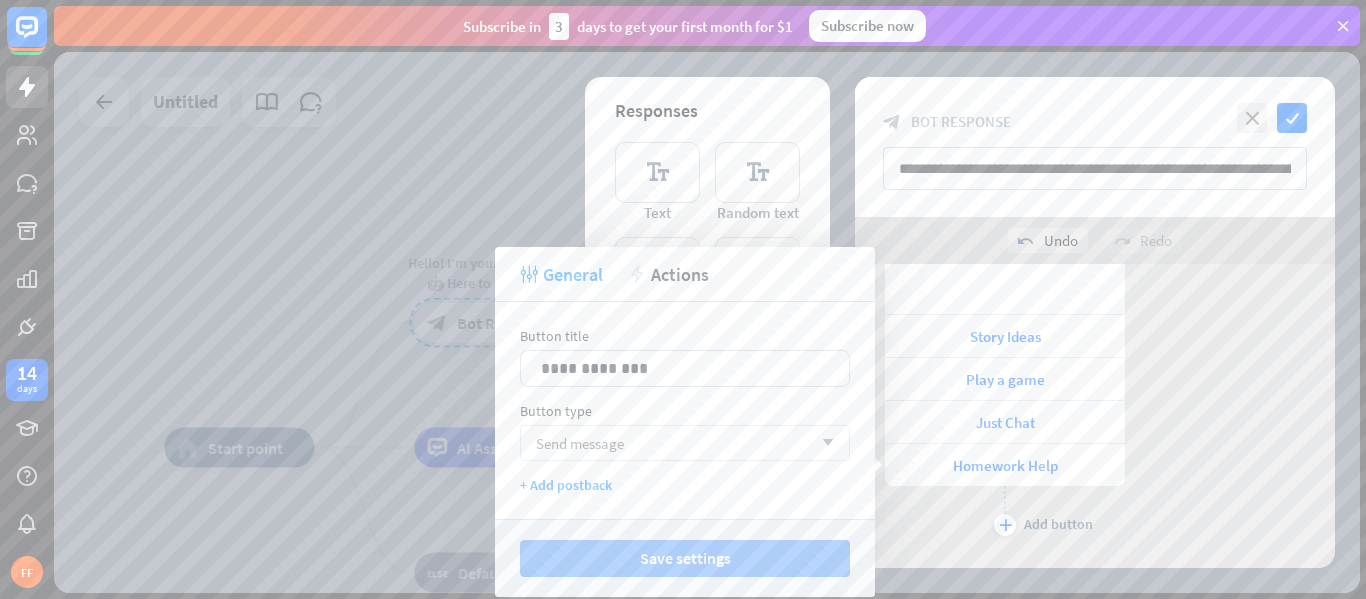 click on "Save settings" at bounding box center (685, 558) 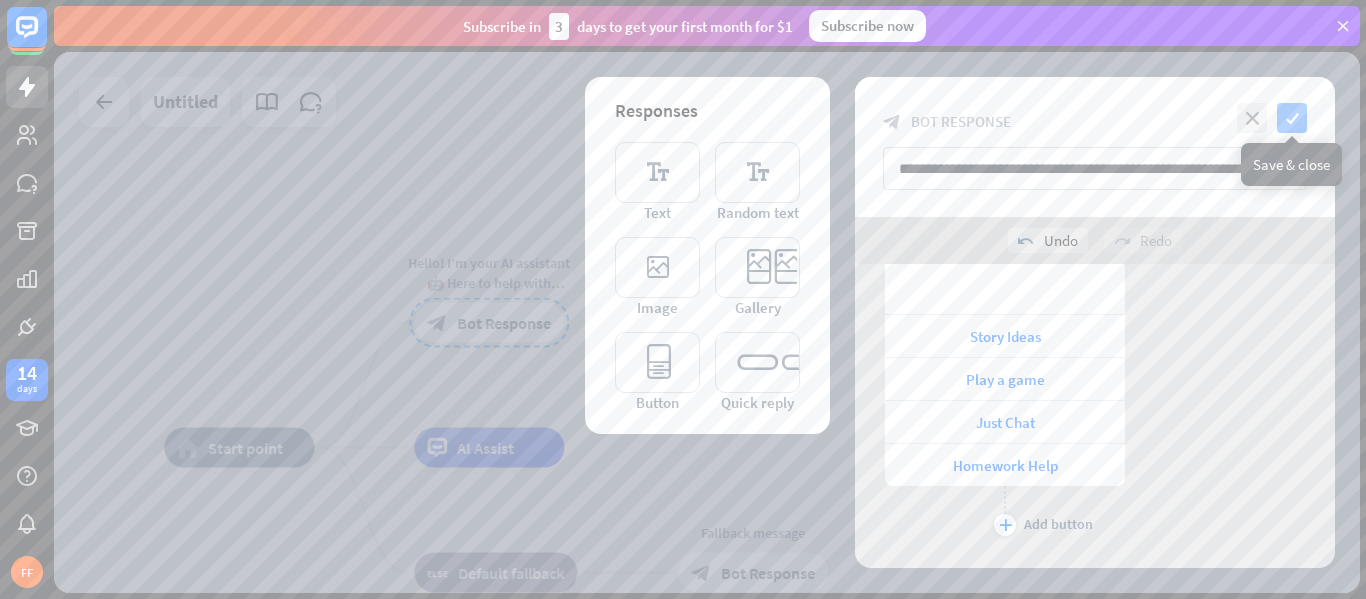 click on "check" at bounding box center (1292, 118) 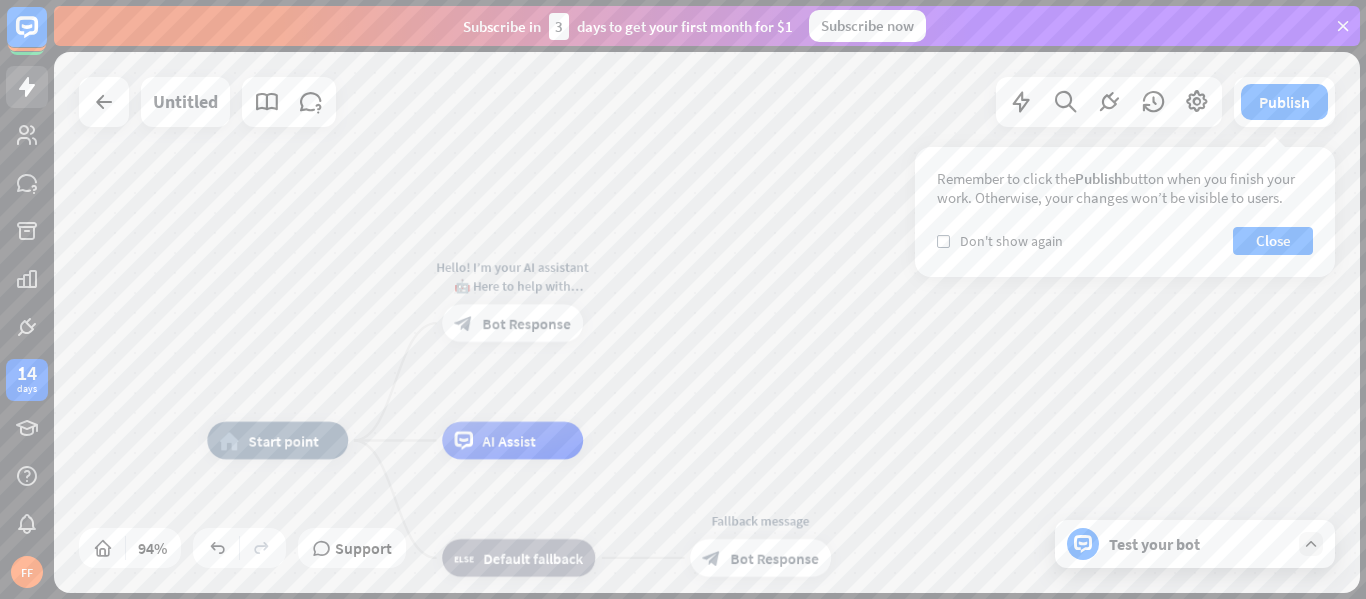 click on "Test your bot" at bounding box center [1199, 544] 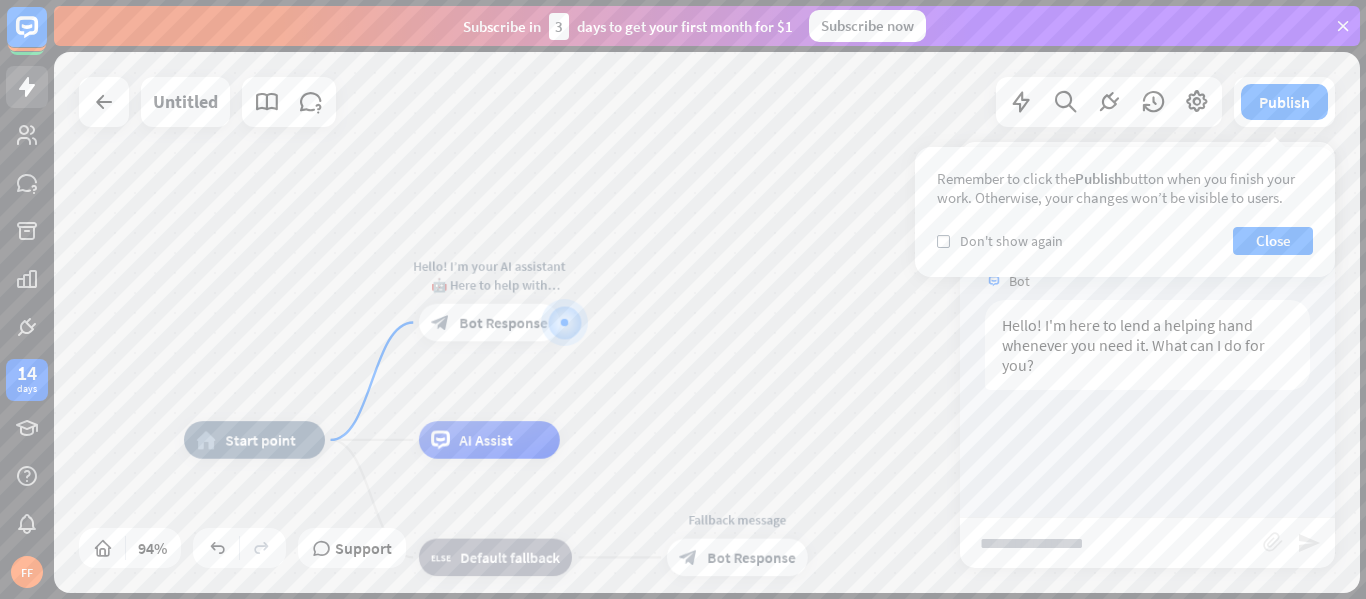 click at bounding box center [1111, 543] 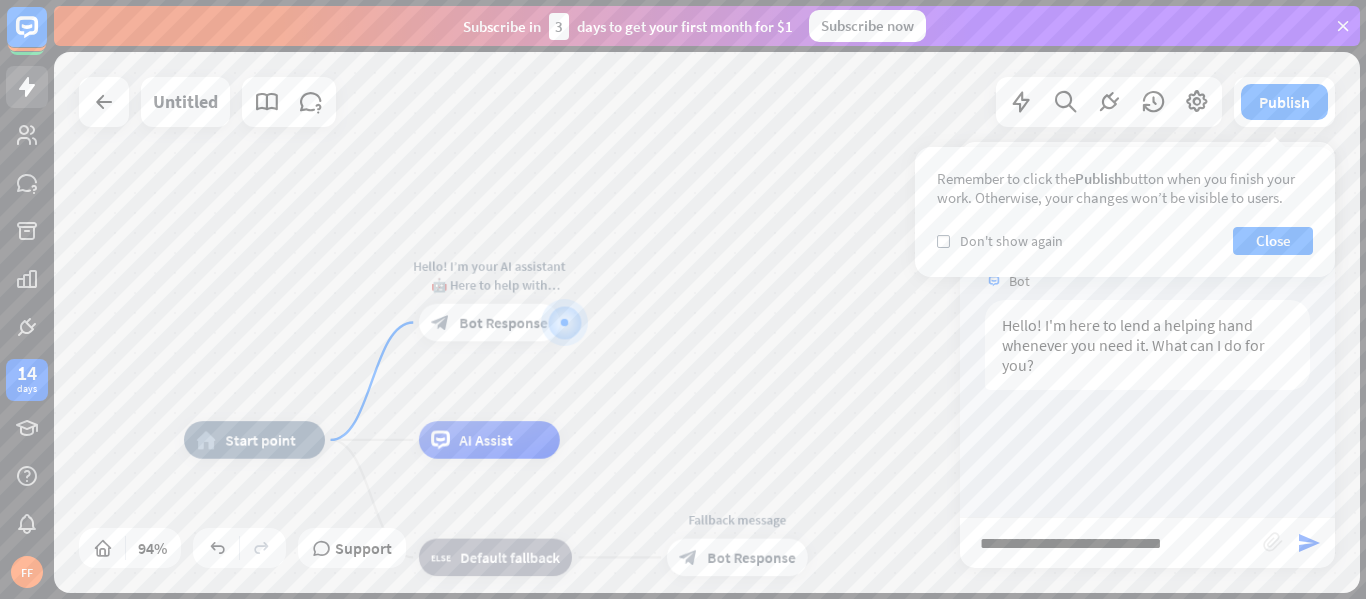 type on "**********" 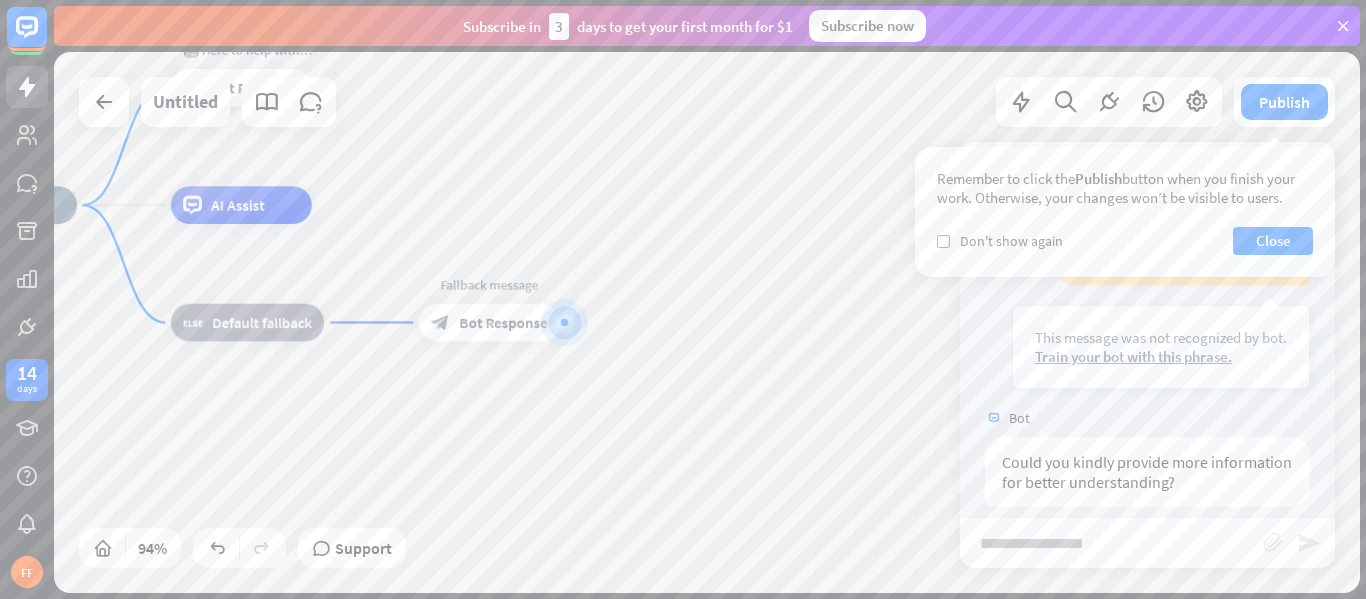 scroll, scrollTop: 223, scrollLeft: 0, axis: vertical 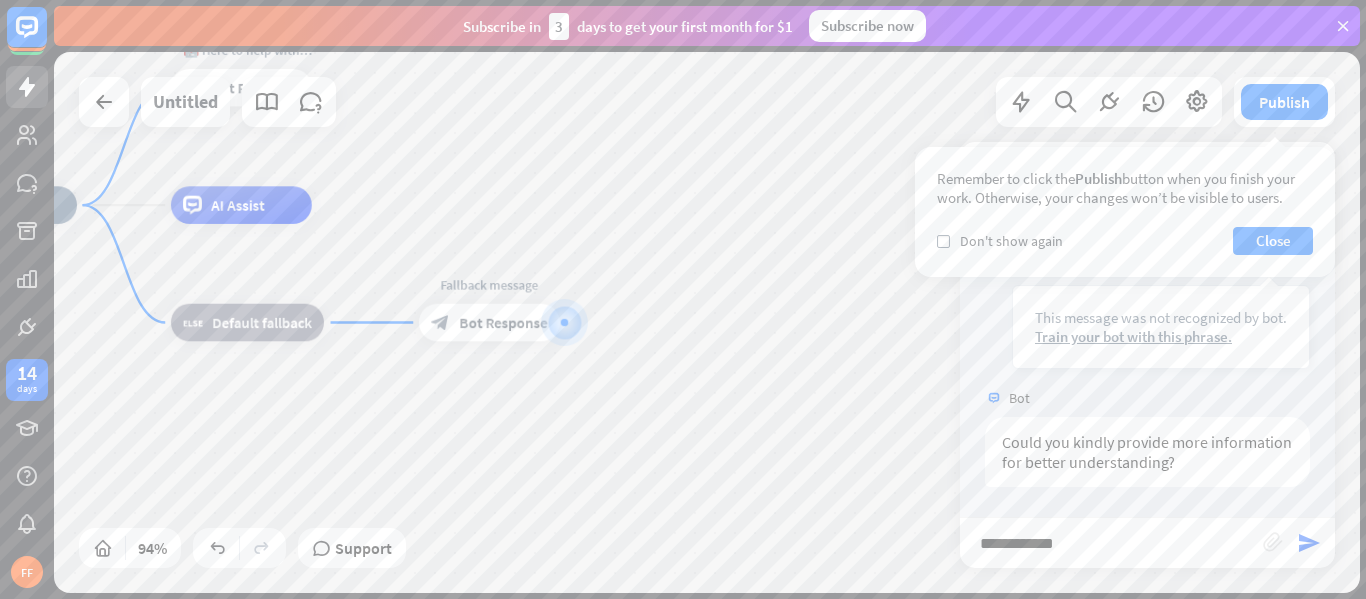 type on "**********" 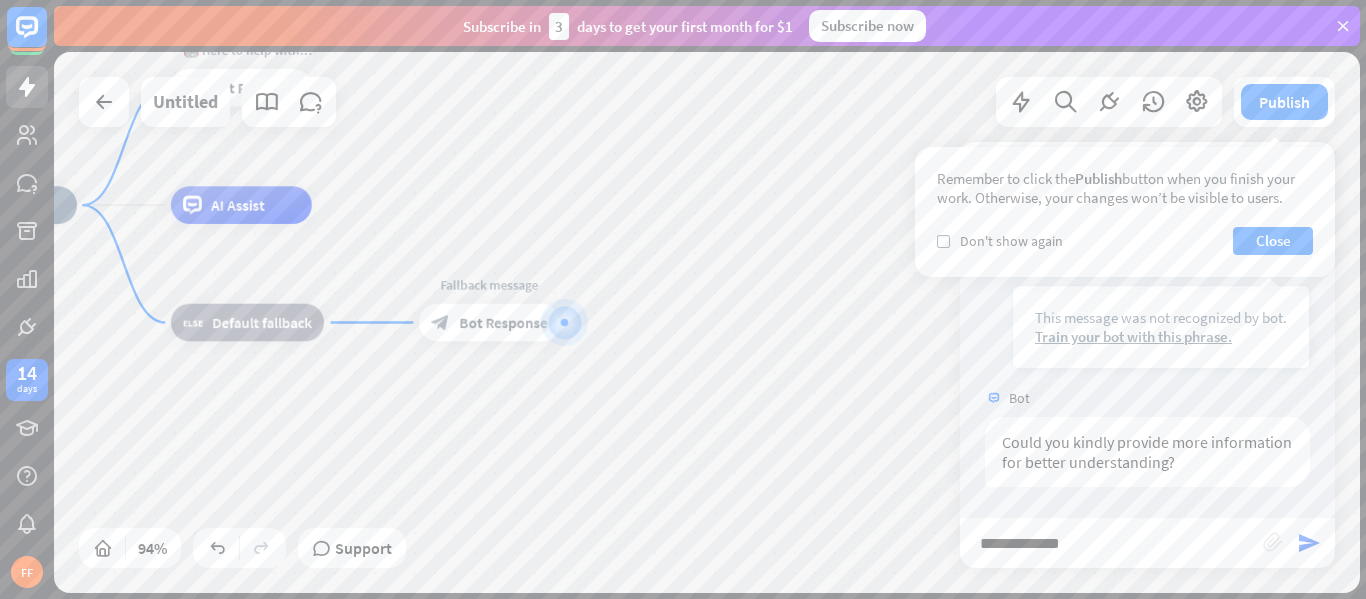 type 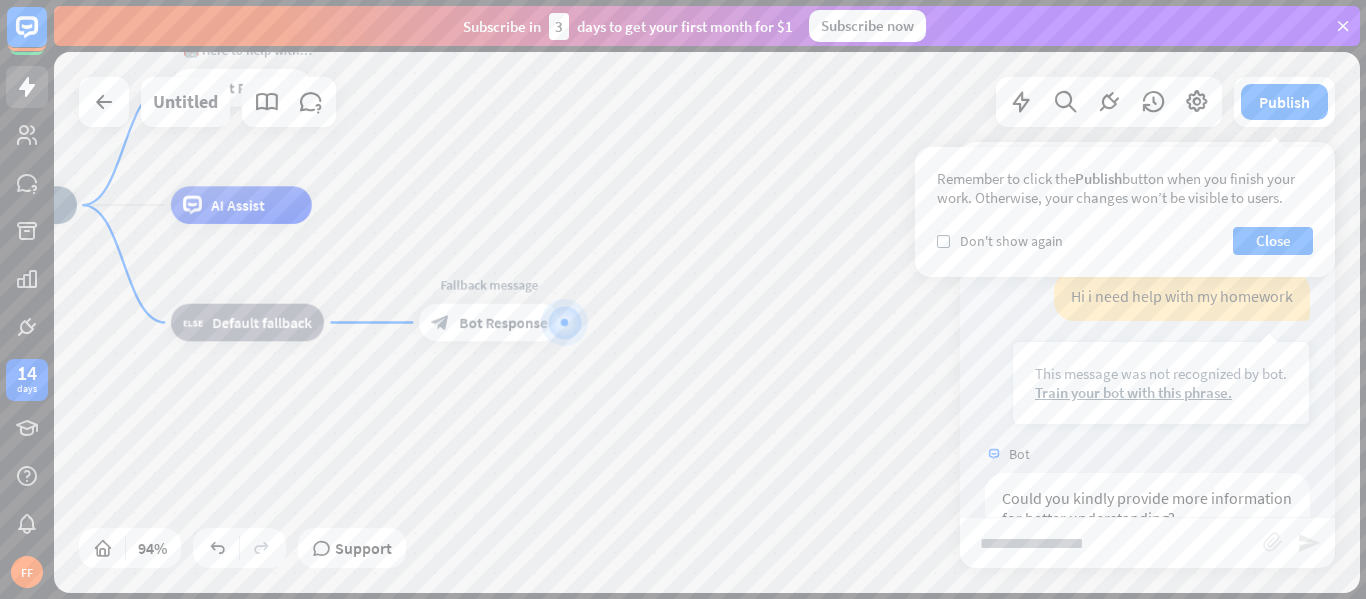 scroll, scrollTop: 165, scrollLeft: 0, axis: vertical 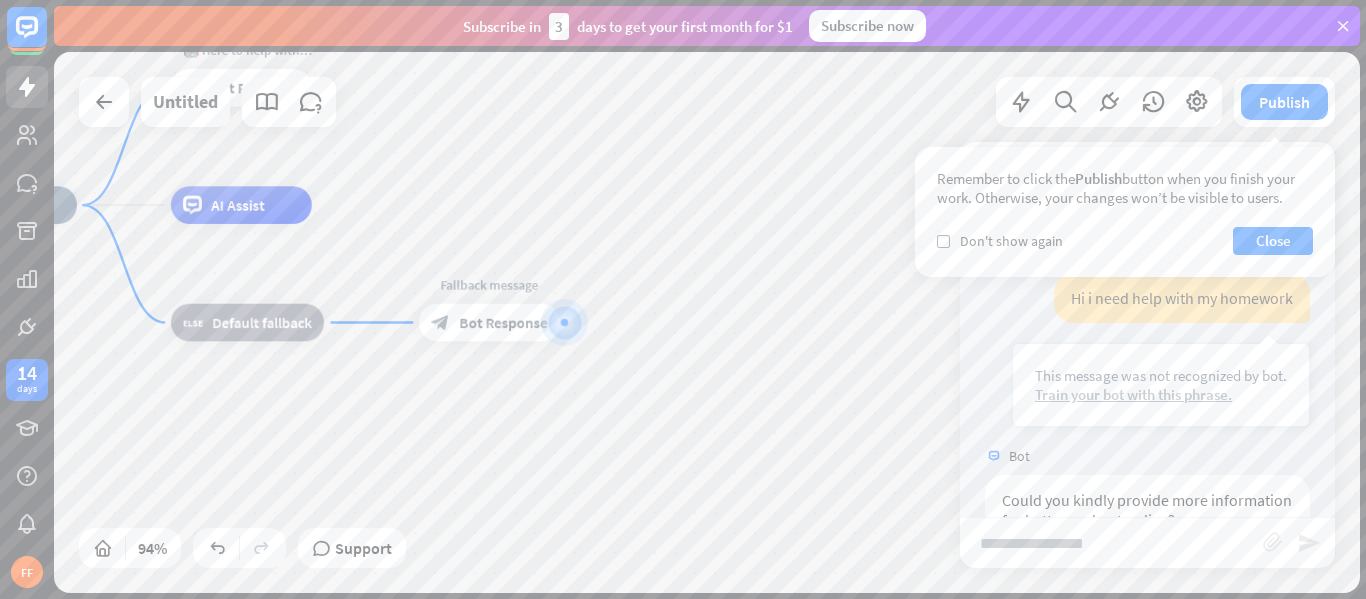 click on "Train your bot with this phrase." at bounding box center (1161, 394) 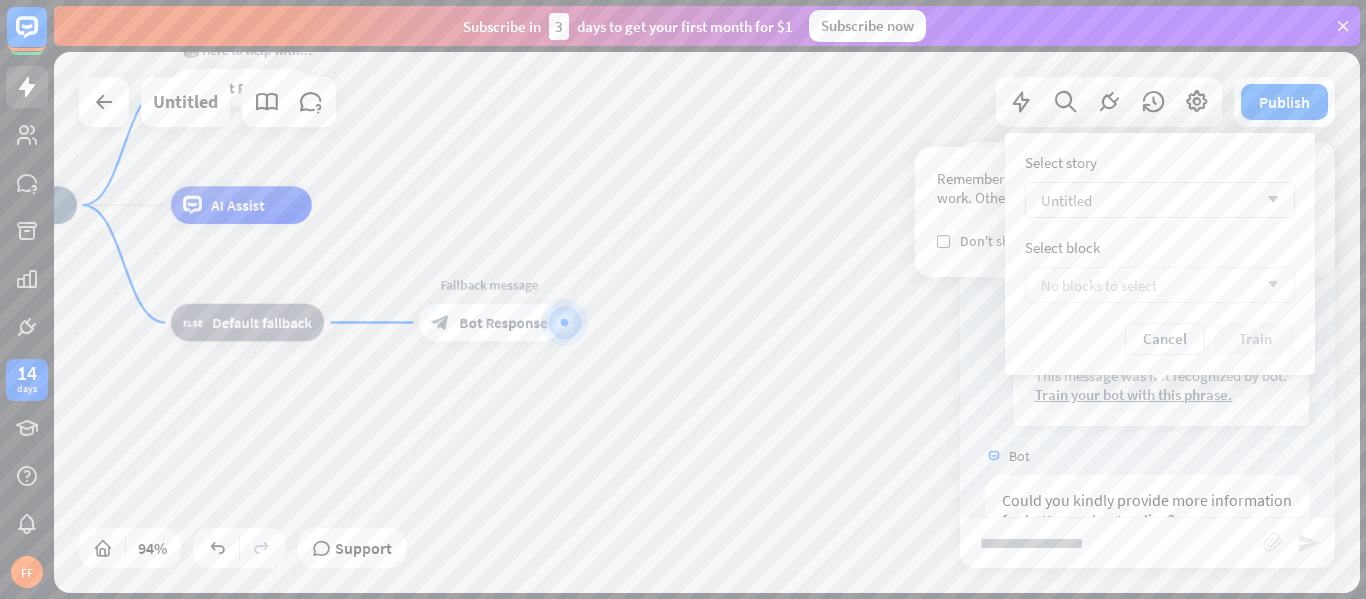 click on "Untitled
arrow_down" at bounding box center [1160, 200] 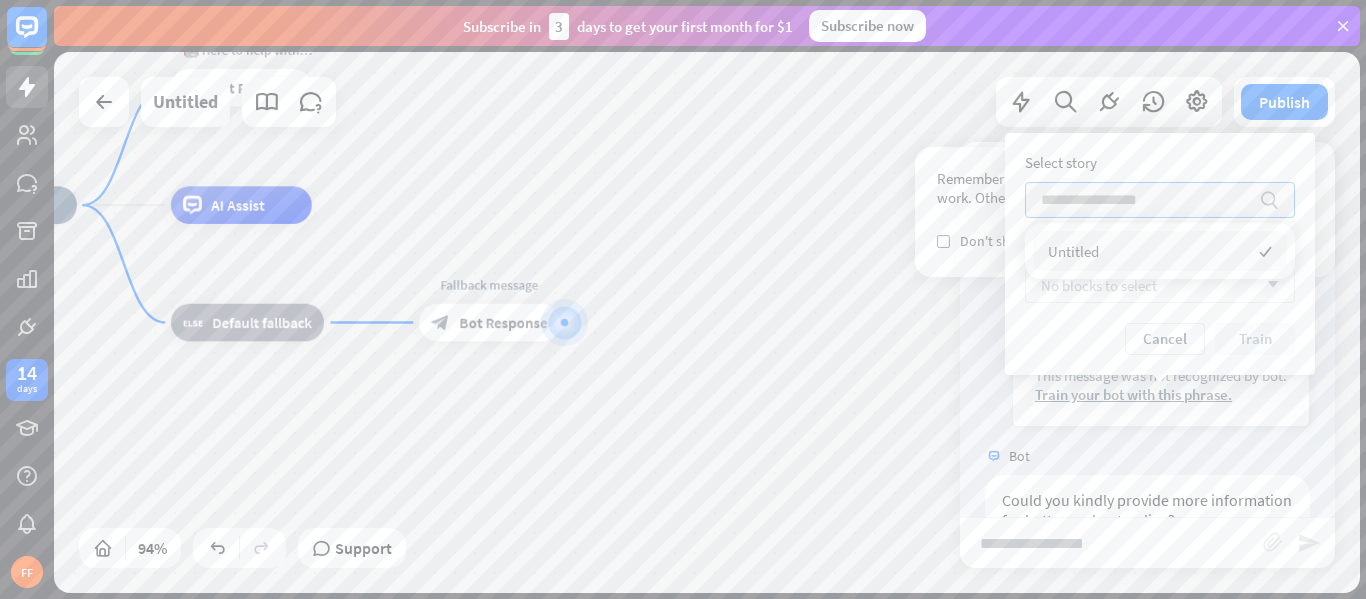 type on "*" 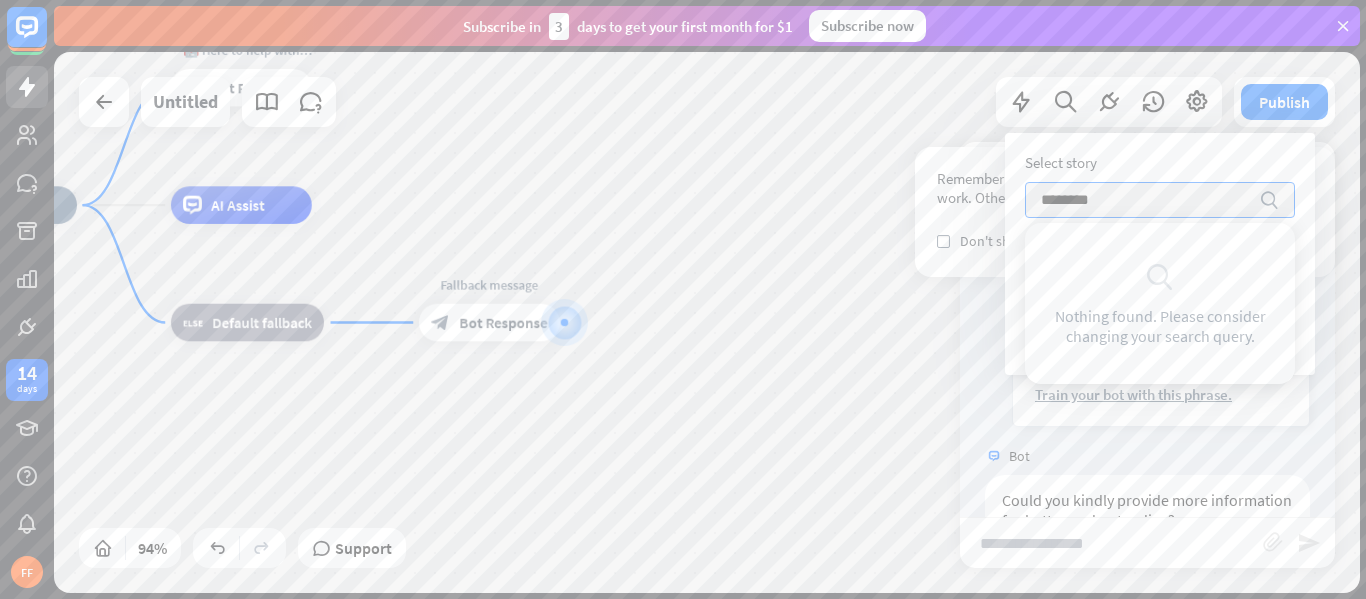 type on "********" 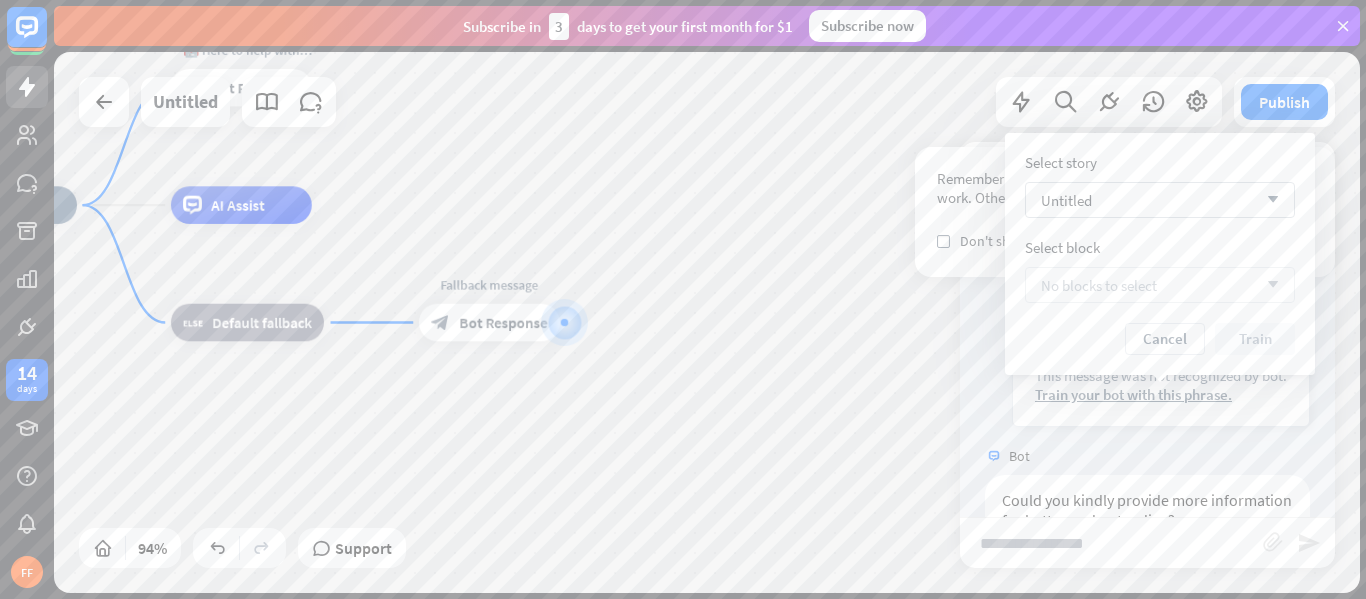 click on "No blocks to select
arrow_down" at bounding box center (1160, 285) 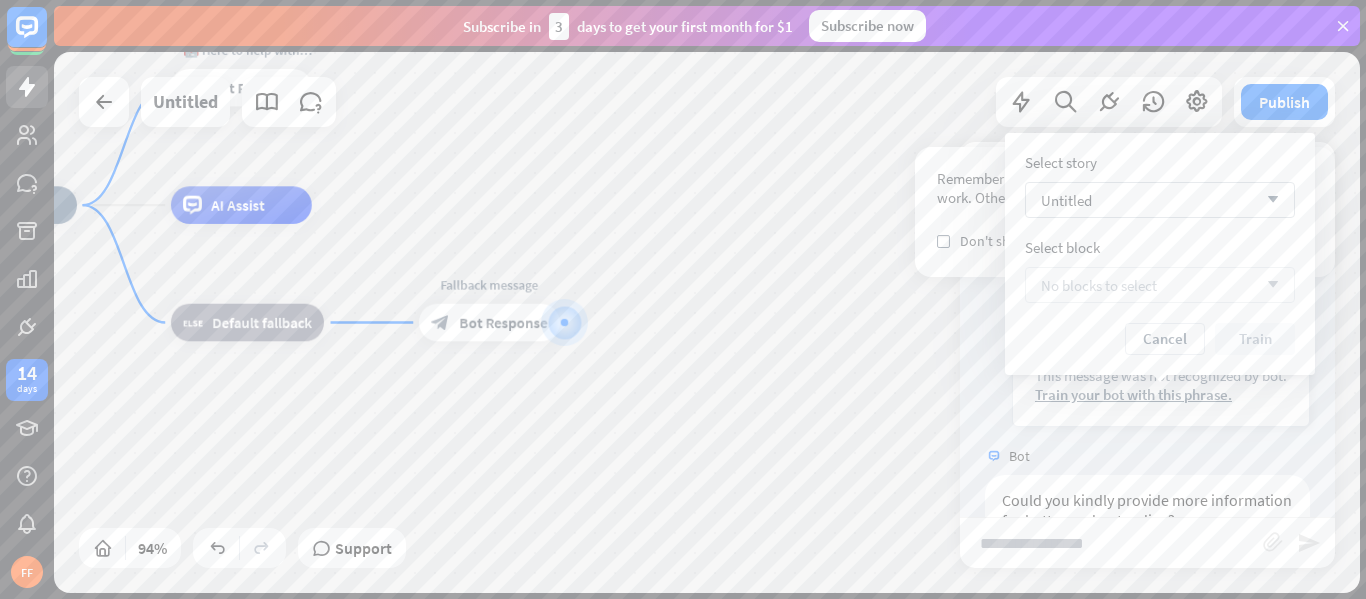 click on "No blocks to select" at bounding box center (1099, 285) 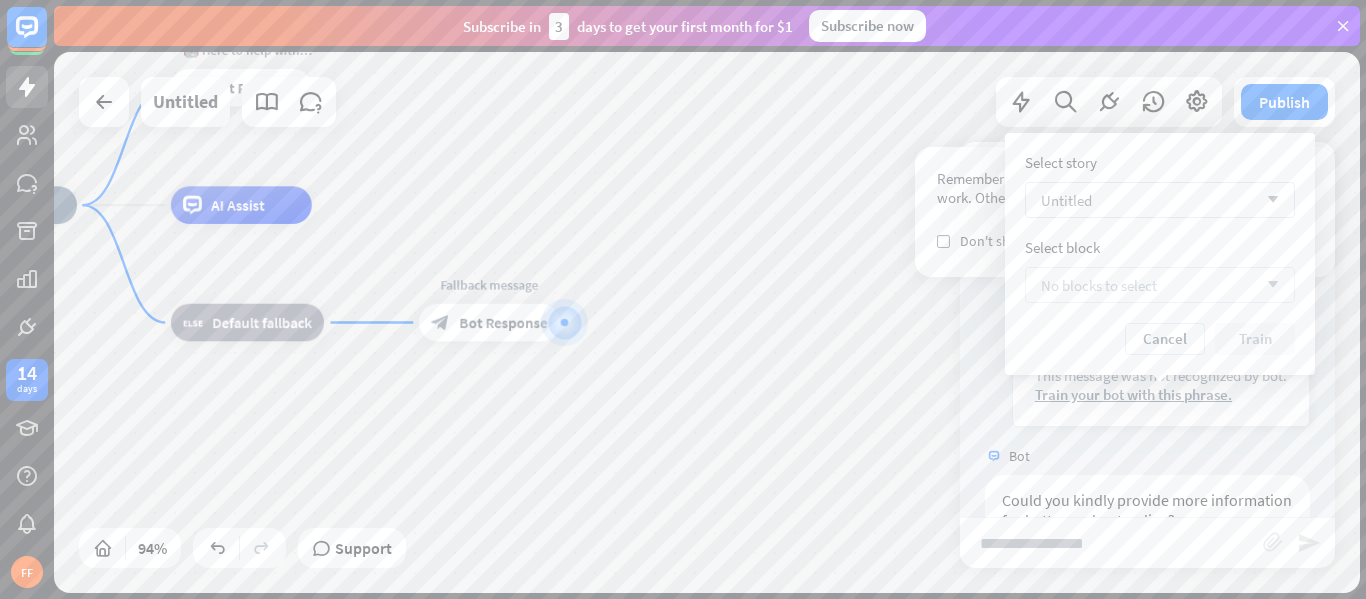 click on "Untitled
arrow_down" at bounding box center (1160, 200) 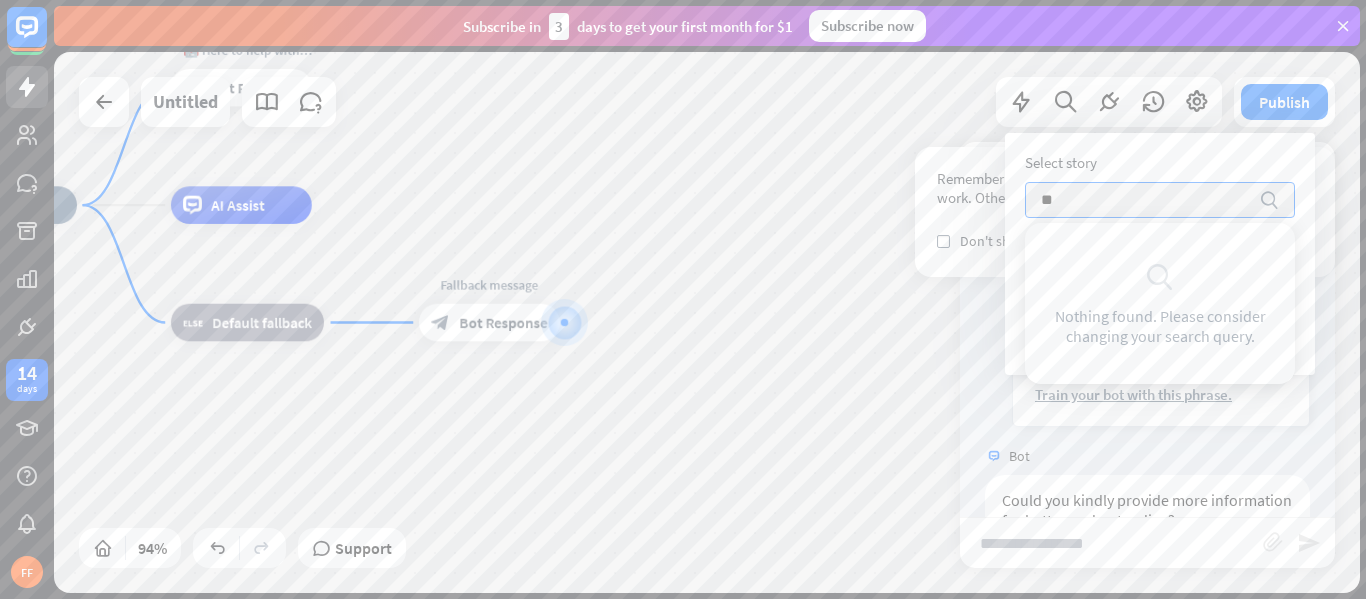 type on "*" 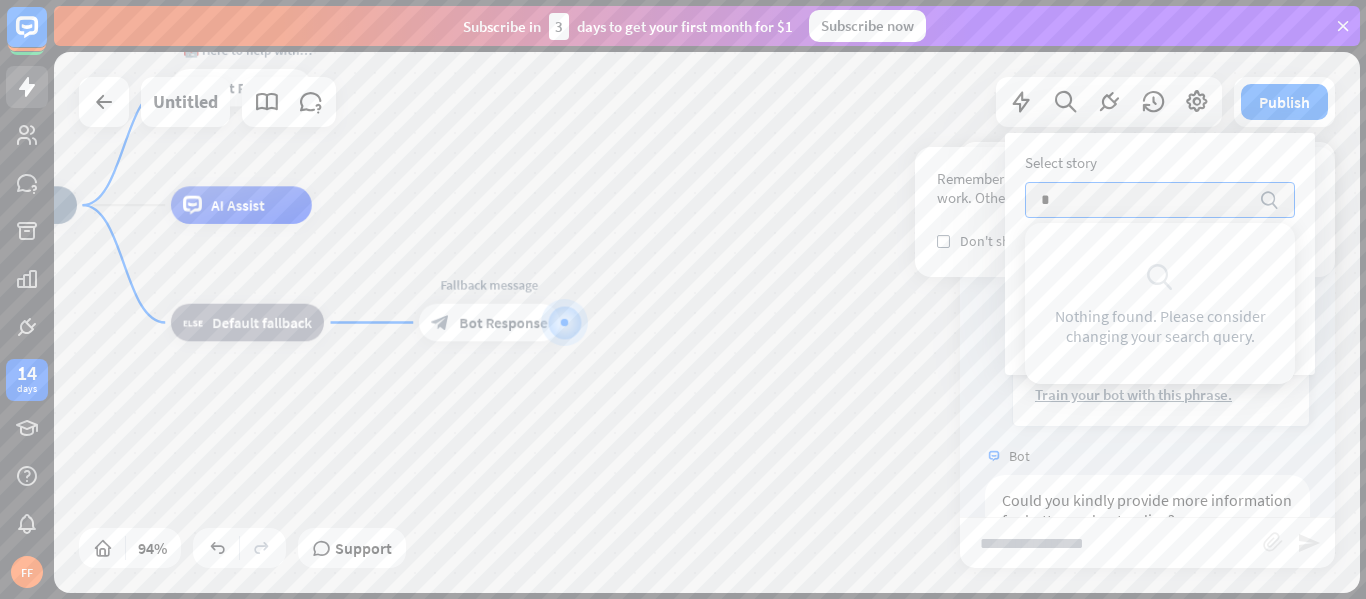 type 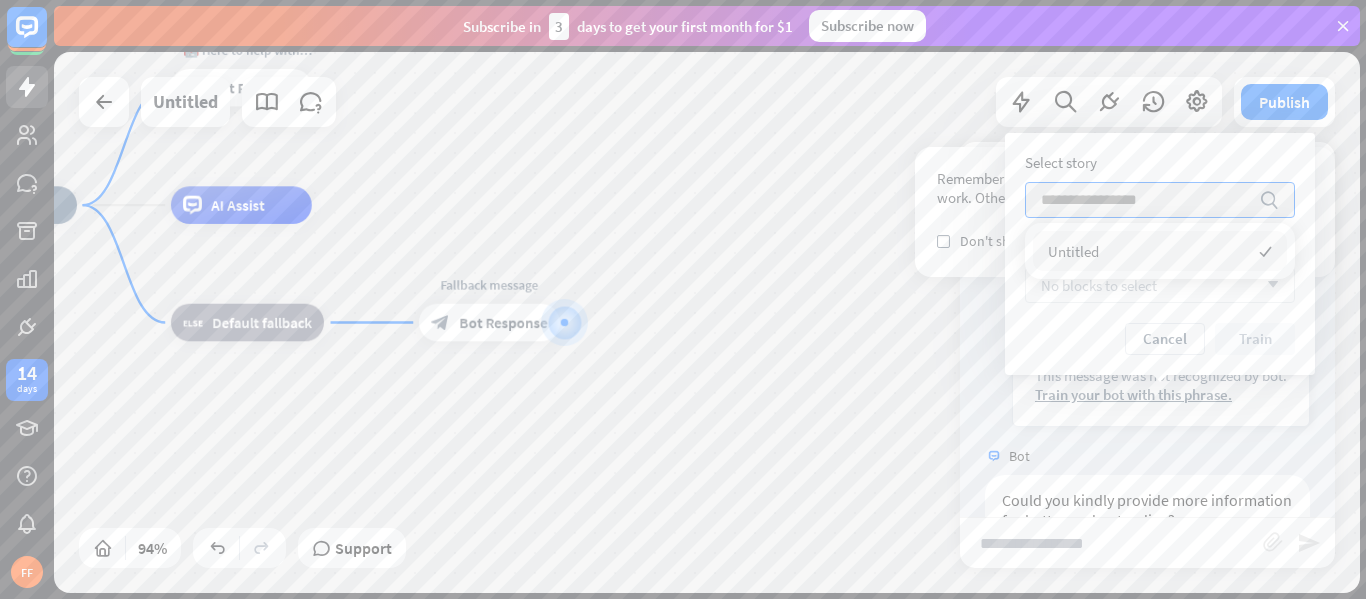 click on "Untitled
checked" at bounding box center (1160, 251) 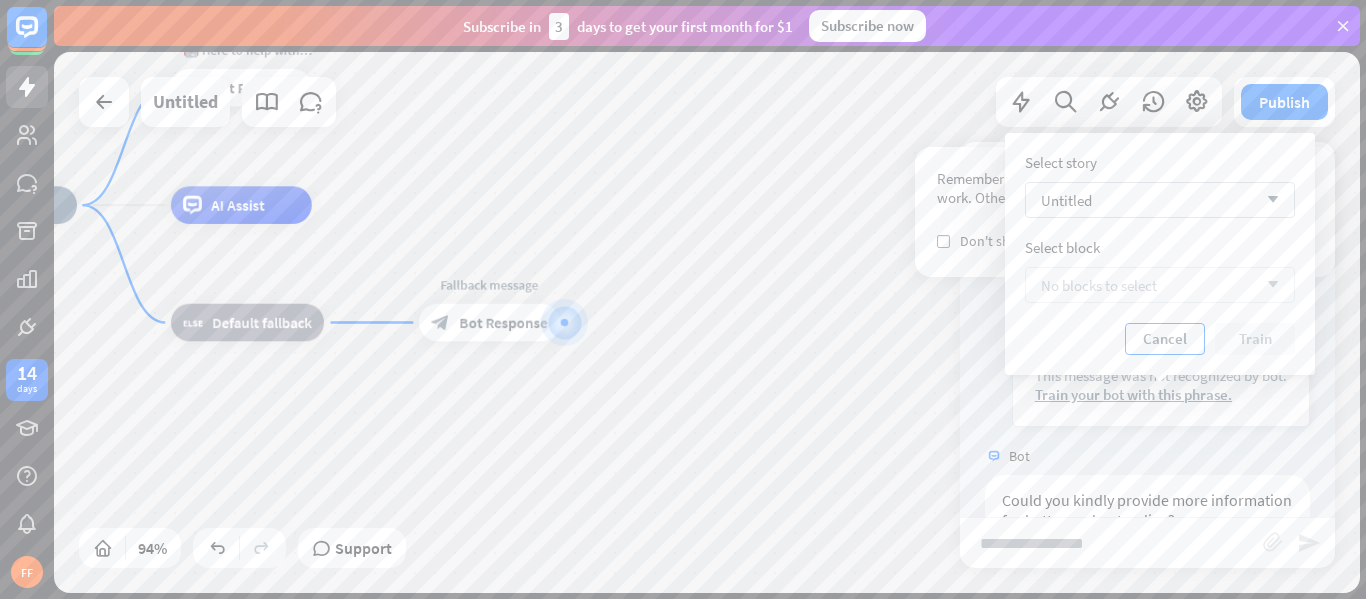click on "Cancel" at bounding box center (1165, 339) 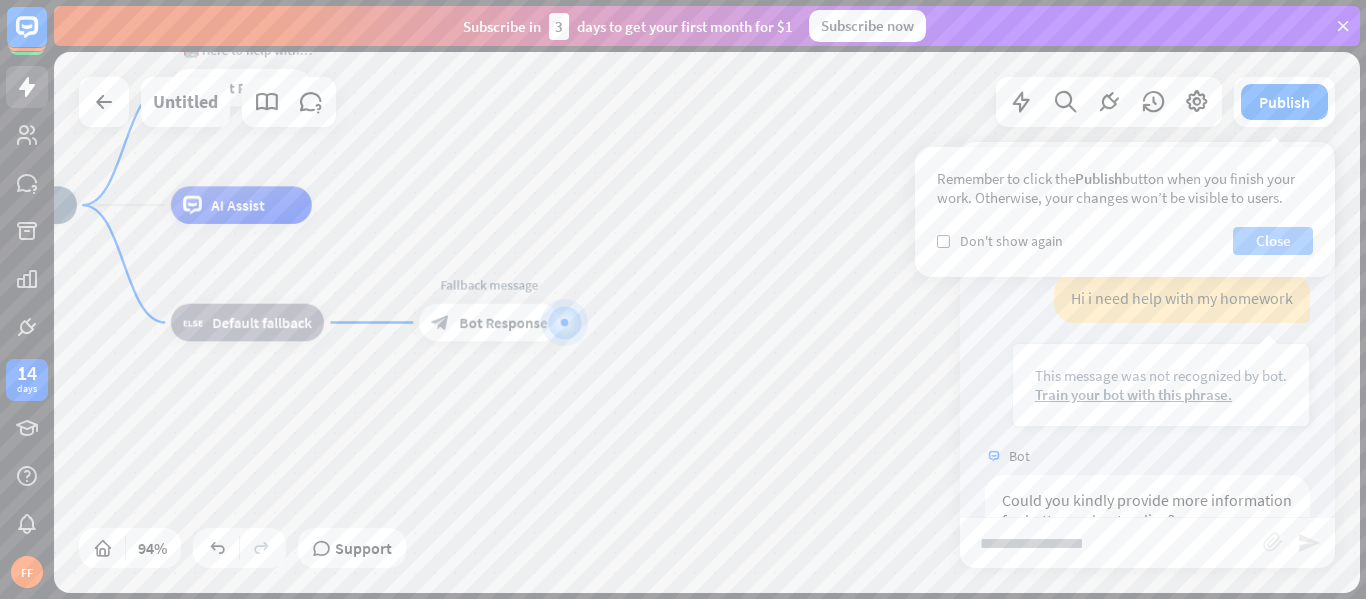 click on "Close" at bounding box center (1273, 241) 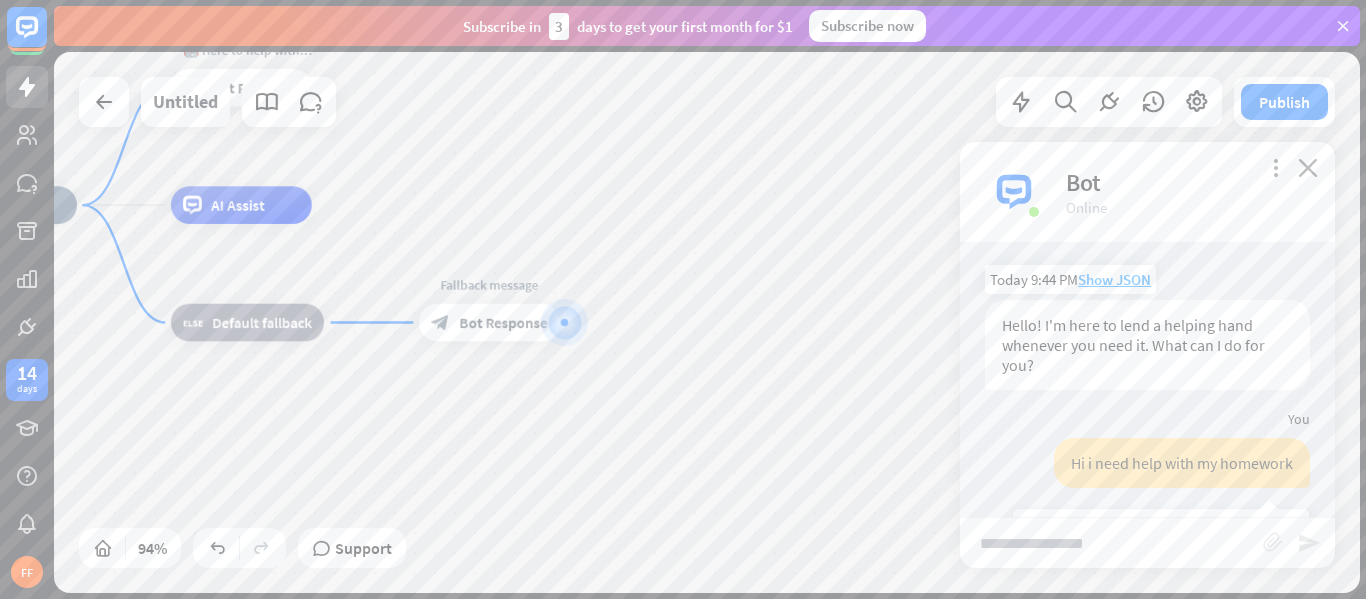 scroll, scrollTop: 543, scrollLeft: 0, axis: vertical 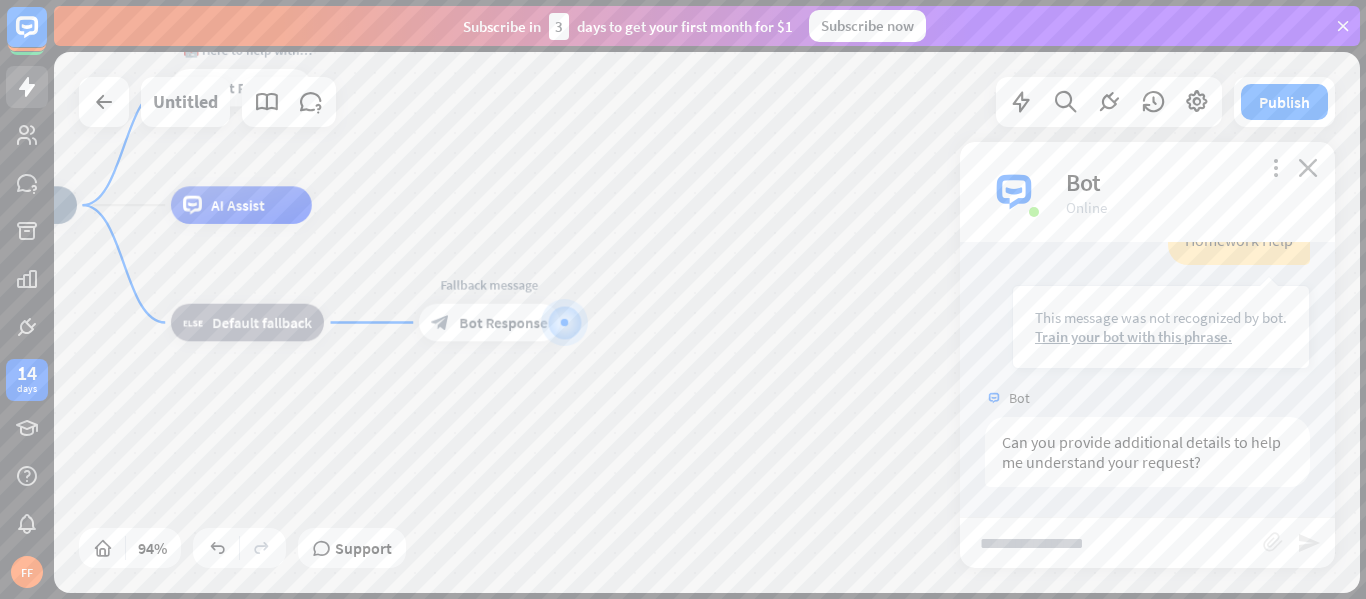 click at bounding box center [1111, 543] 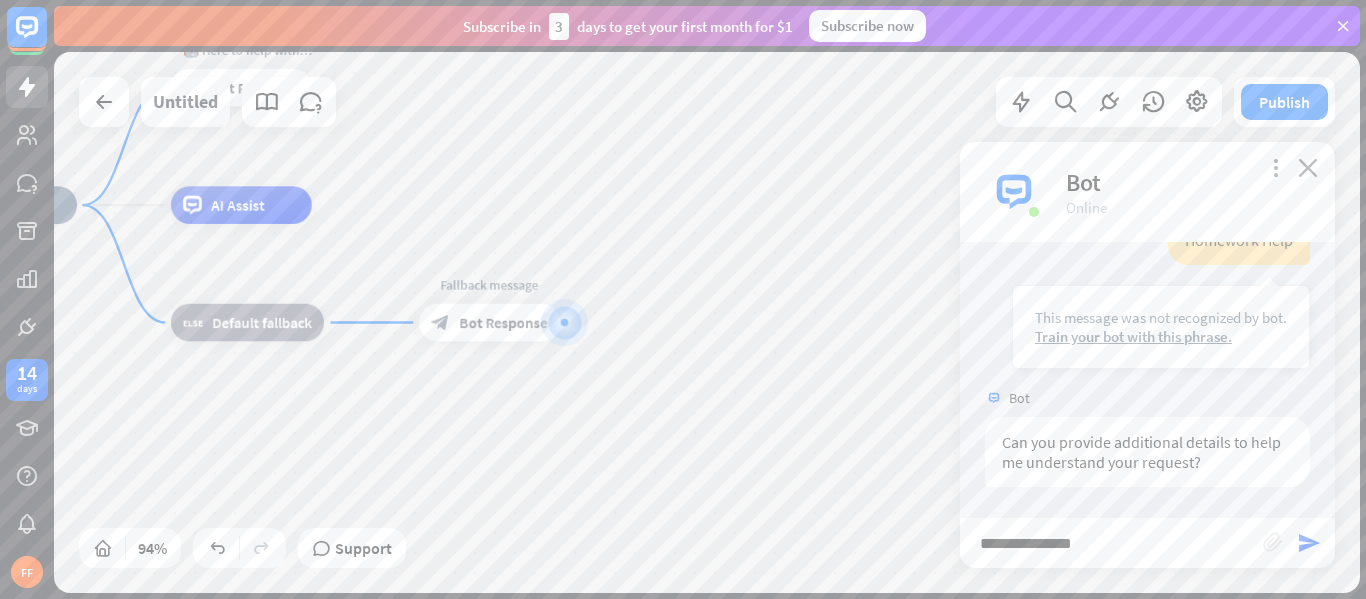 type on "**********" 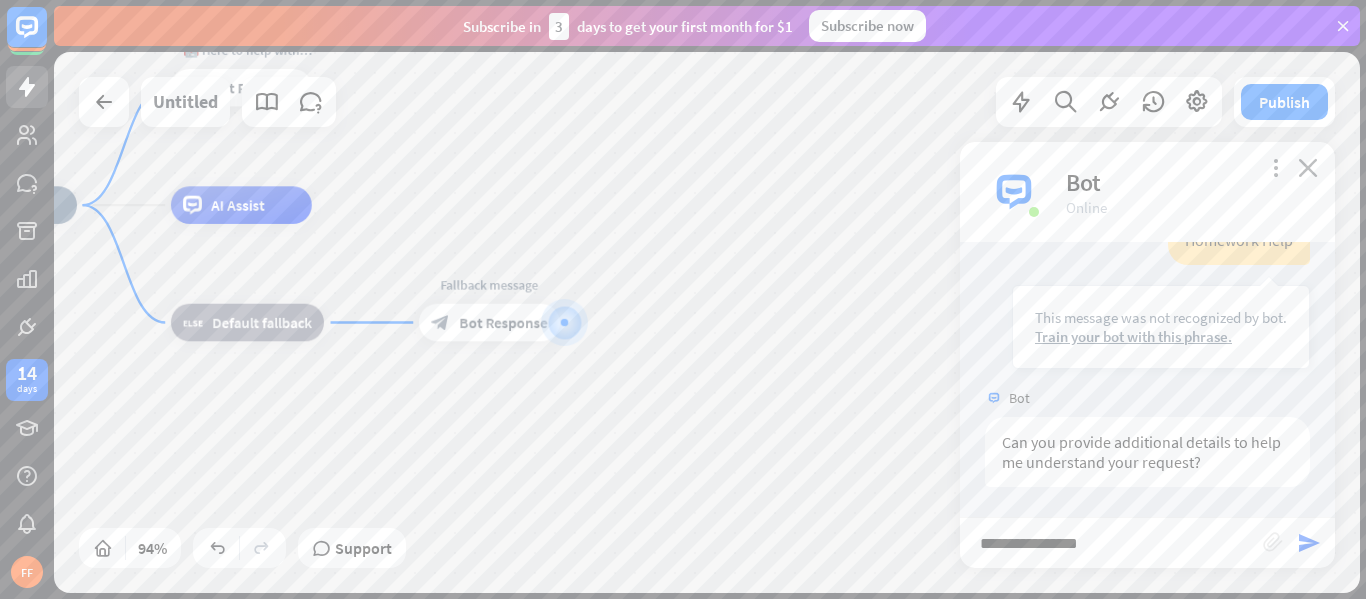 type 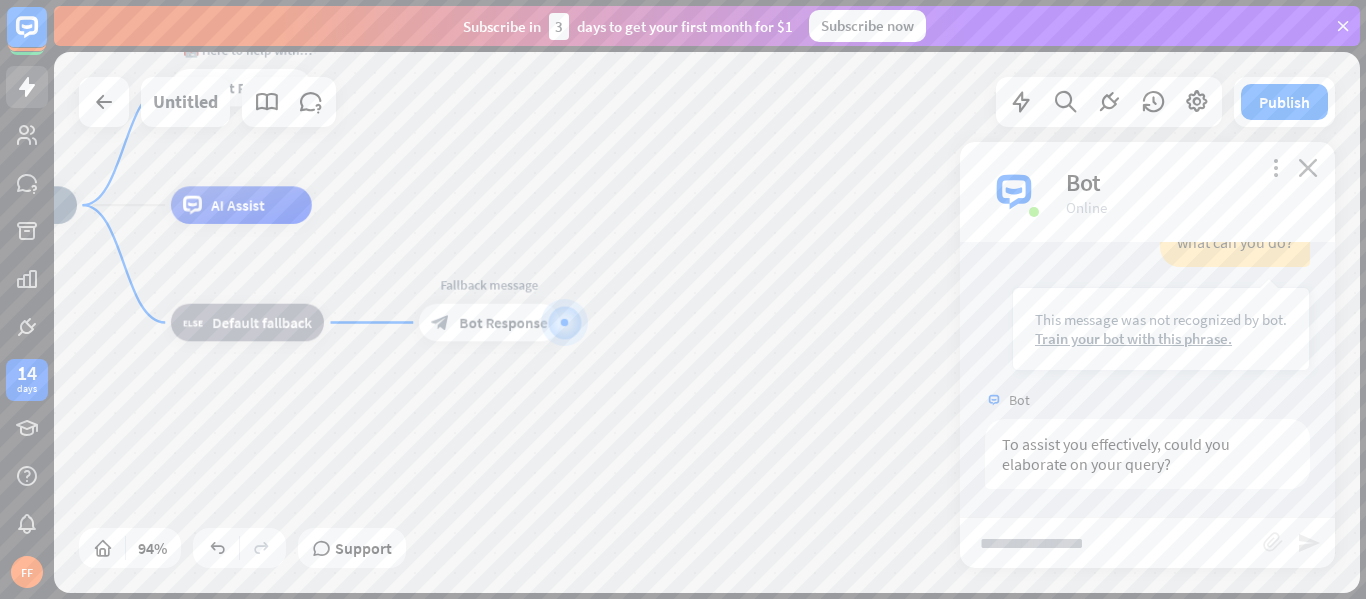 scroll, scrollTop: 863, scrollLeft: 0, axis: vertical 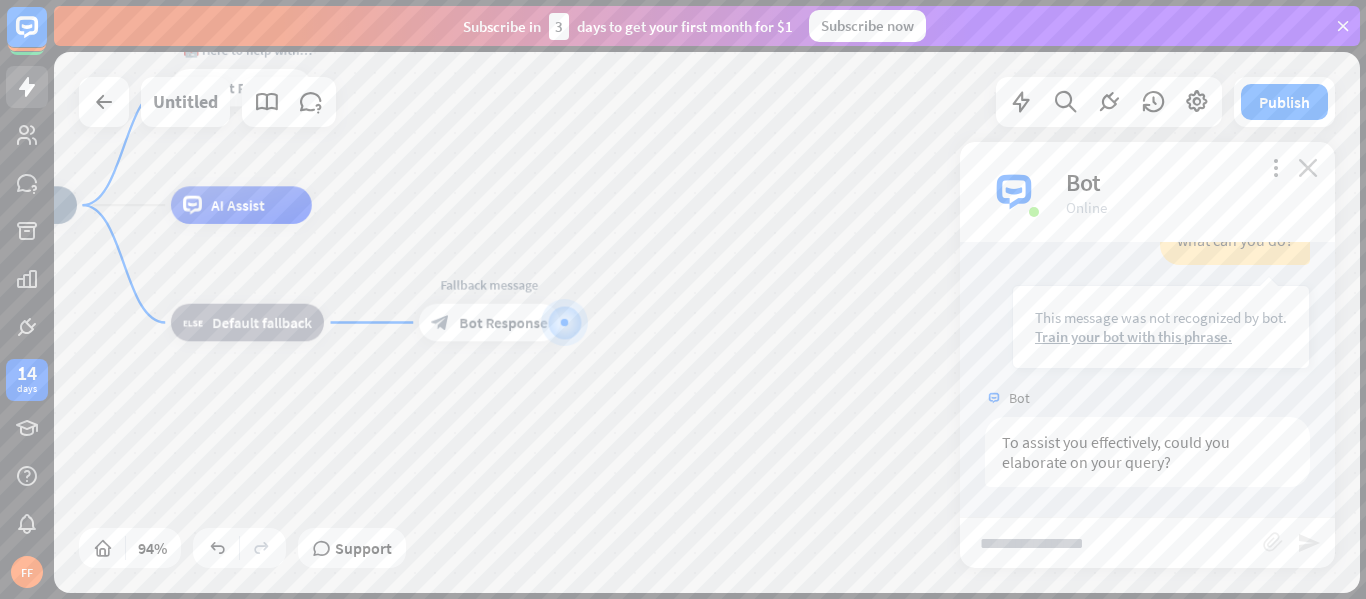 click on "close" at bounding box center (1308, 167) 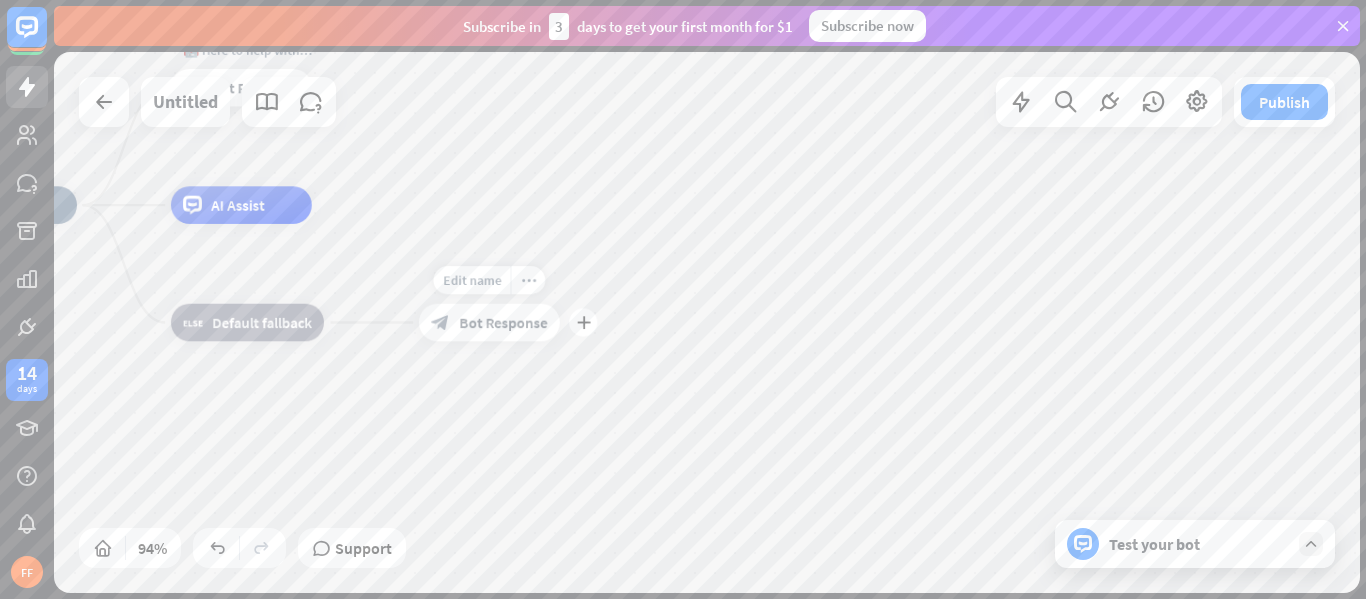 click on "Bot Response" at bounding box center [503, 322] 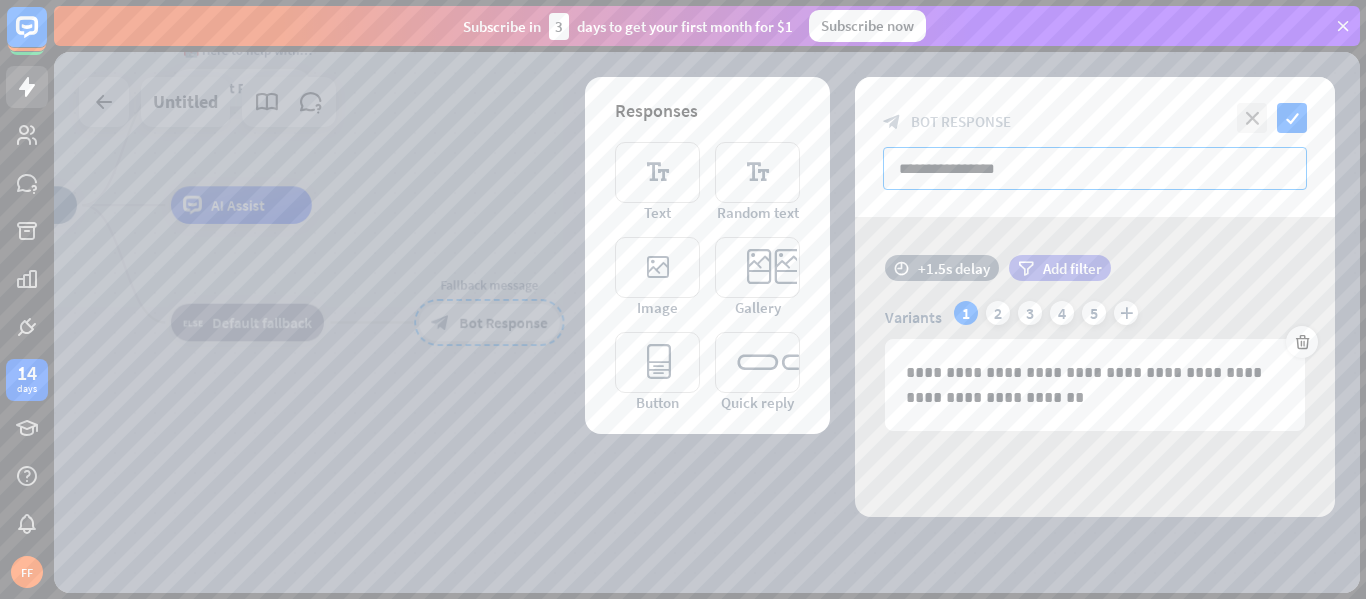 click on "**********" at bounding box center [1095, 168] 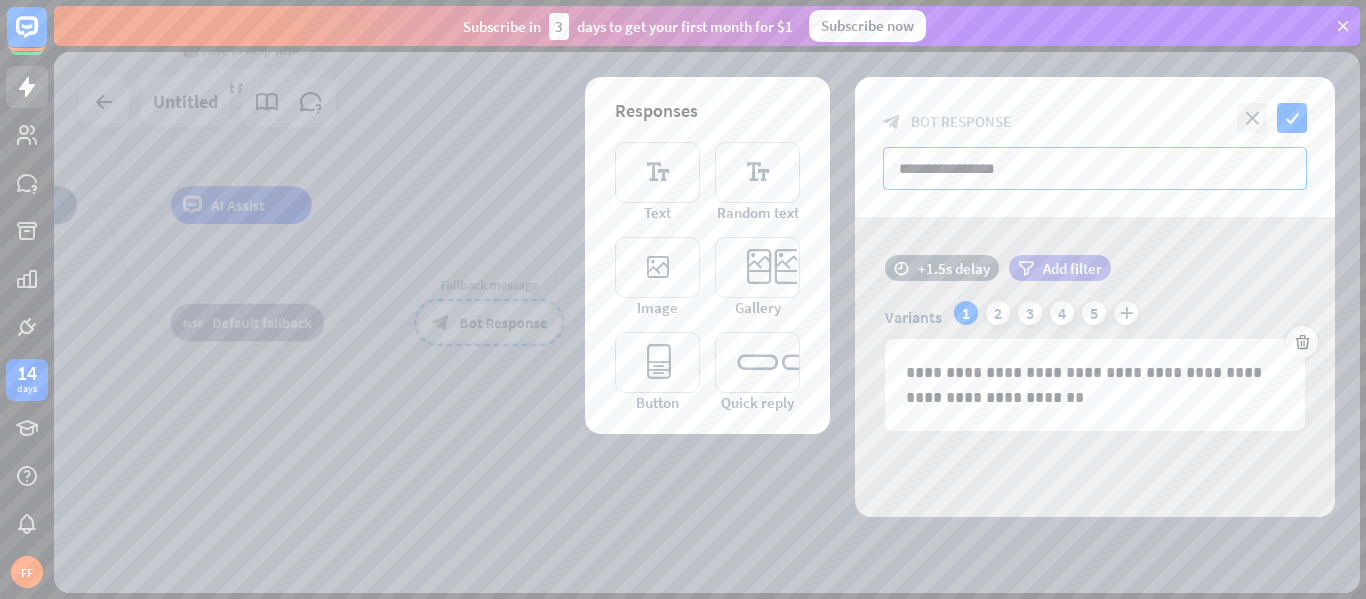 drag, startPoint x: 1034, startPoint y: 175, endPoint x: 875, endPoint y: 170, distance: 159.0786 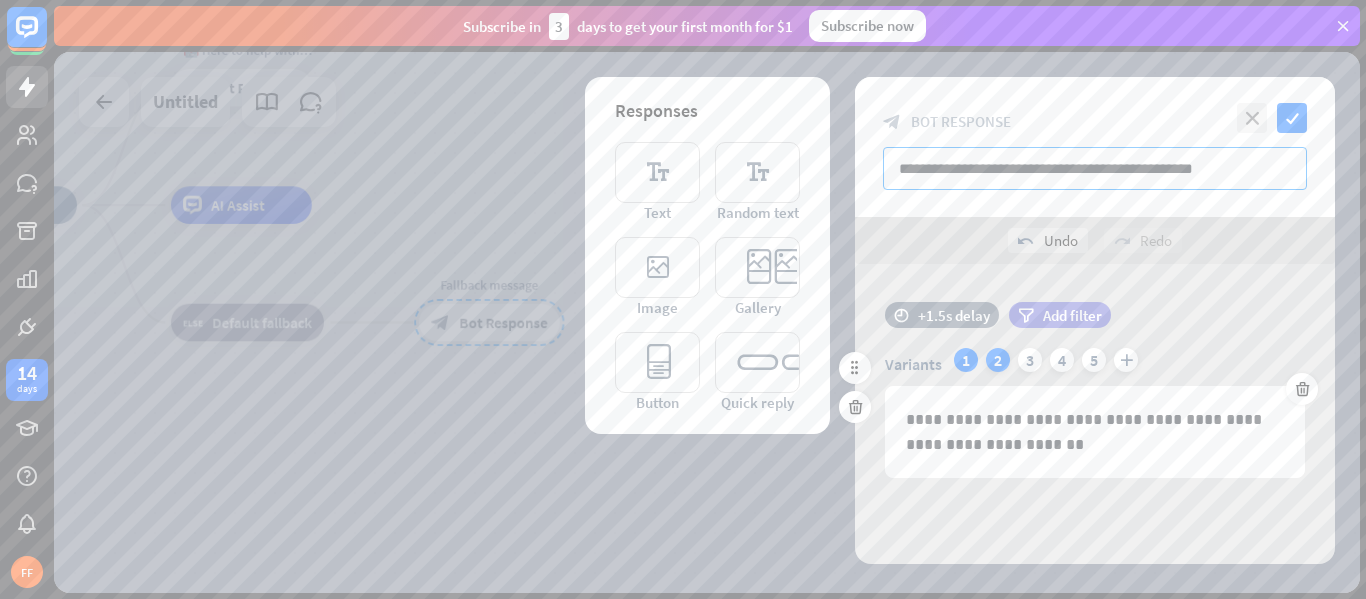 type on "**********" 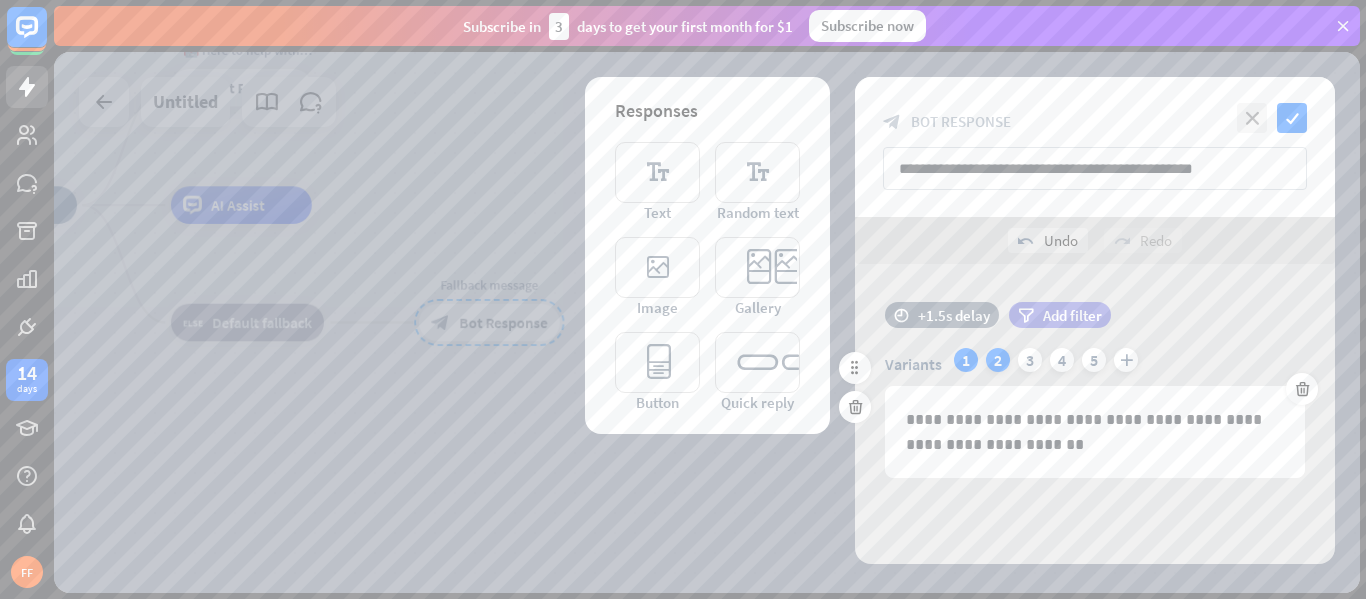 click on "2" at bounding box center [998, 360] 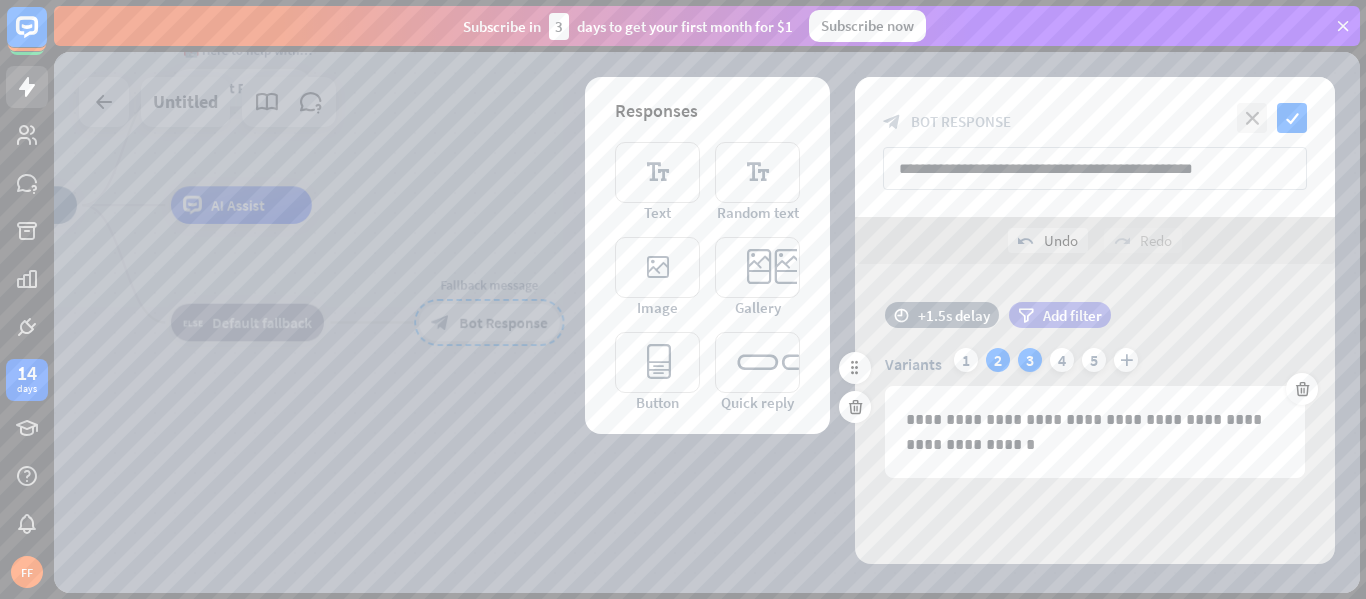 click on "3" at bounding box center (1030, 360) 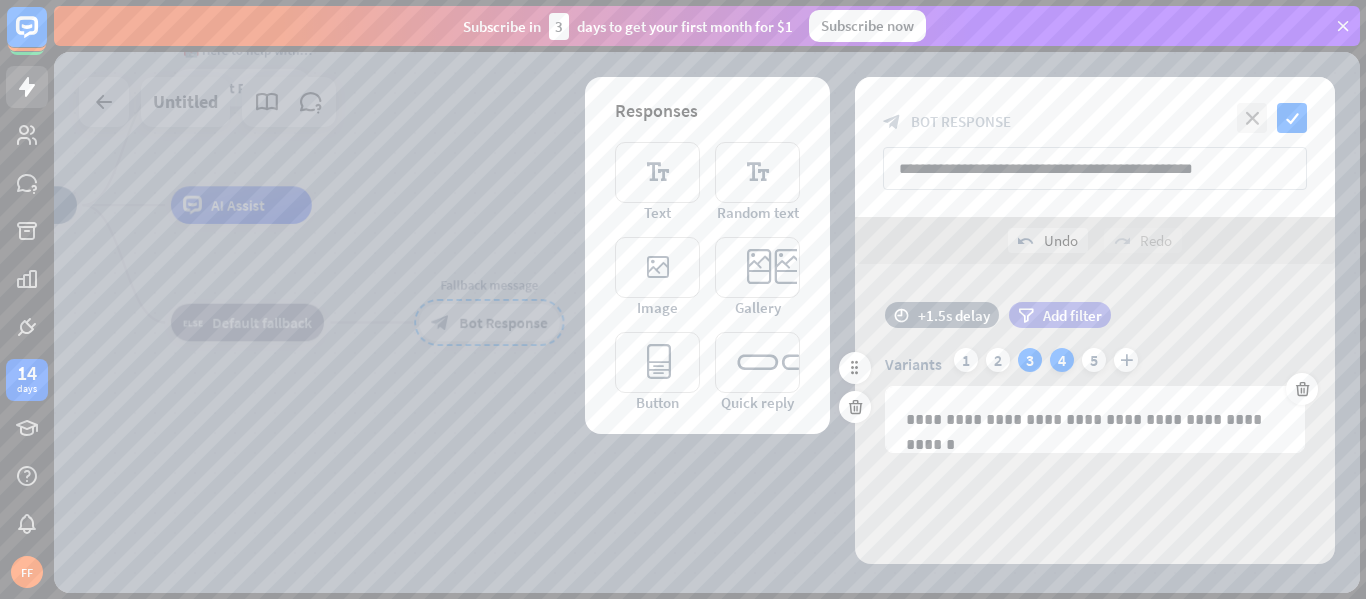 click on "4" at bounding box center [1062, 360] 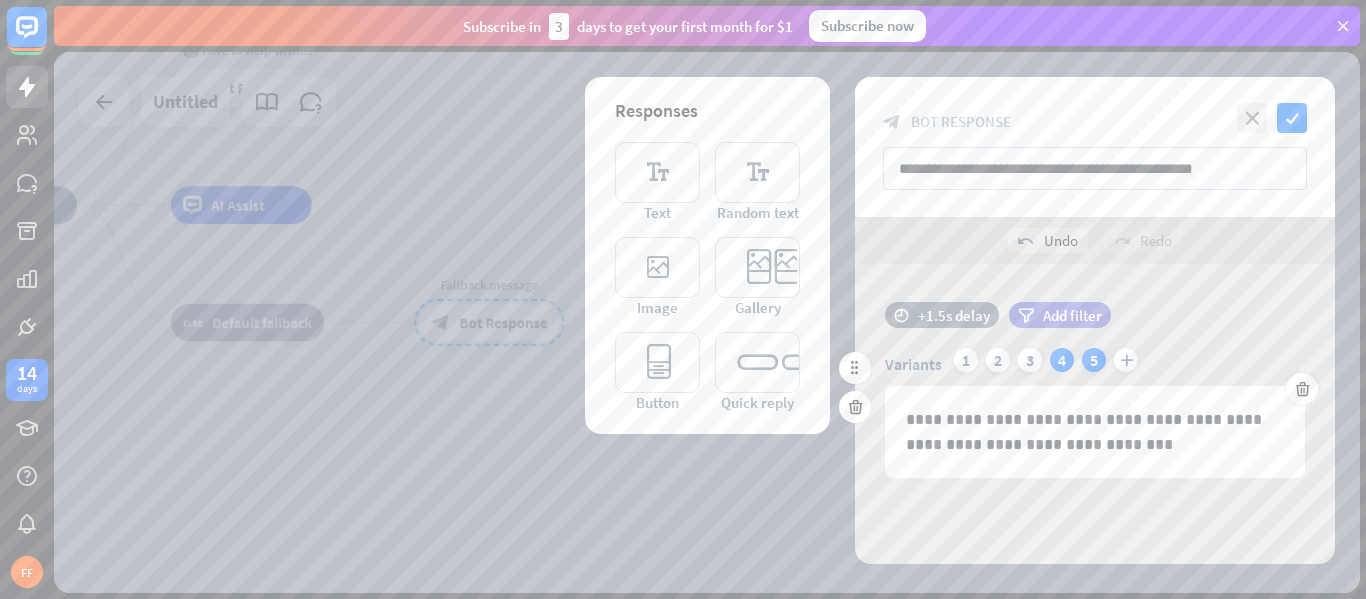 click on "5" at bounding box center [1094, 360] 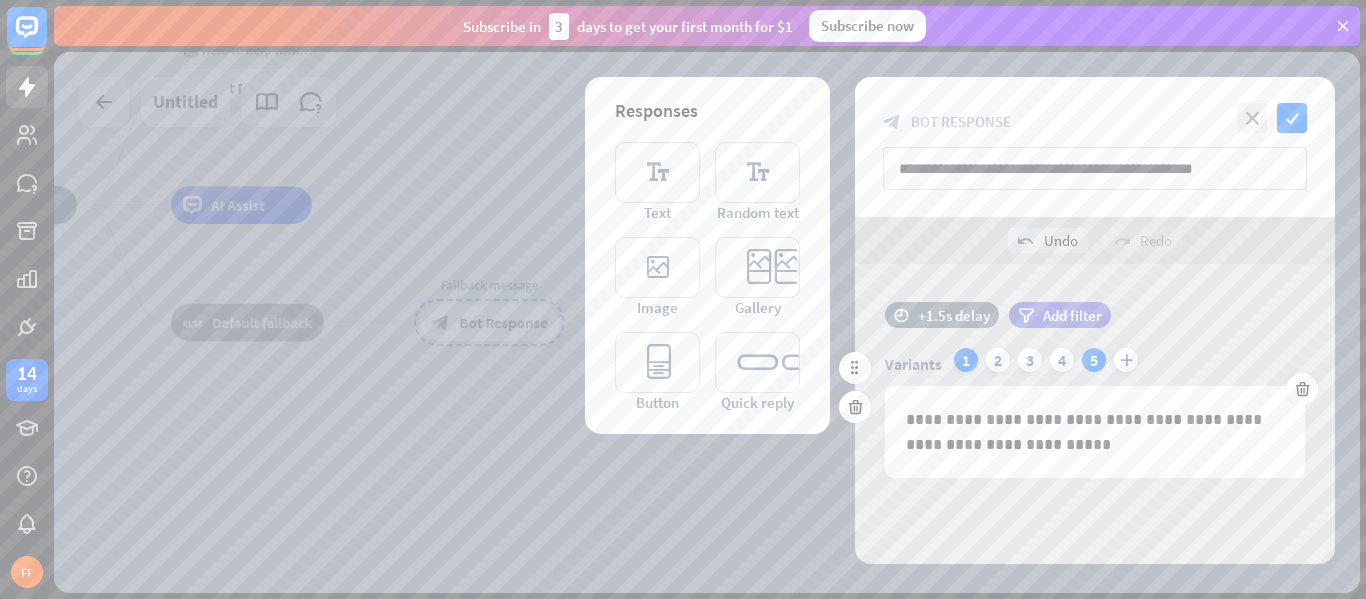 click on "1" at bounding box center [966, 360] 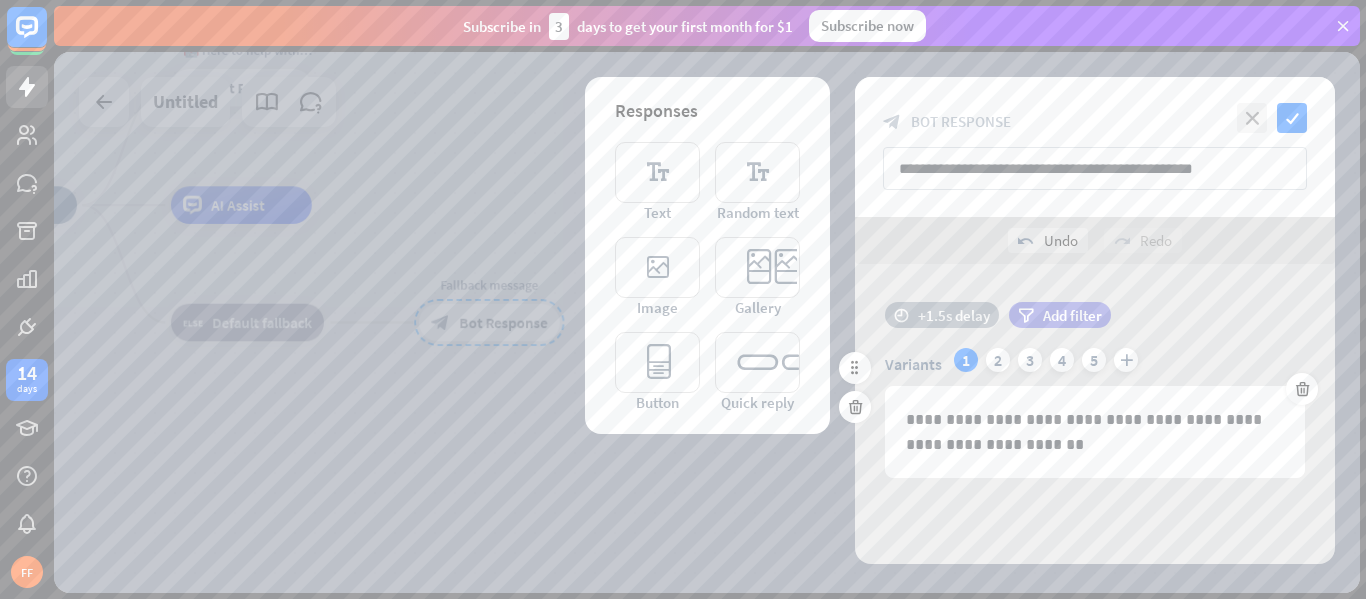 click on "+1.5s delay" at bounding box center [954, 315] 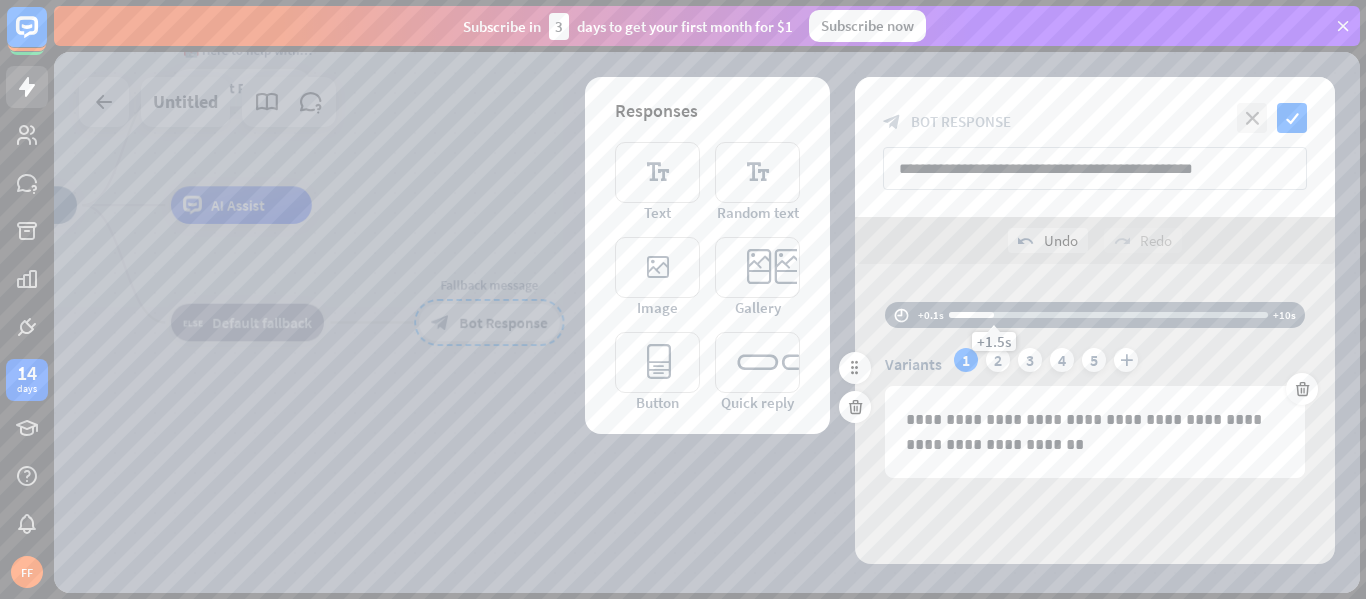 click at bounding box center [971, 315] 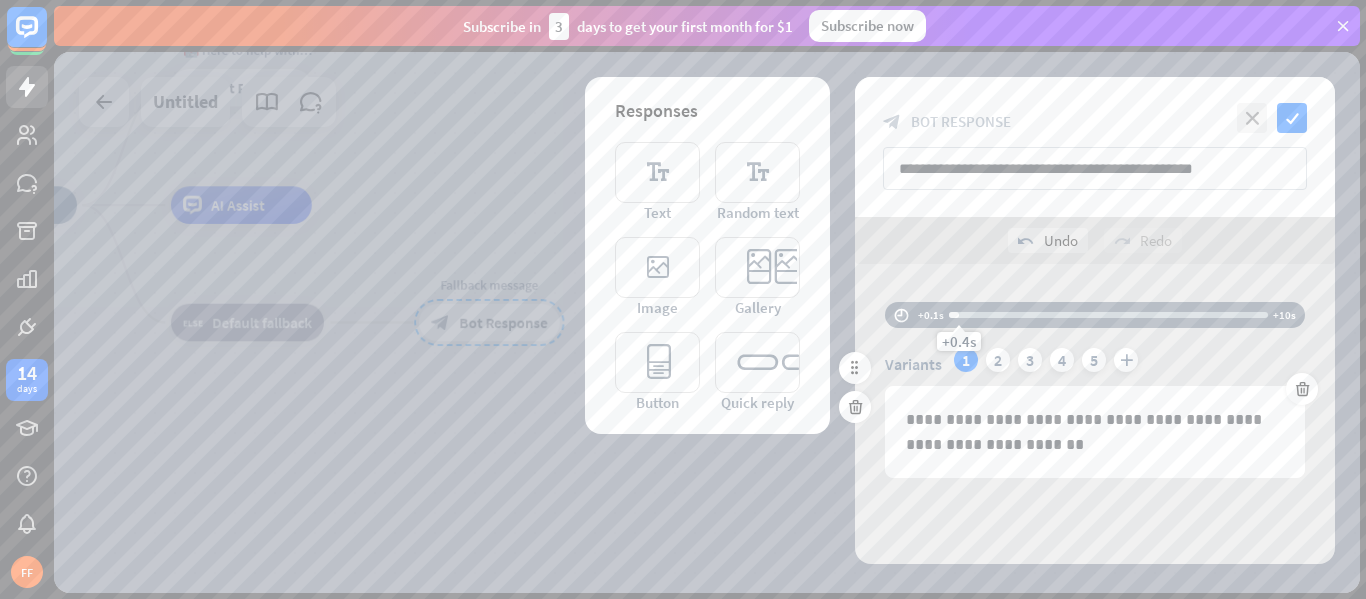 click on "time   +0.1s   +0.4s   +10s" at bounding box center [1095, 325] 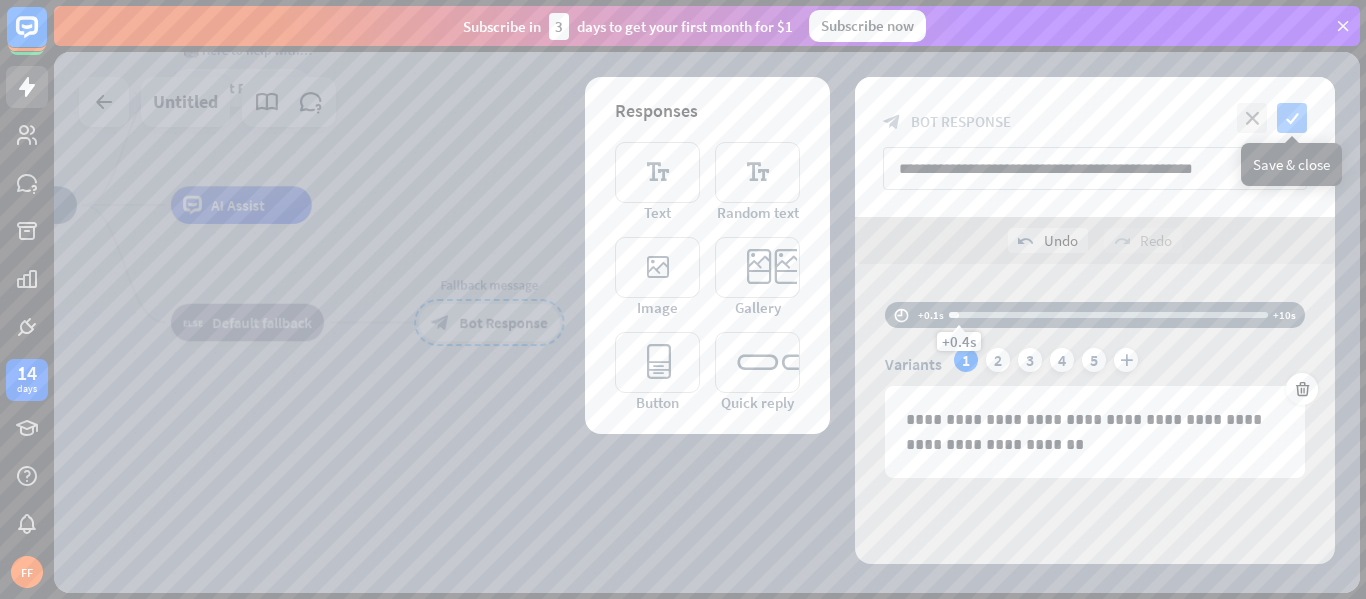 click on "check" at bounding box center (1292, 118) 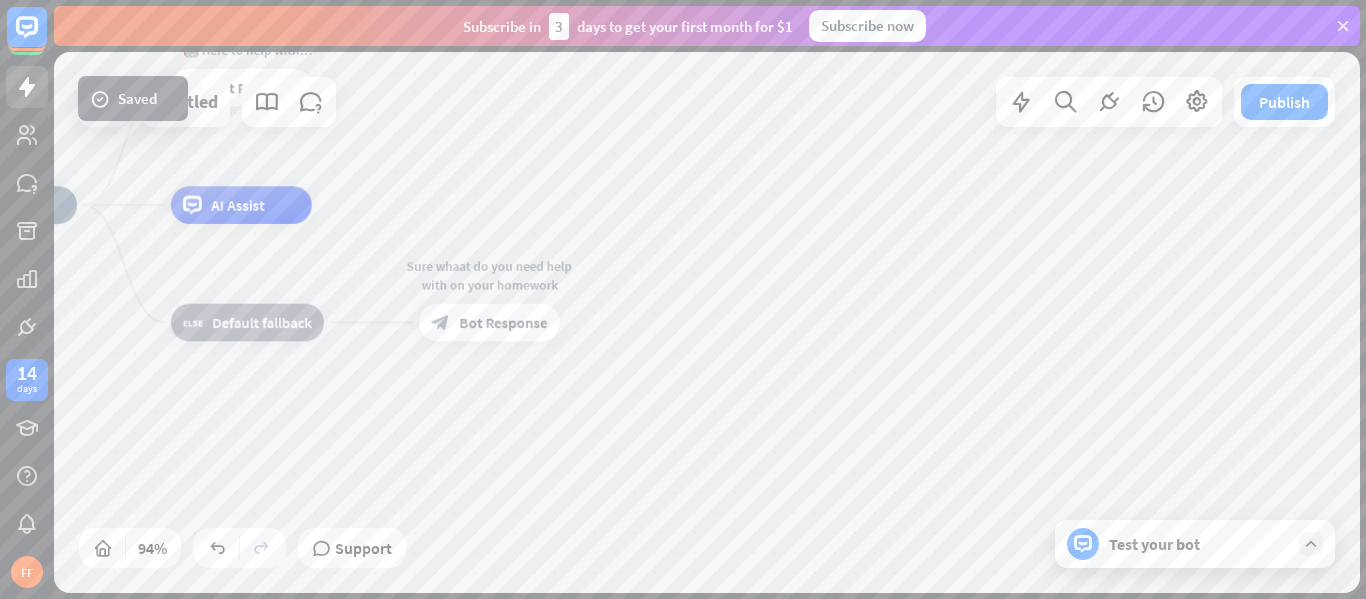 click on "Test your bot" at bounding box center [1199, 544] 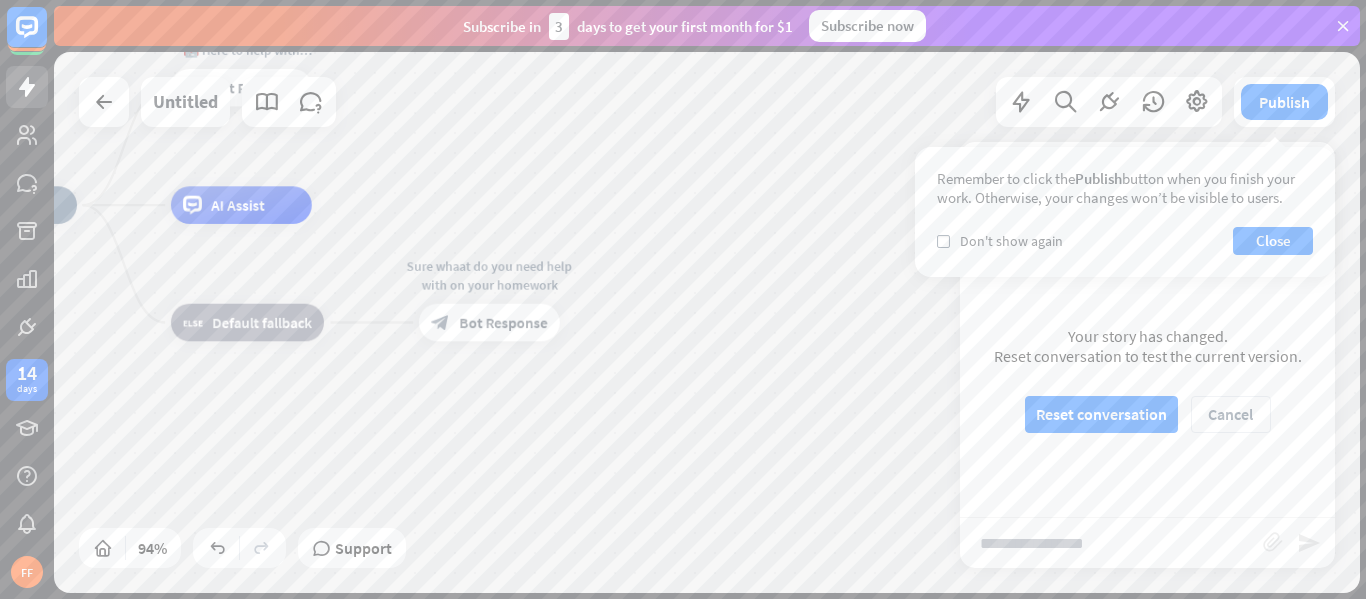 click on "check   Don't show again    Close" at bounding box center [1125, 241] 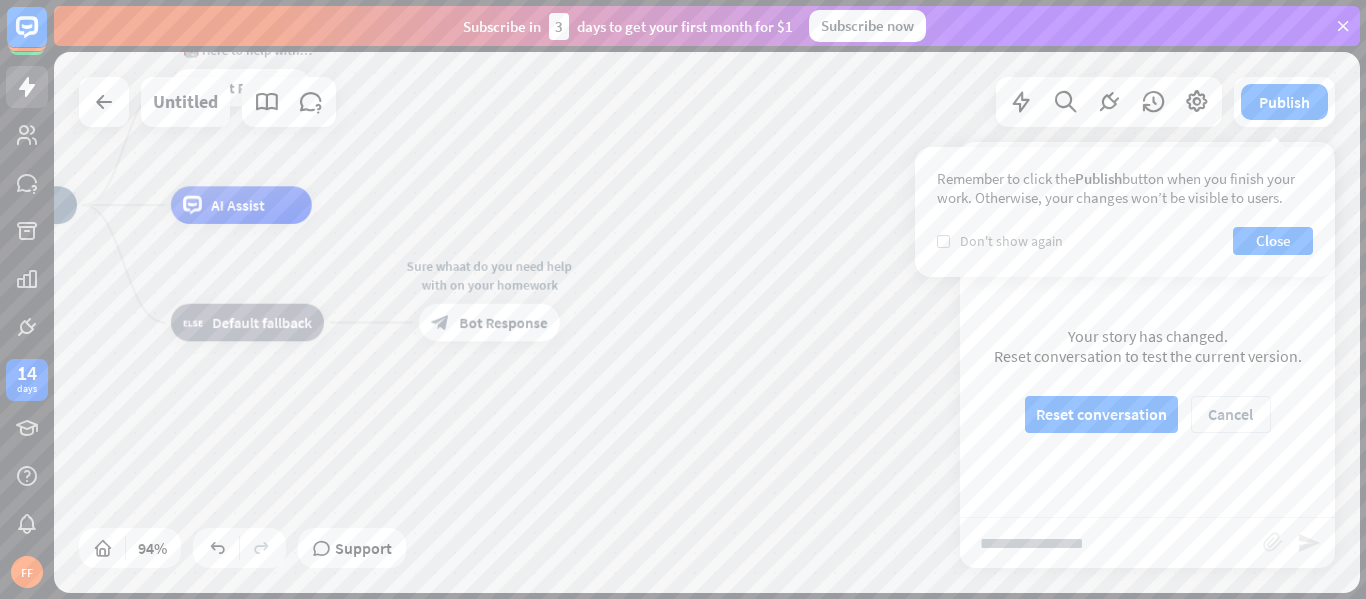 click on "check" at bounding box center (943, 241) 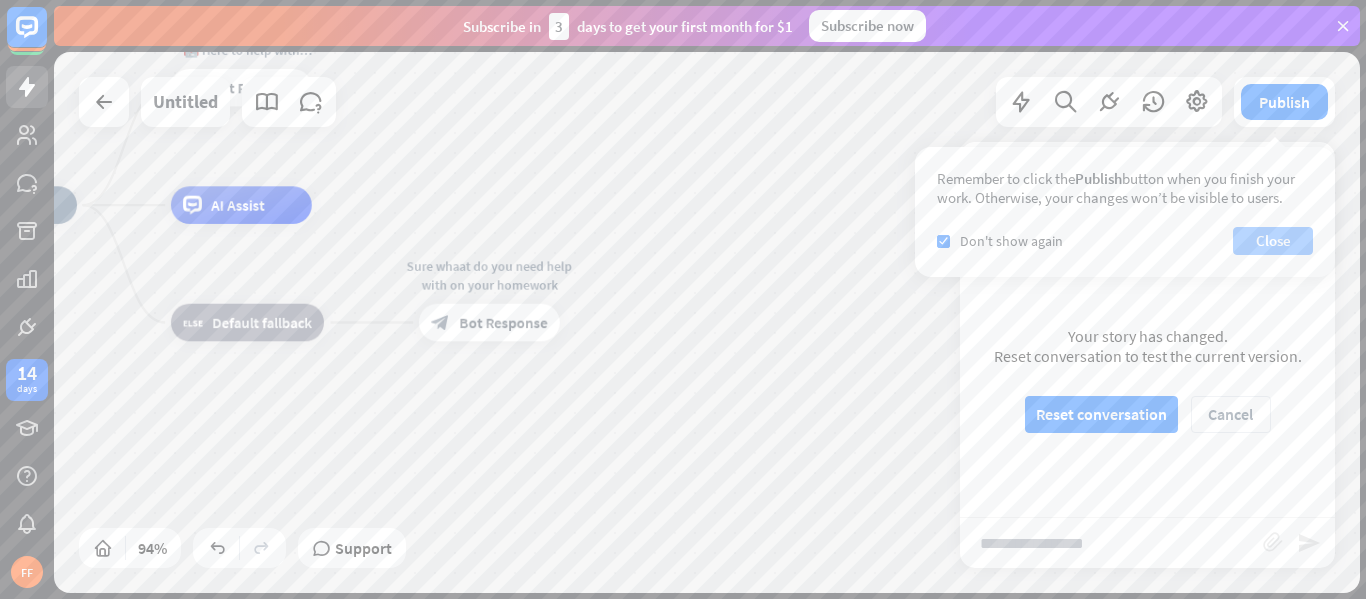 click on "Close" at bounding box center [1273, 241] 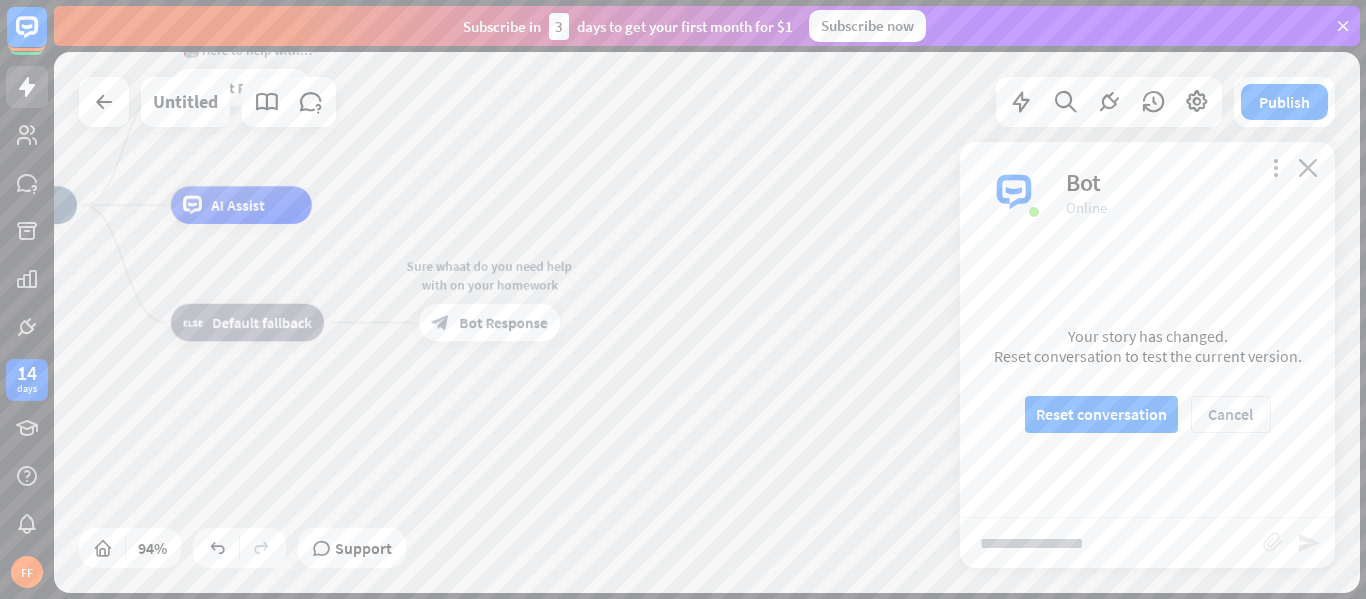 click at bounding box center [1111, 543] 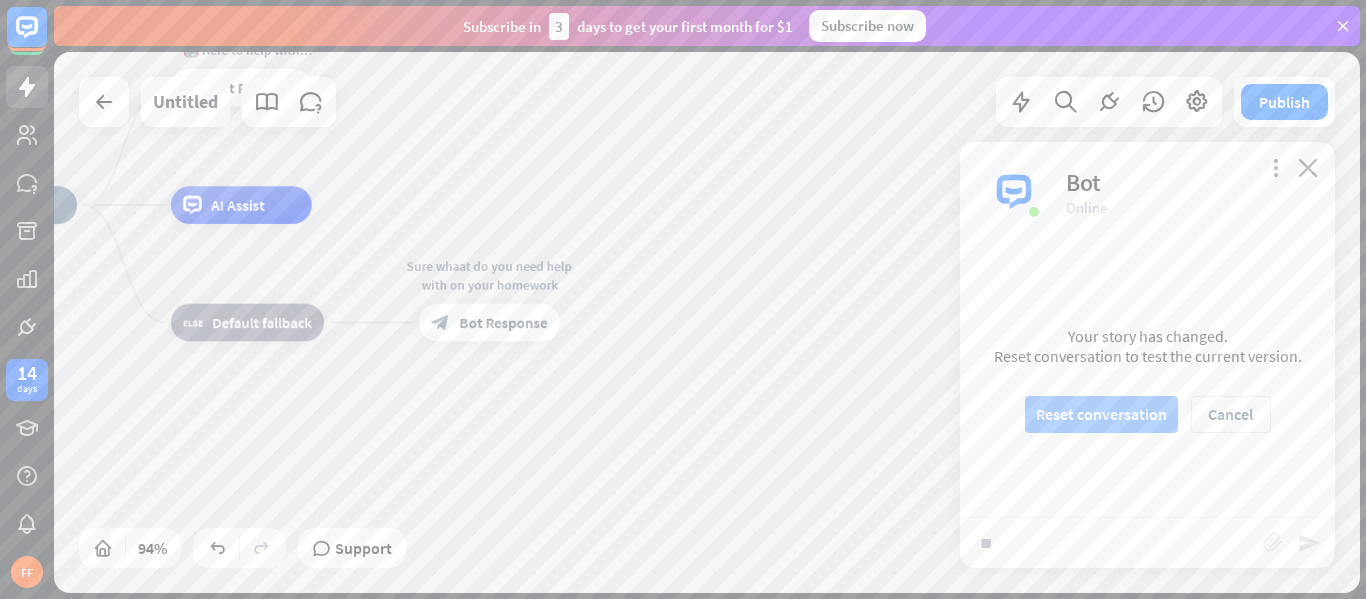 click on "Reset conversation" at bounding box center [1101, 414] 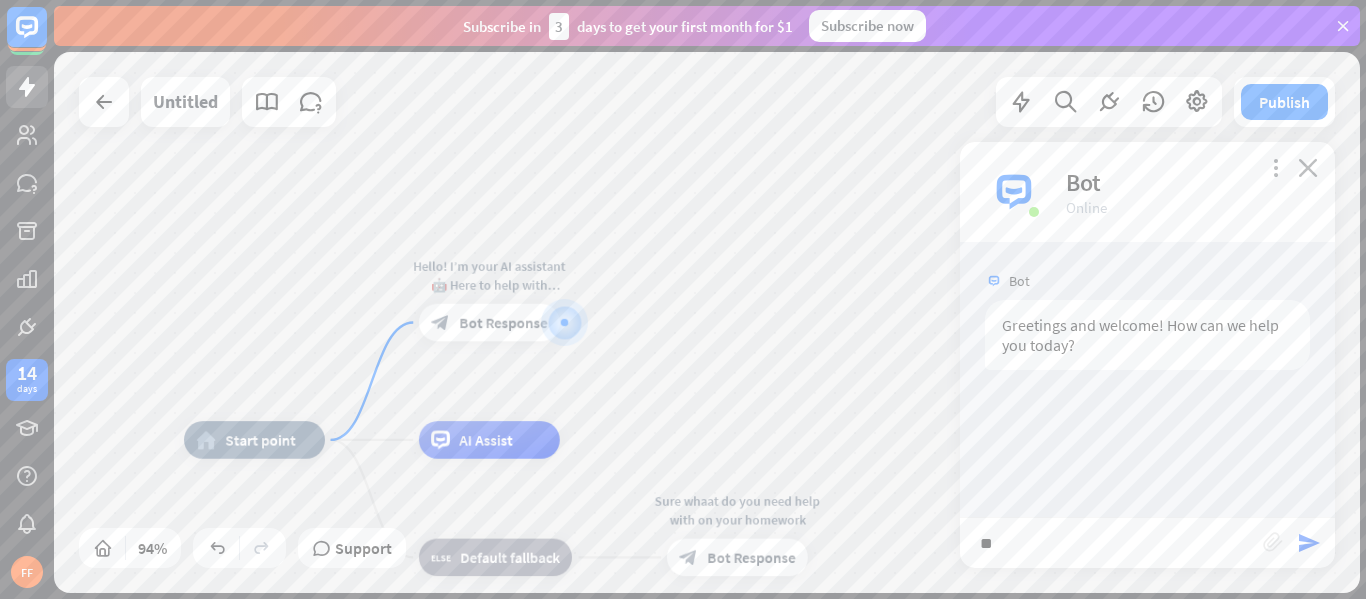 click on "**" at bounding box center [1111, 543] 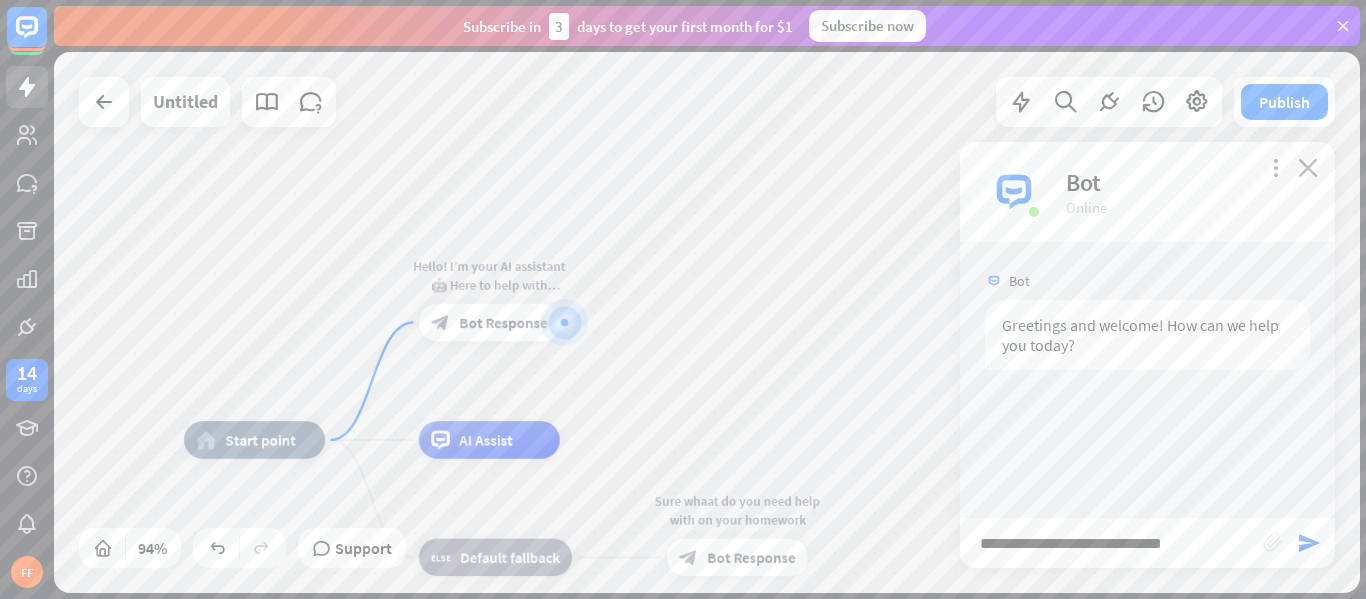 type on "**********" 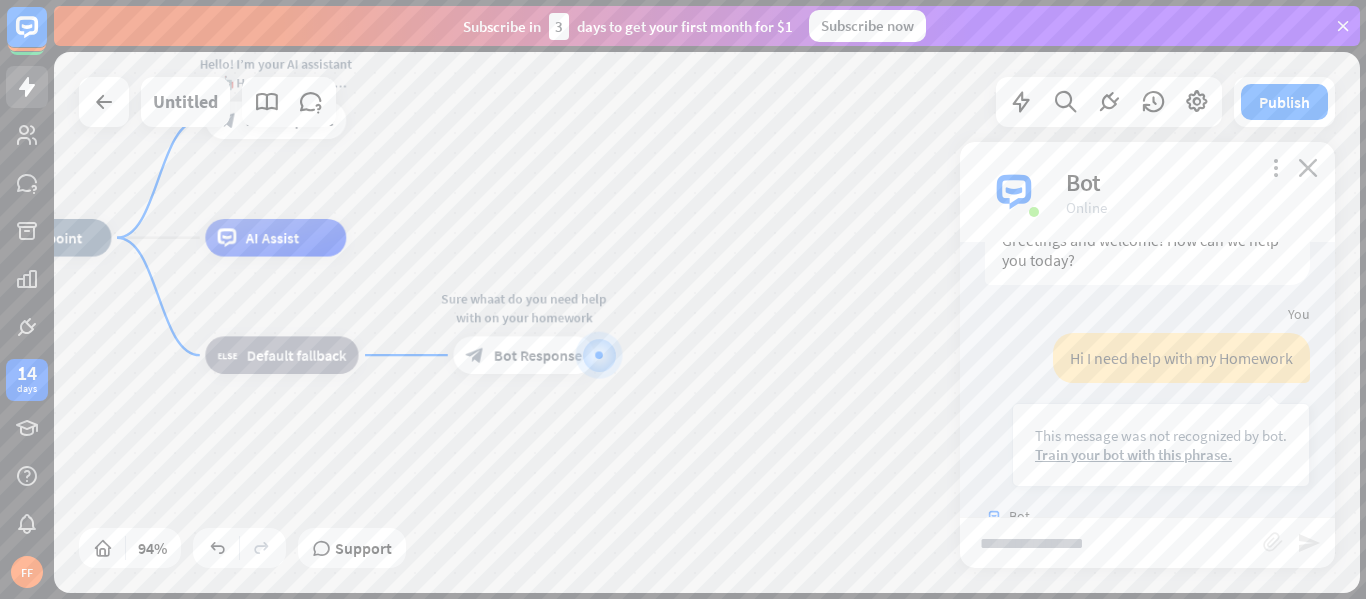 scroll, scrollTop: 203, scrollLeft: 0, axis: vertical 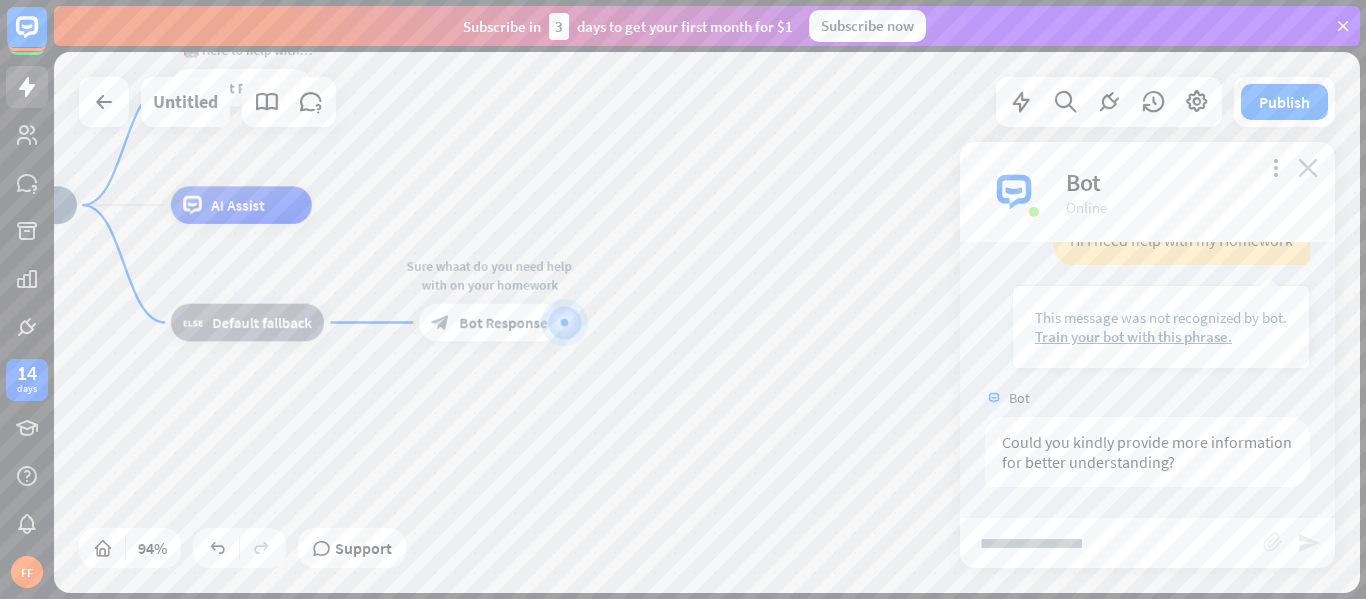 click on "close" at bounding box center (1308, 167) 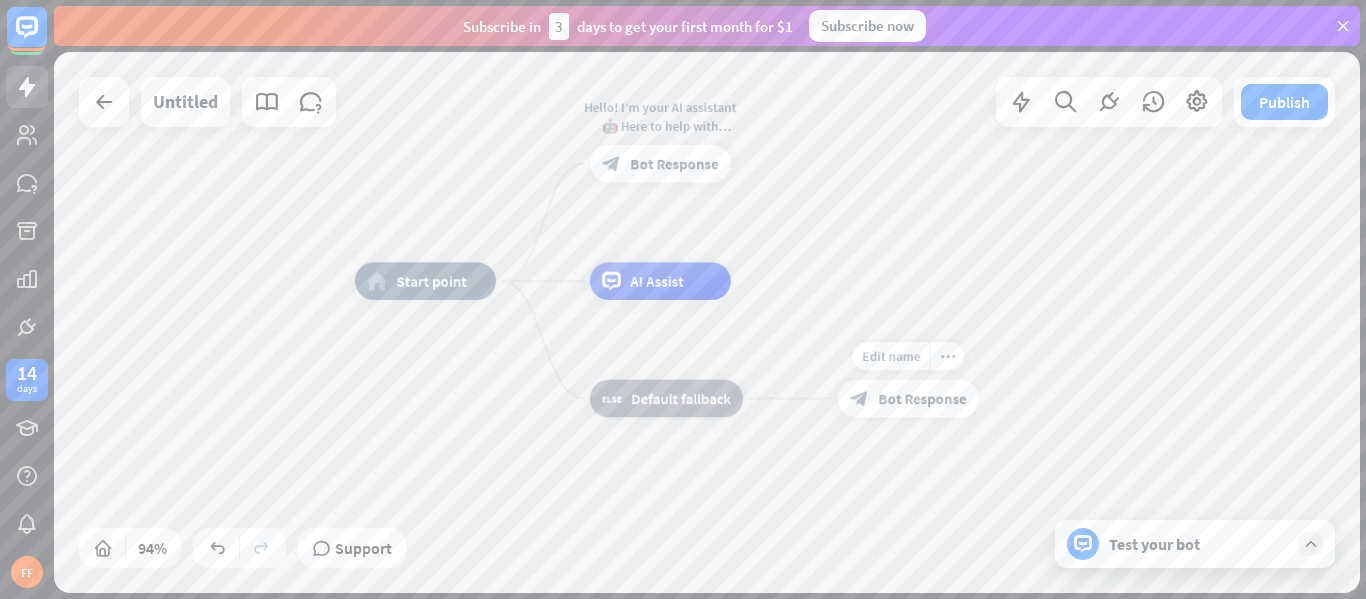 drag, startPoint x: 435, startPoint y: 376, endPoint x: 856, endPoint y: 461, distance: 429.49506 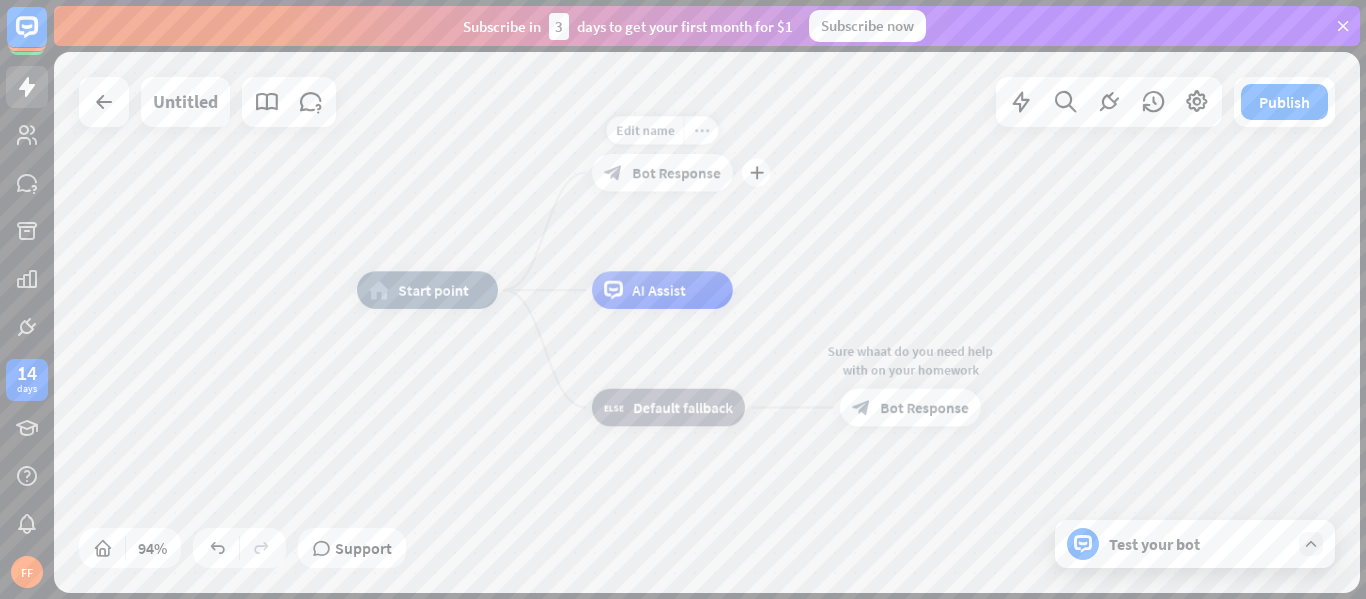 click on "more_horiz" at bounding box center [700, 130] 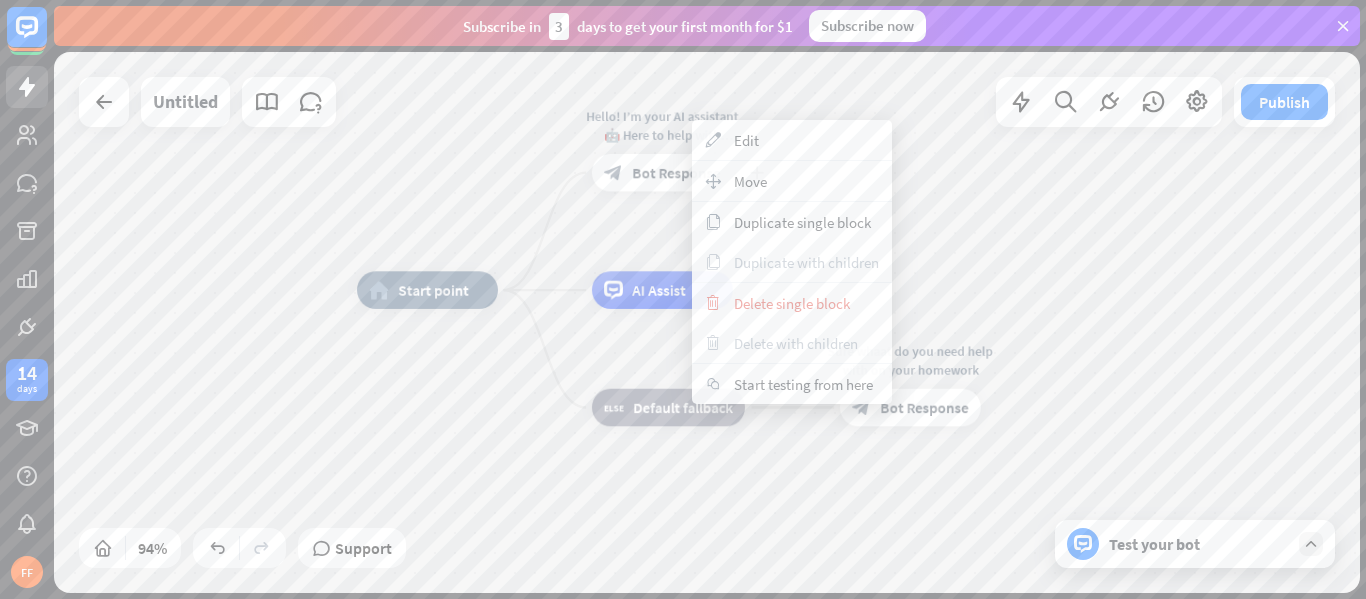 click on "Bot Response" at bounding box center (676, 172) 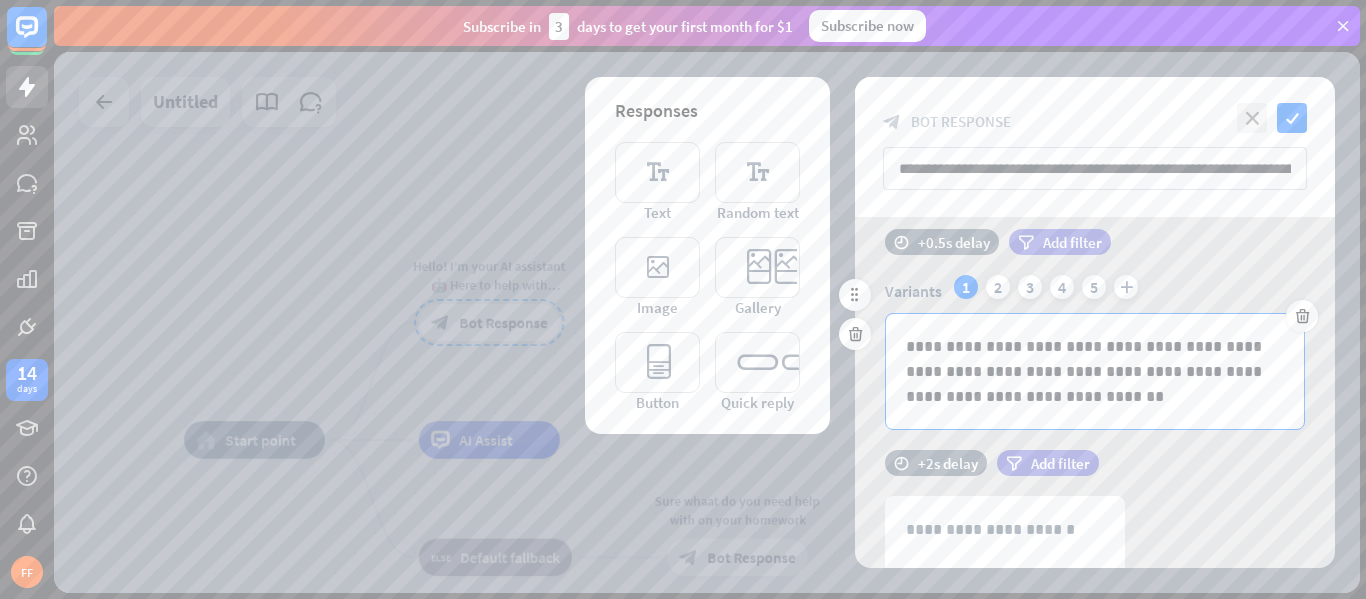 scroll, scrollTop: 0, scrollLeft: 0, axis: both 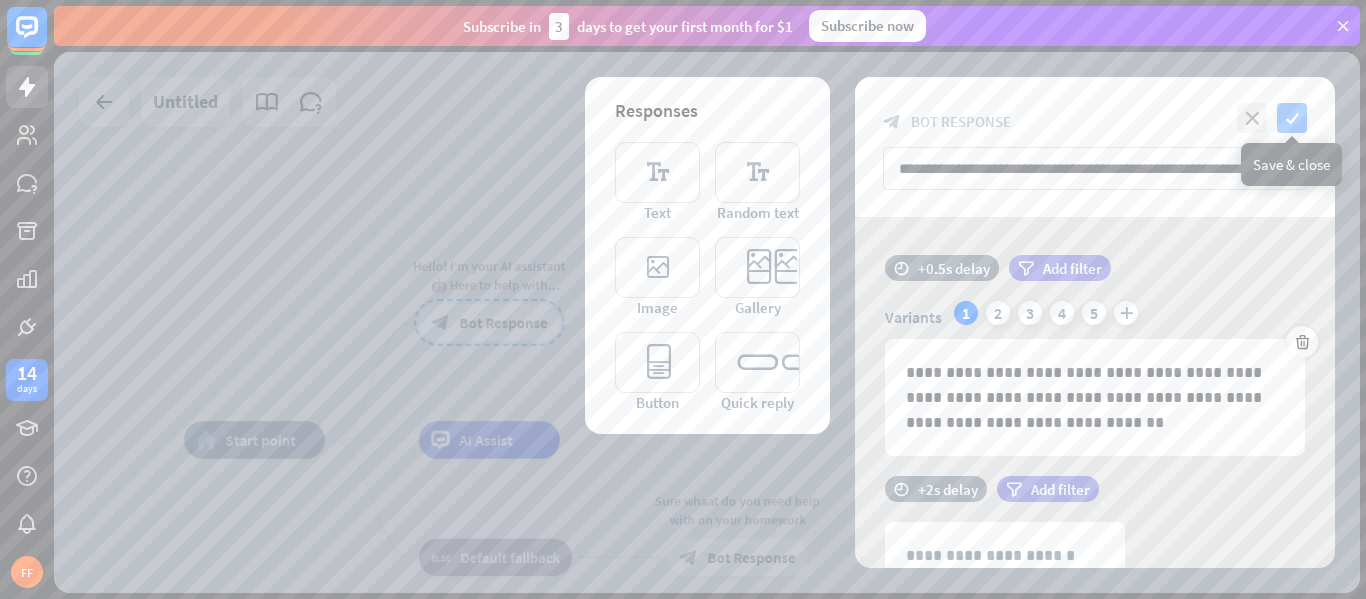 click on "check" at bounding box center [1292, 118] 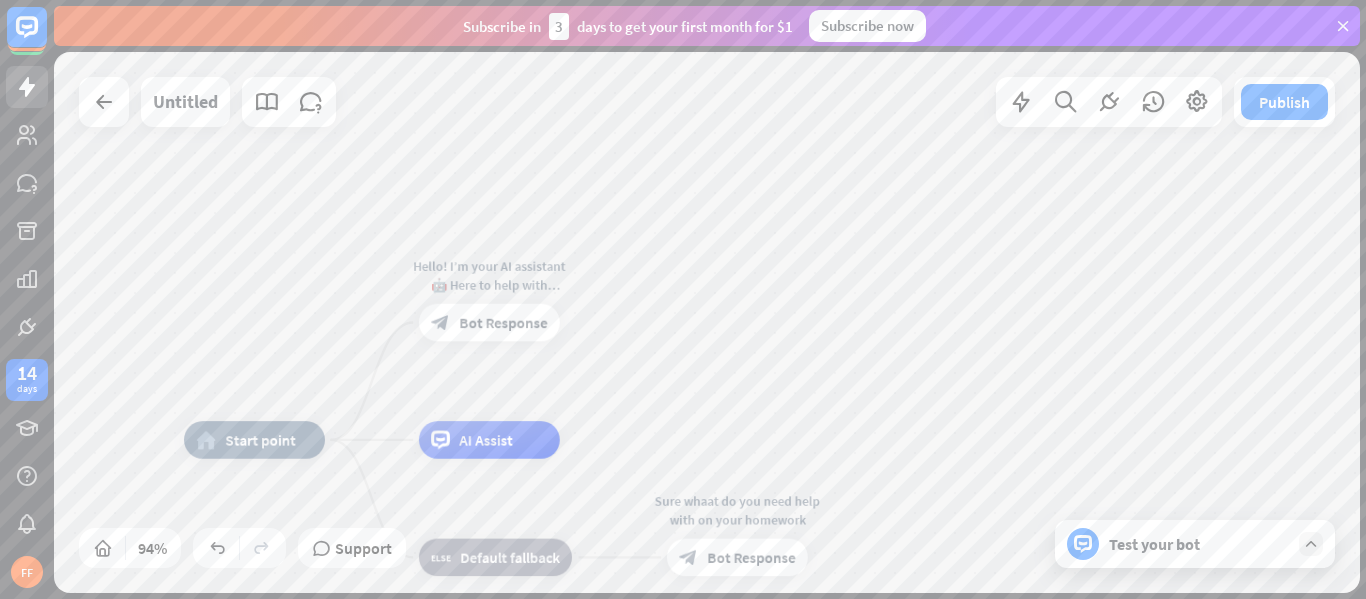 click on "home_2   Start point                 Hello! I’m your AI assistant 🤖 Here to help with homework, stories, games, or just chat. What would you like to do today?   block_bot_response   Bot Response                     AI Assist                   block_fallback   Default fallback                 Sure whaat do you need help with on your homework   block_bot_response   Bot Response" at bounding box center (797, 694) 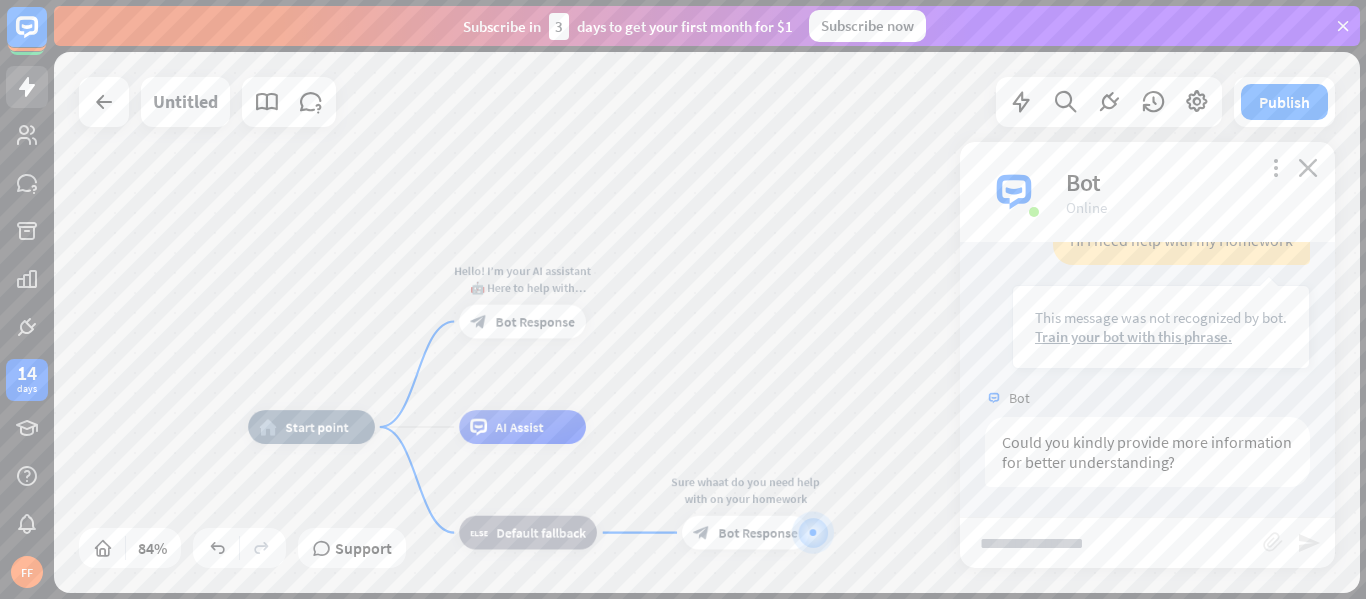 click at bounding box center (1111, 543) 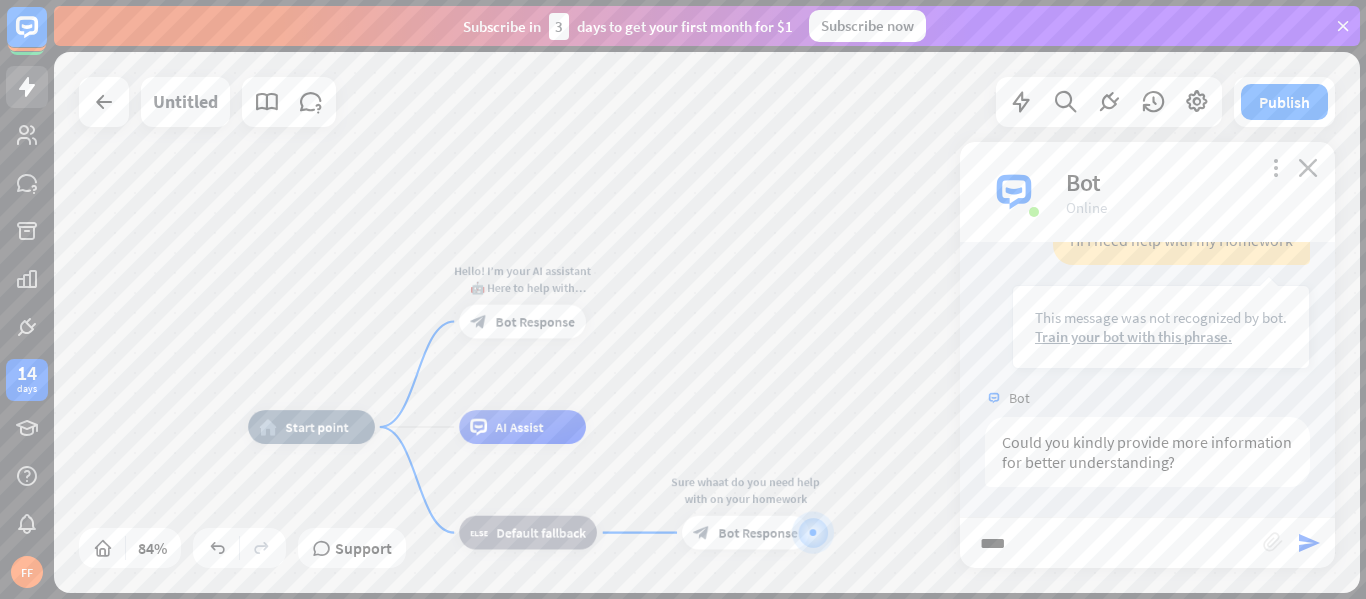 type on "*****" 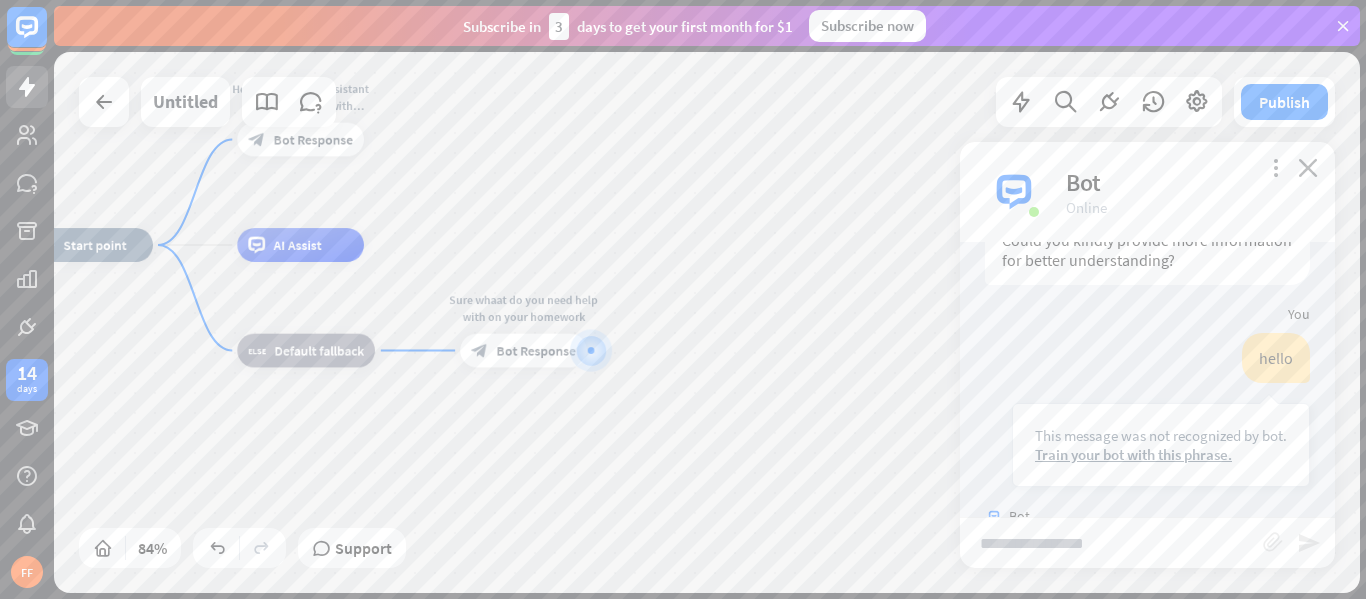 scroll, scrollTop: 523, scrollLeft: 0, axis: vertical 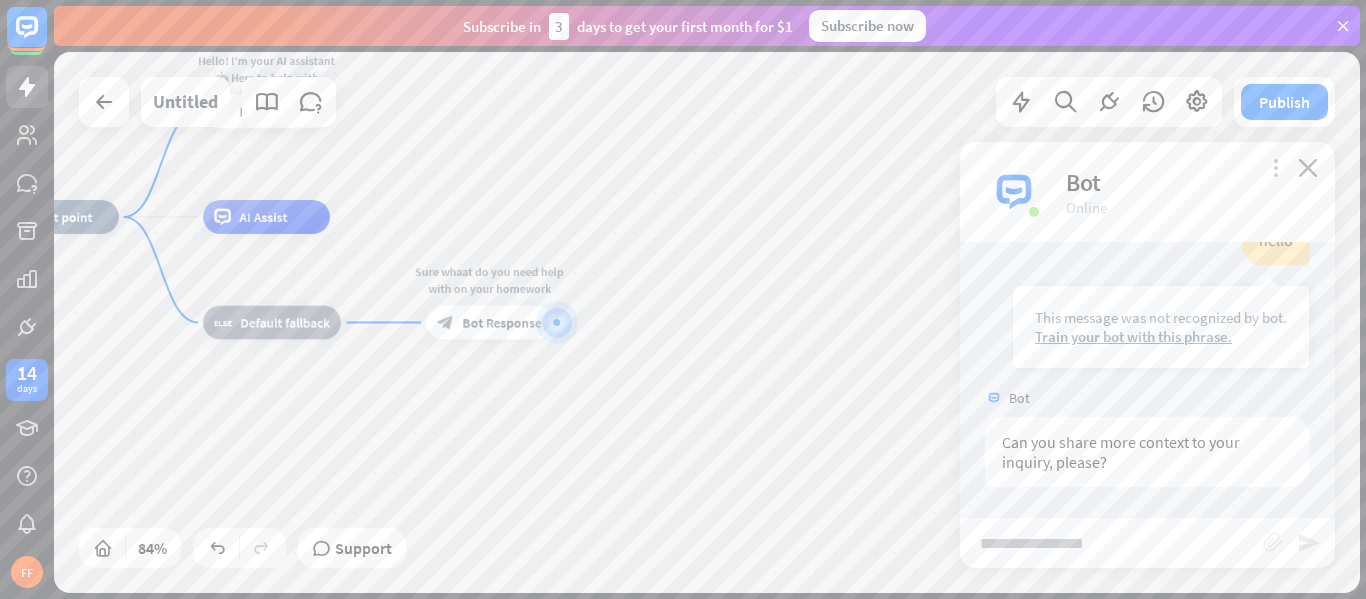 click on "more_vert" at bounding box center [1275, 167] 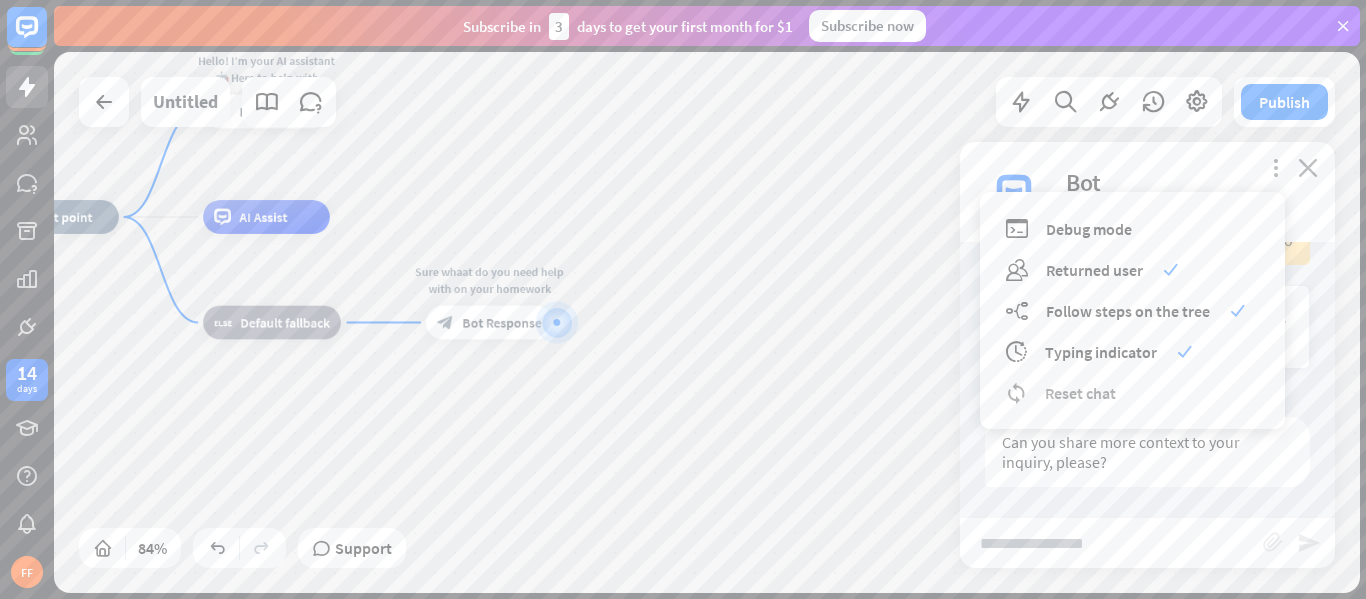 click on "reset_chat   Reset chat" at bounding box center [1132, 392] 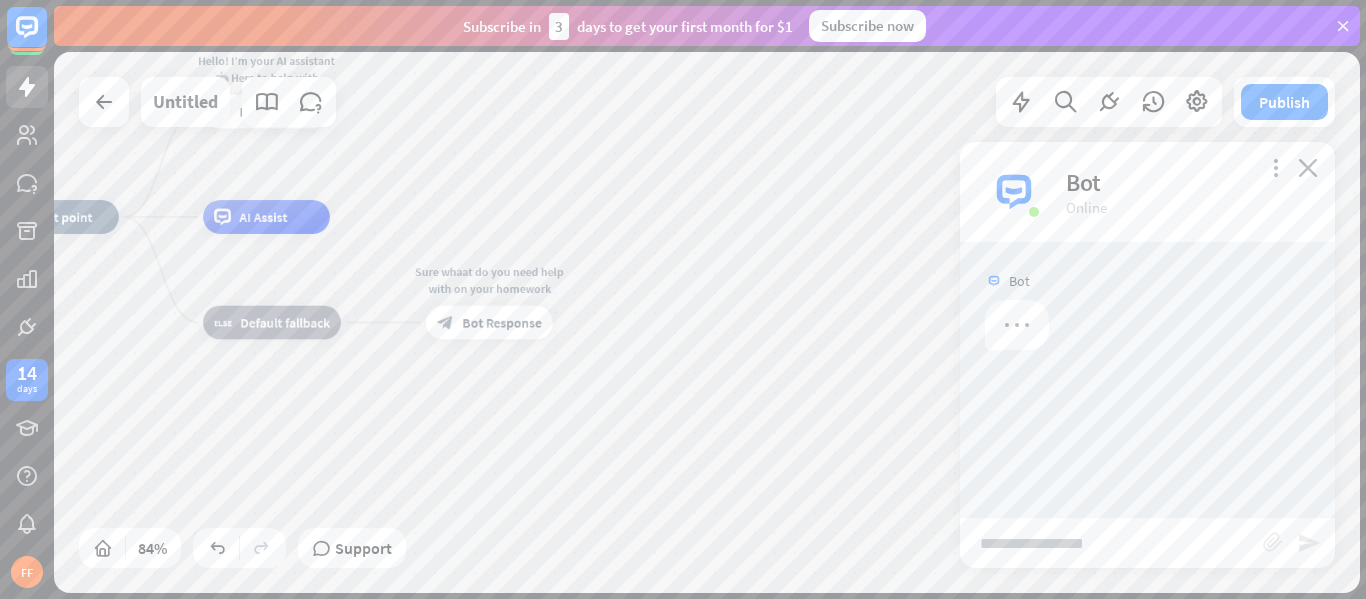 scroll, scrollTop: 0, scrollLeft: 0, axis: both 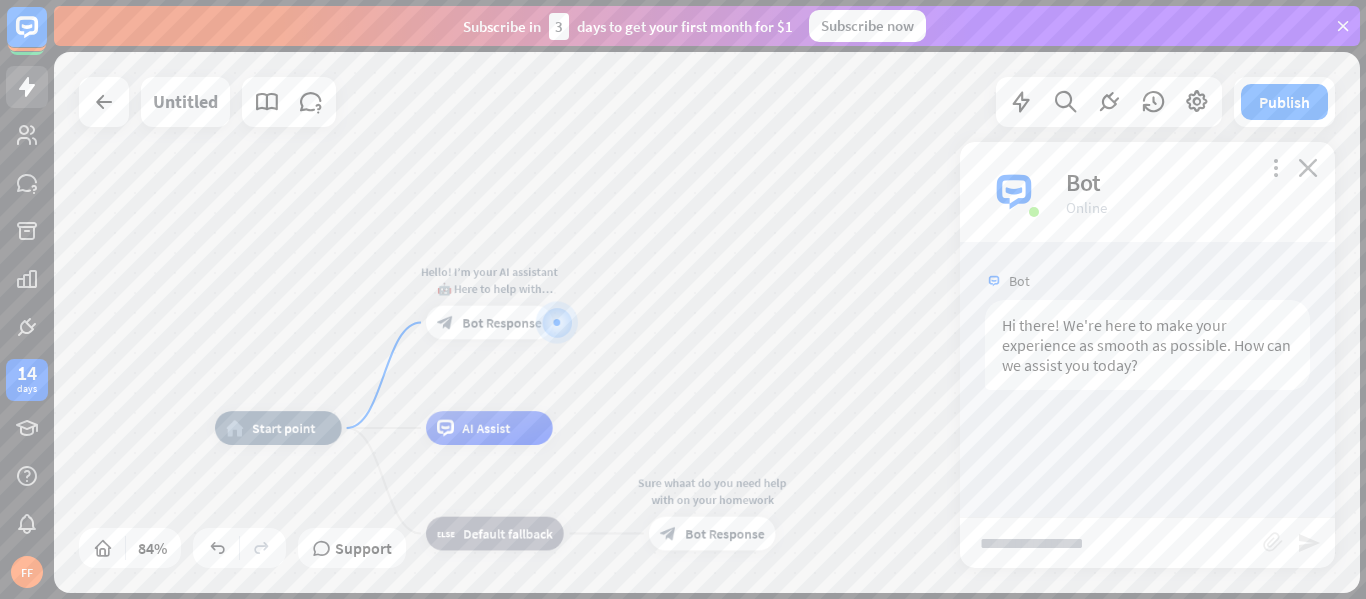 click at bounding box center [1111, 543] 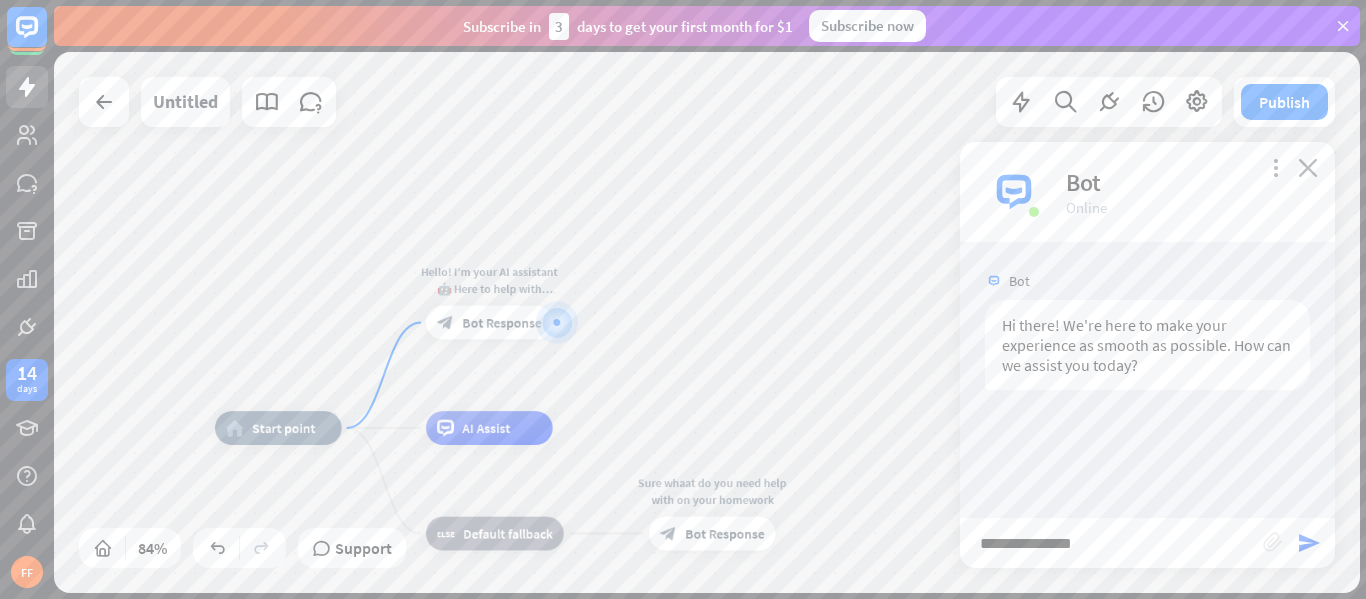 type on "**********" 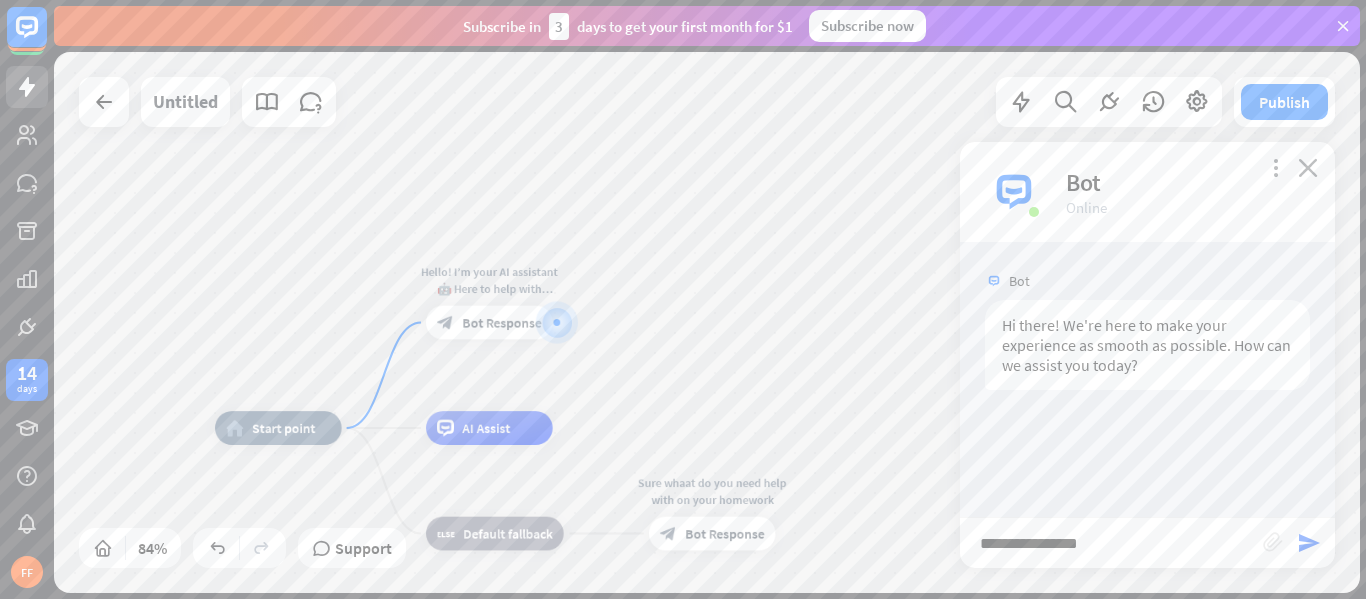 type 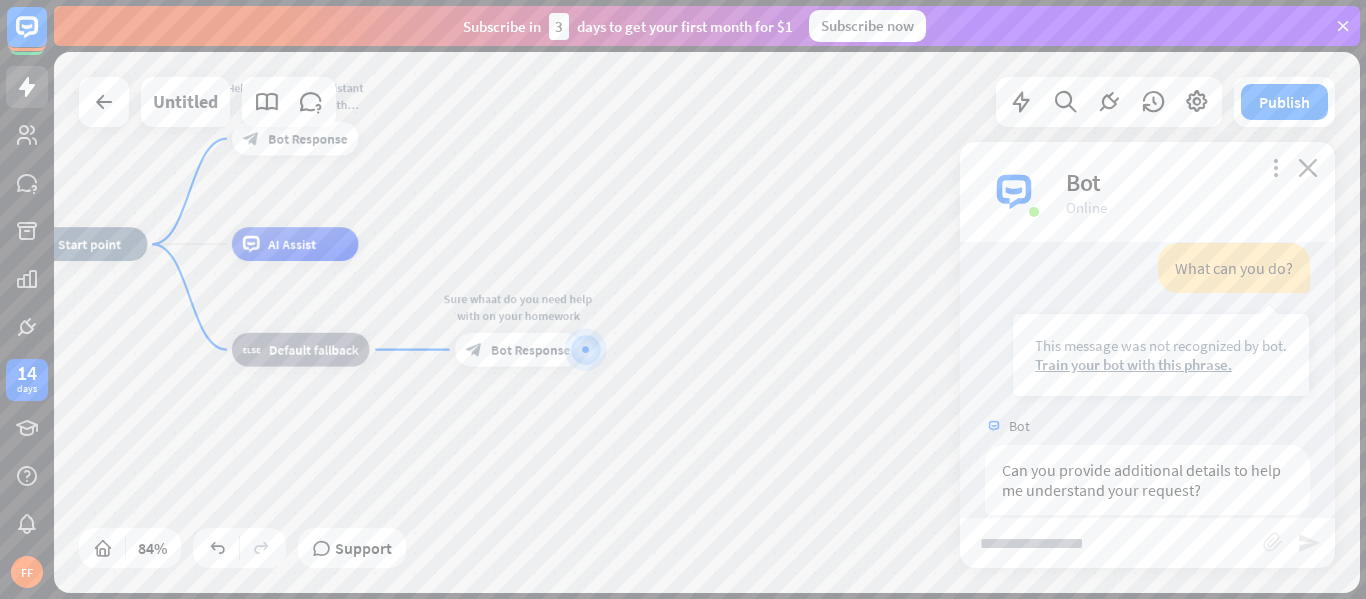 scroll, scrollTop: 223, scrollLeft: 0, axis: vertical 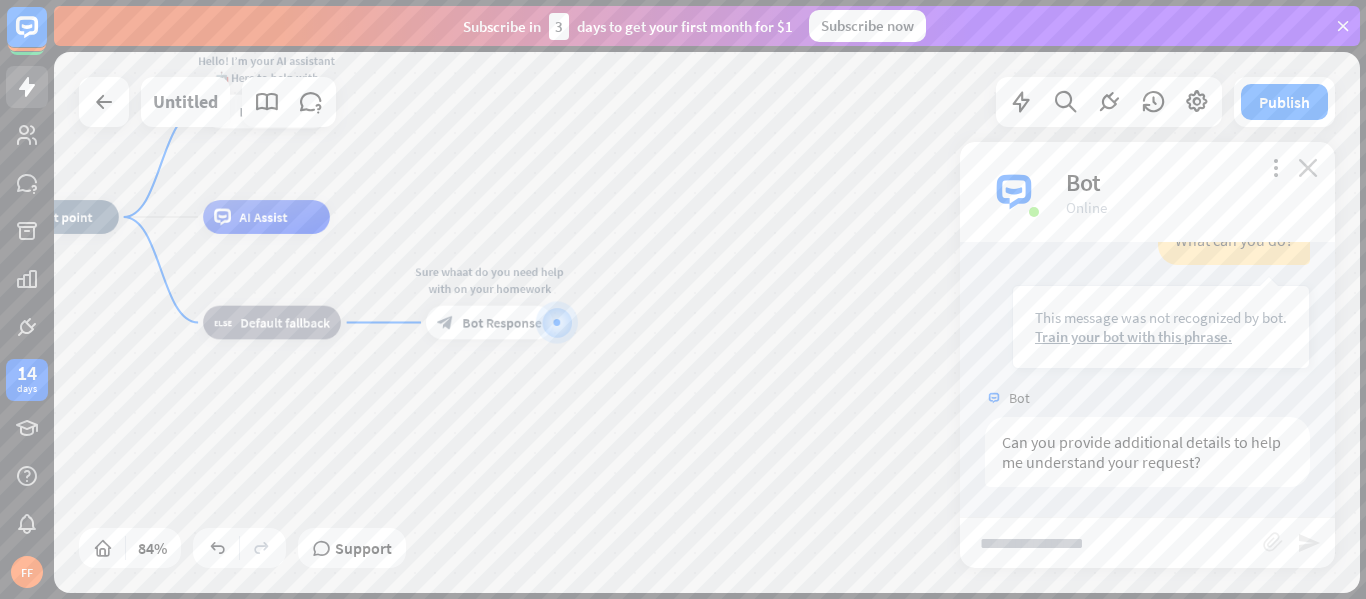 click on "close" at bounding box center [1308, 167] 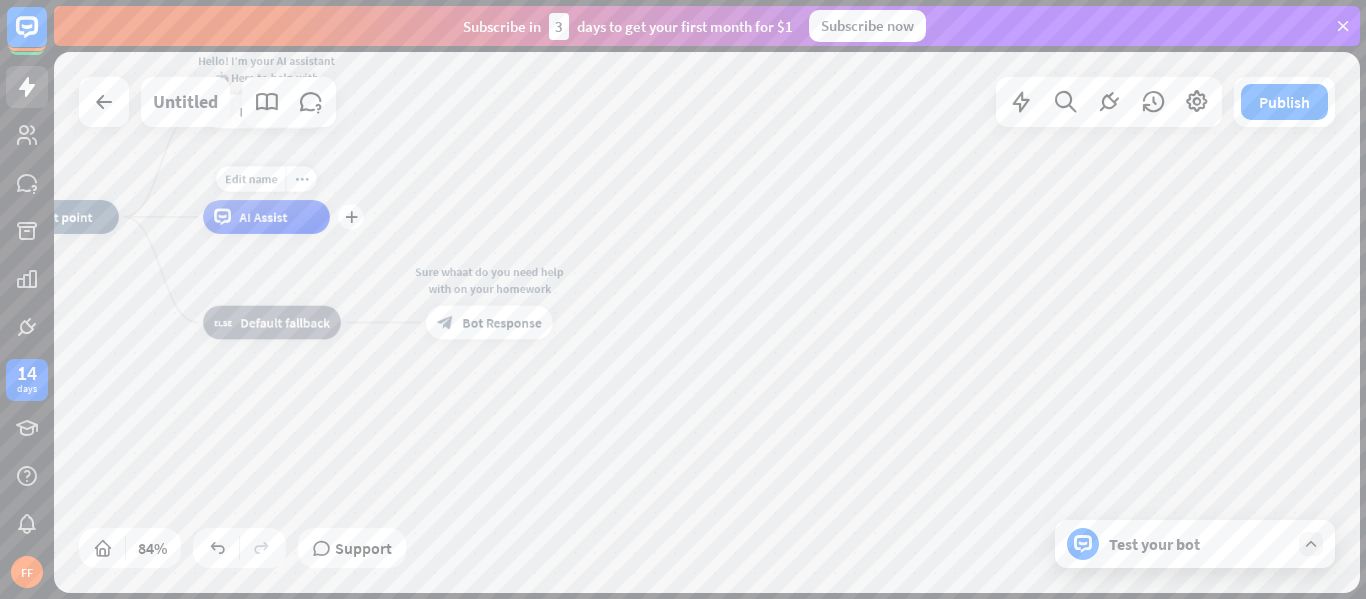 click on "AI Assist" at bounding box center [263, 217] 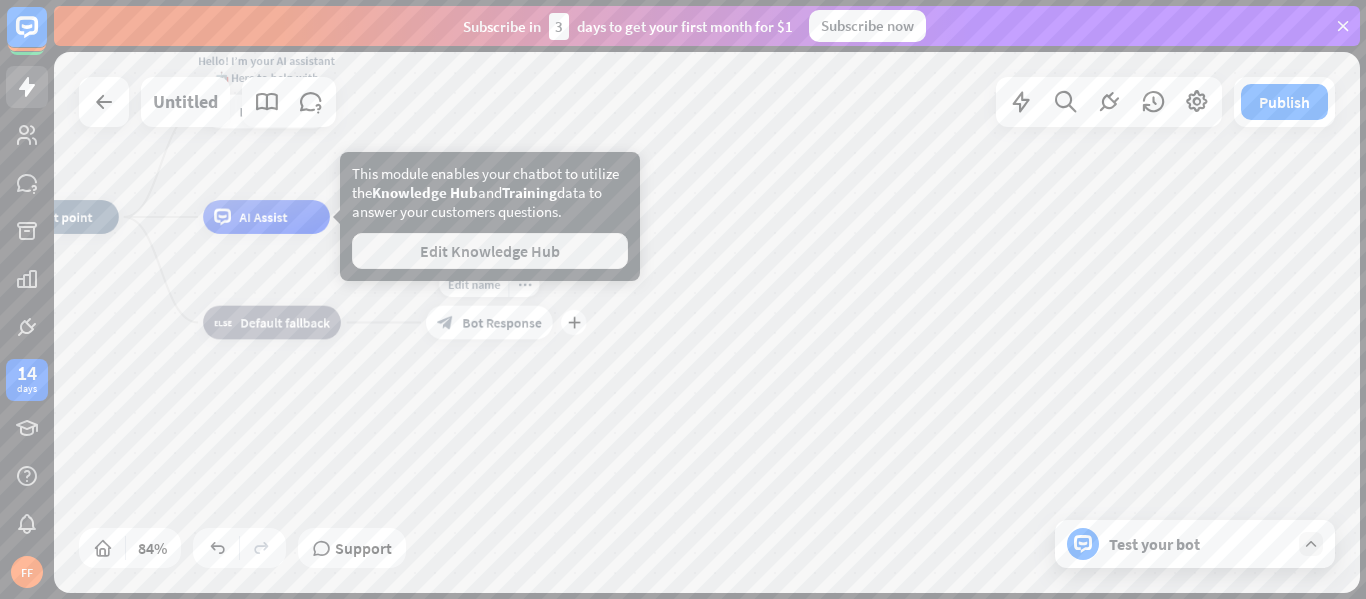 click on "Edit Knowledge Hub" at bounding box center (490, 251) 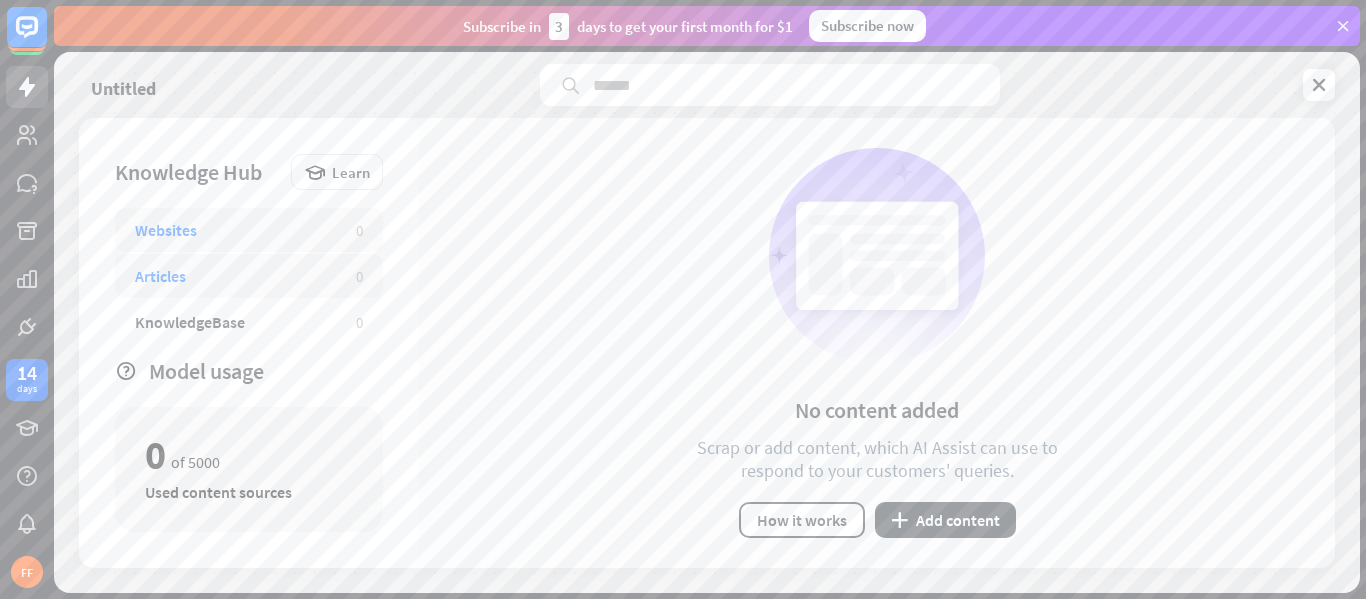 click on "Articles" at bounding box center [160, 276] 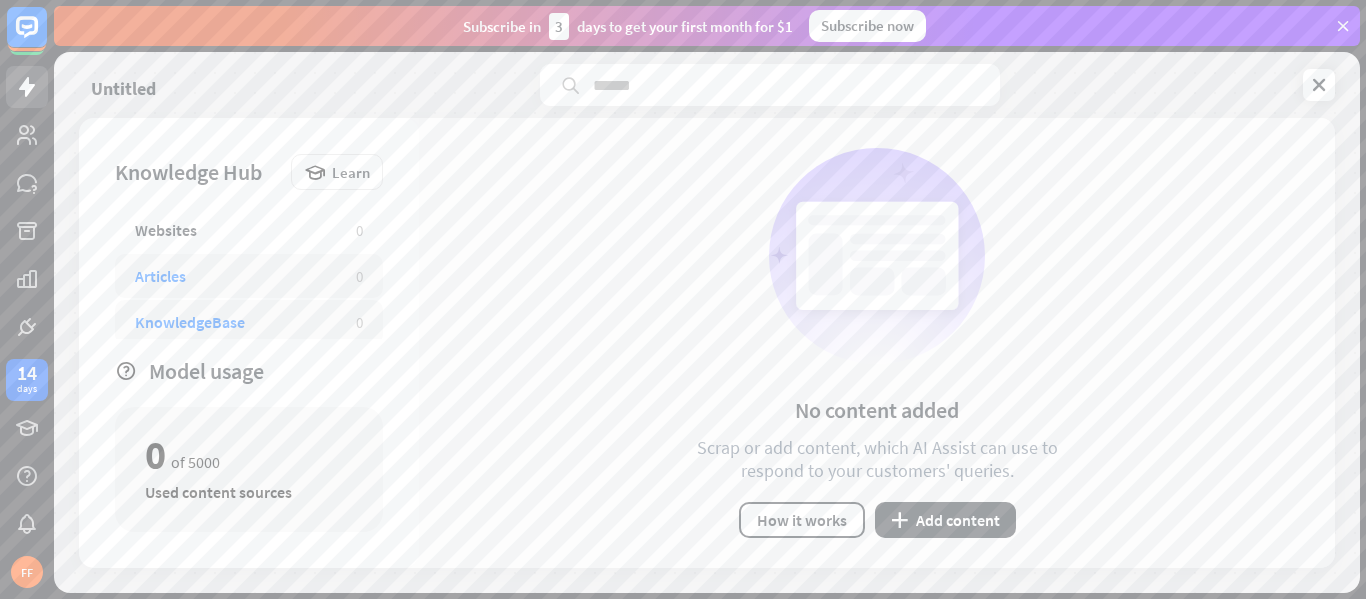 click on "KnowledgeBase     0" at bounding box center [249, 322] 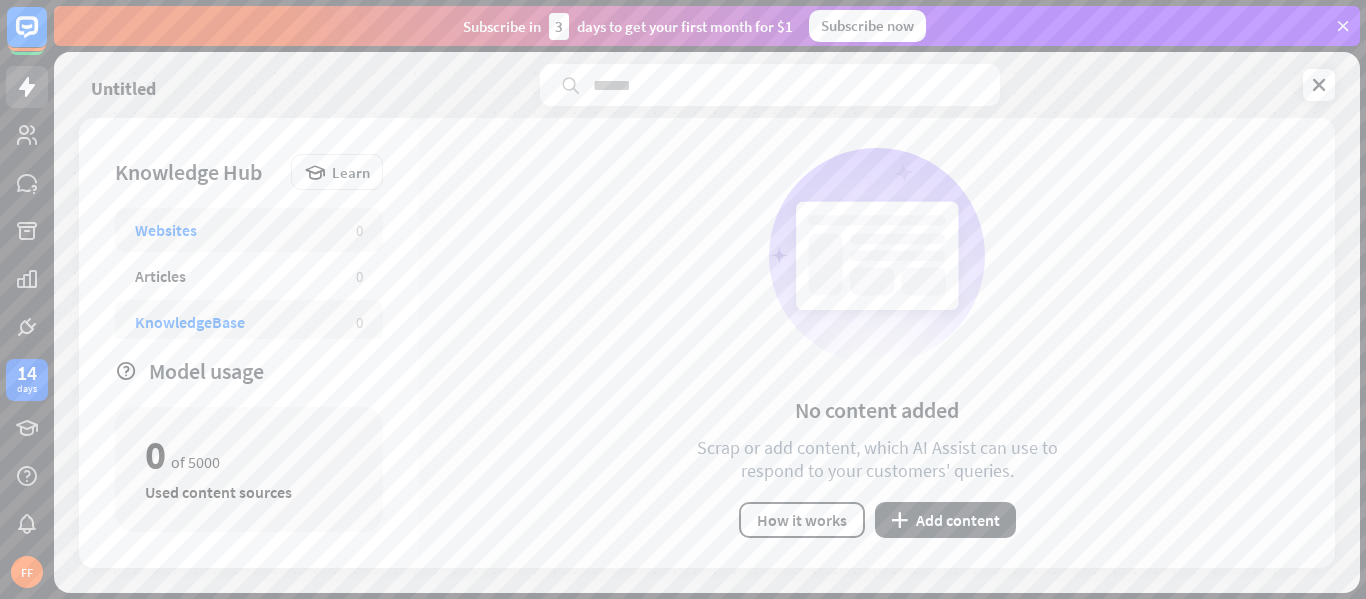 click on "Websites" at bounding box center [166, 230] 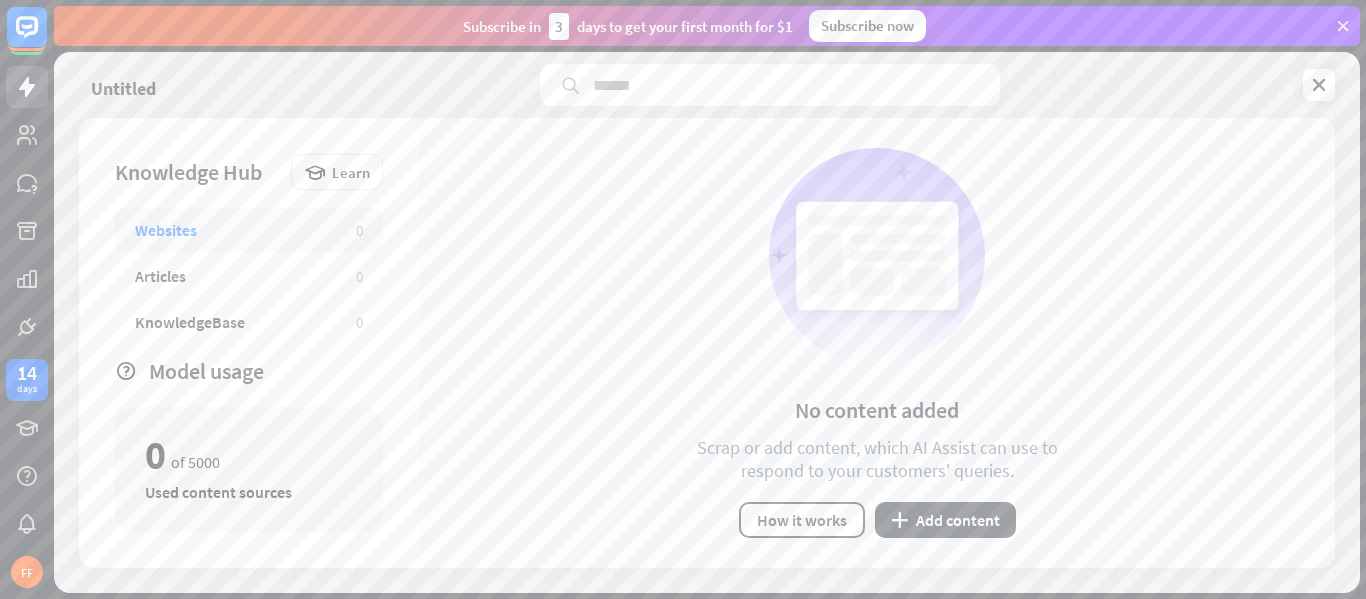 click on "Untitled
Knowledge Hub     Learn     Websites     0 Articles     0 KnowledgeBase     0 Zendesk     0 Files
BETA
0     Model usage     0
of 5000
Used content sources                                                                         No content added
Scrap or add content, which AI Assist can use to respond to your
customers' queries.
How it works
plus
Add content" at bounding box center (707, 322) 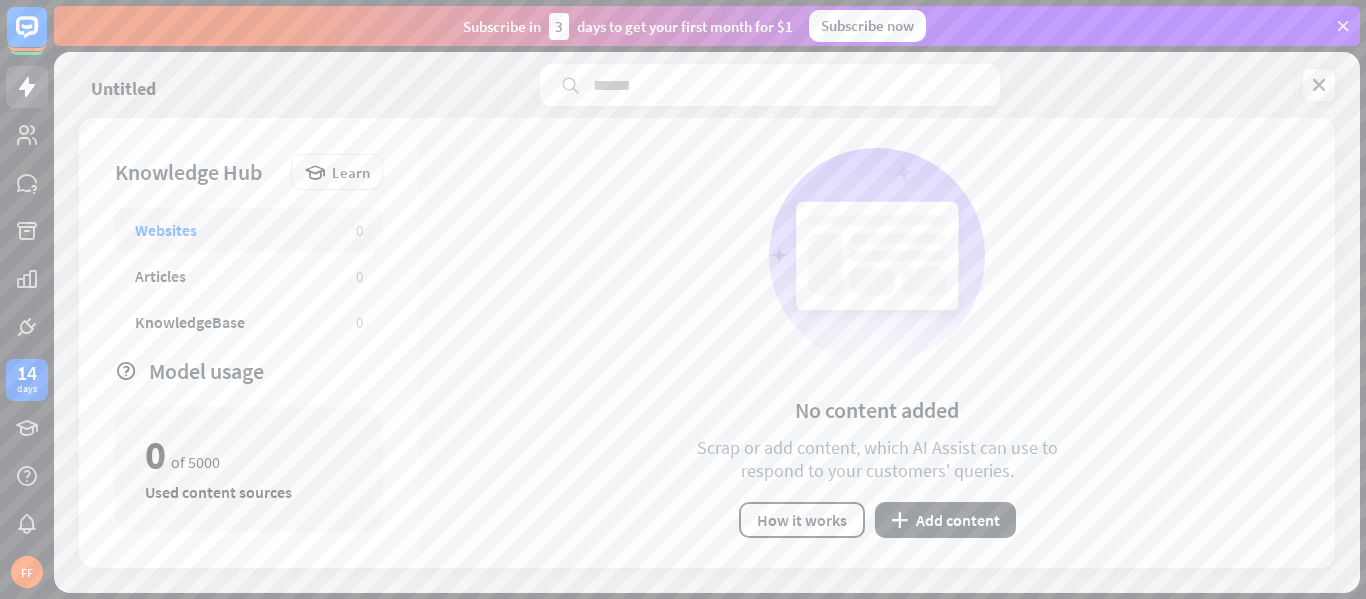 click at bounding box center (1319, 85) 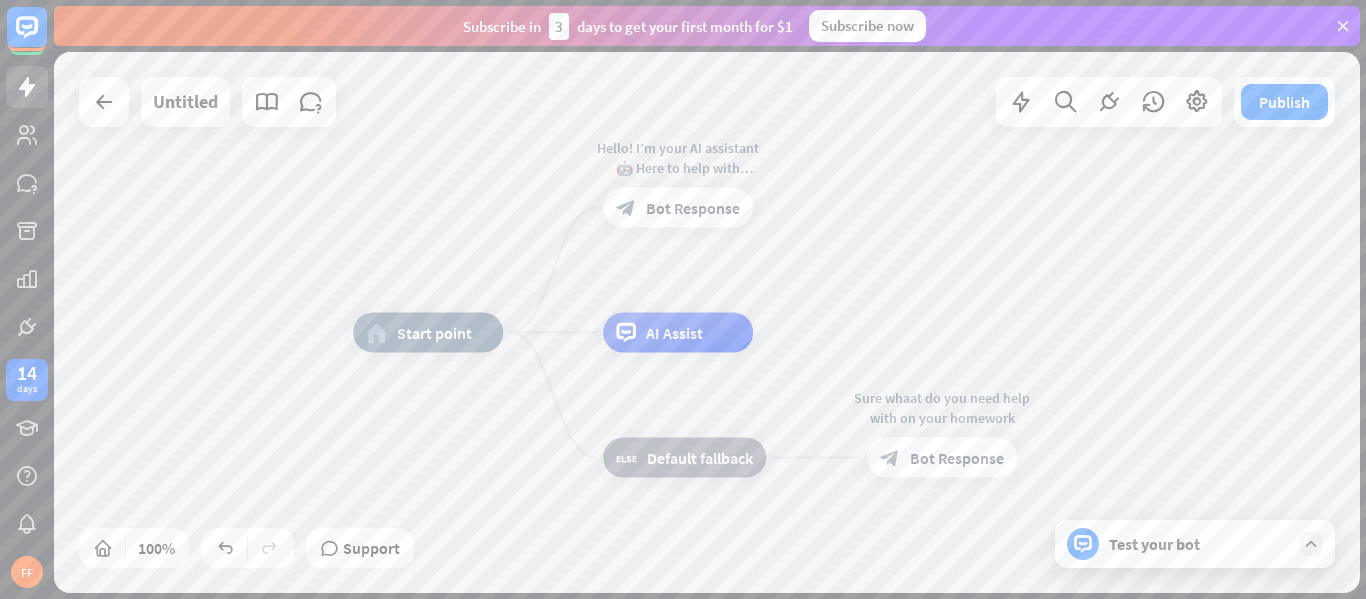 drag, startPoint x: 514, startPoint y: 308, endPoint x: 552, endPoint y: 318, distance: 39.293766 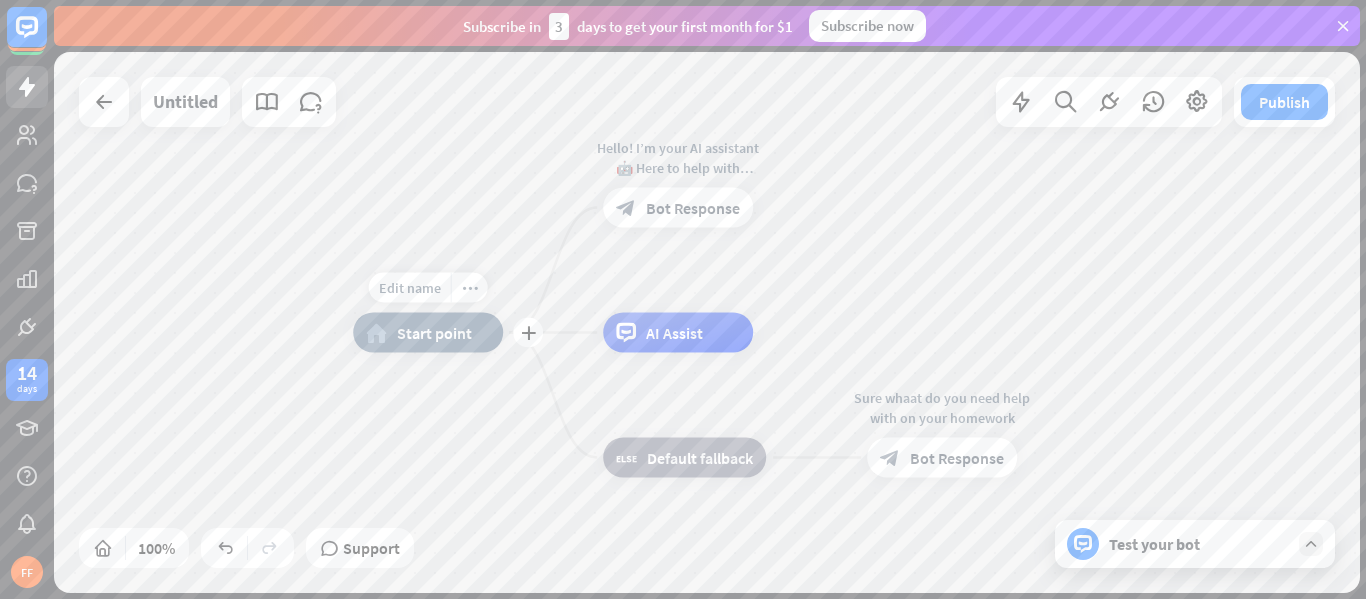 click on "Start point" at bounding box center [434, 333] 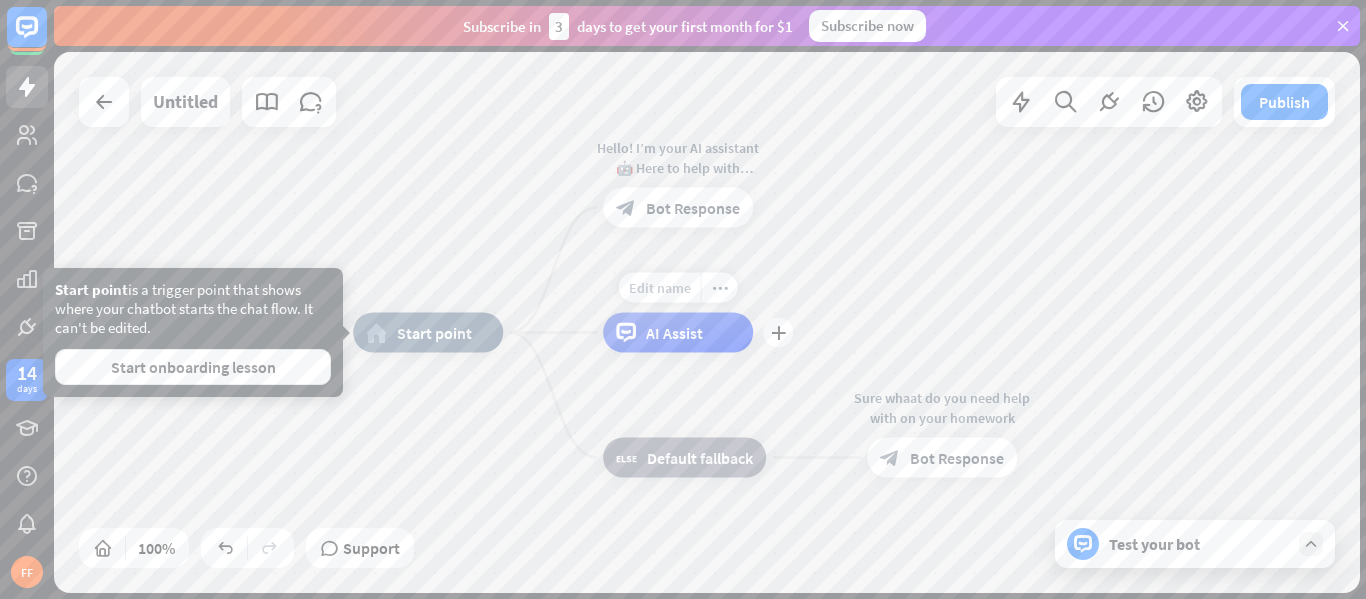 click on "Edit name" at bounding box center [660, 288] 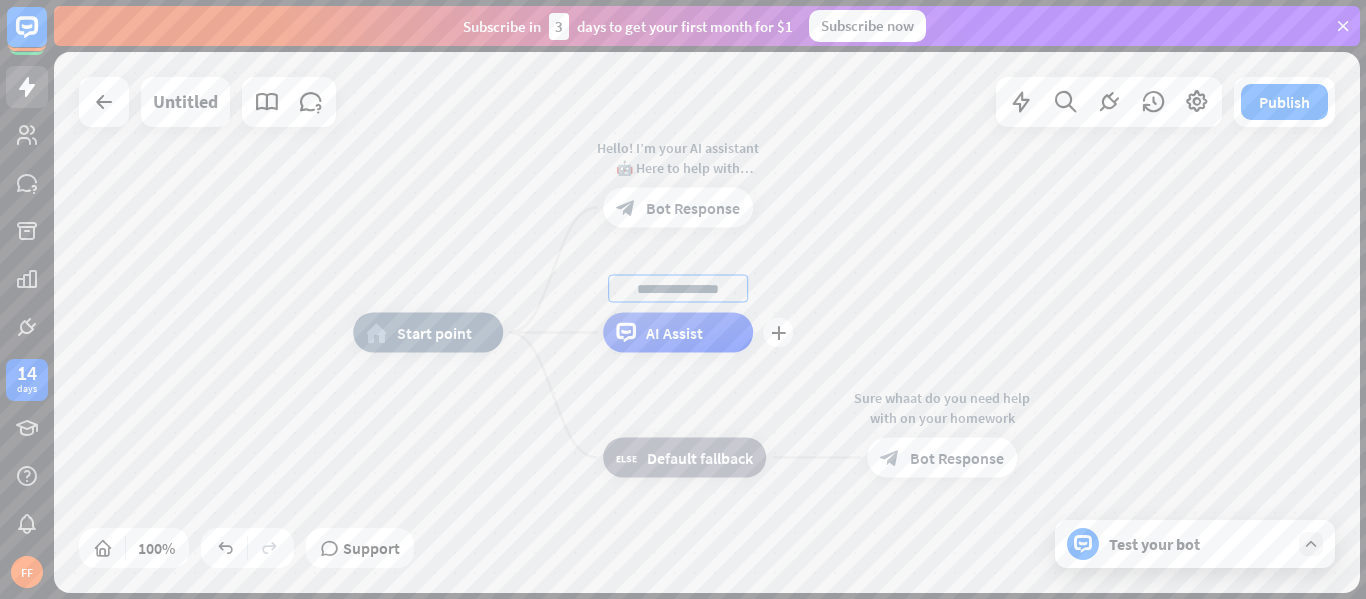 click on "plus       AI Assist" at bounding box center [678, 333] 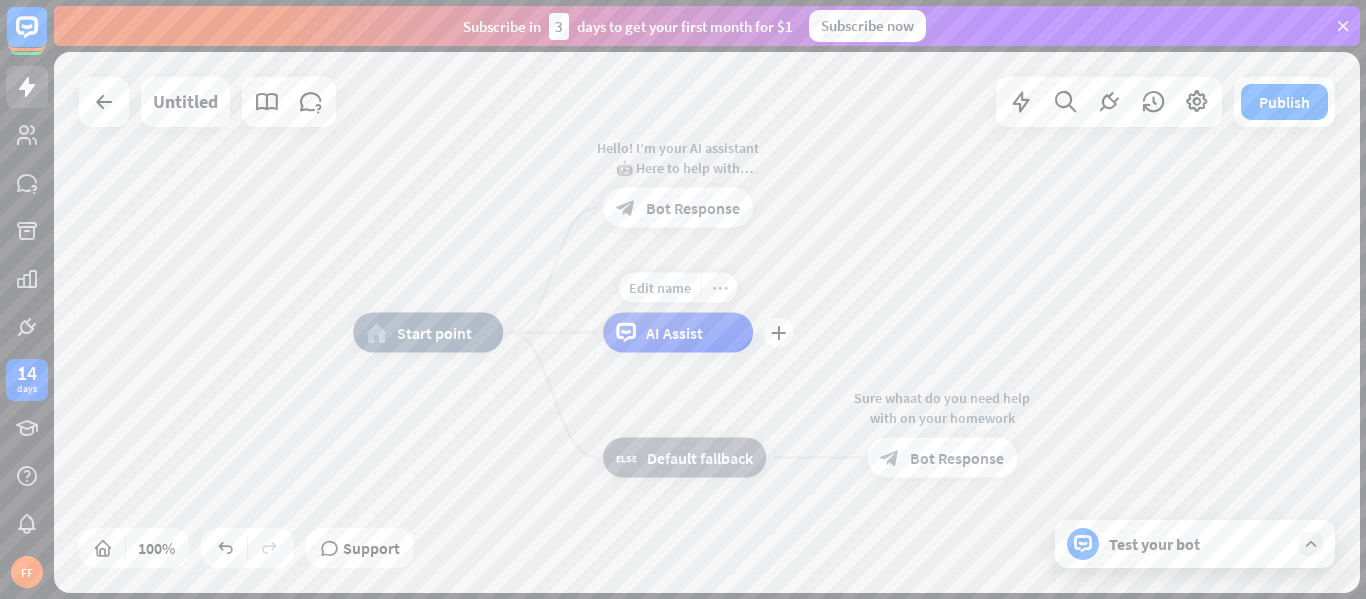 click on "more_horiz" at bounding box center [719, 288] 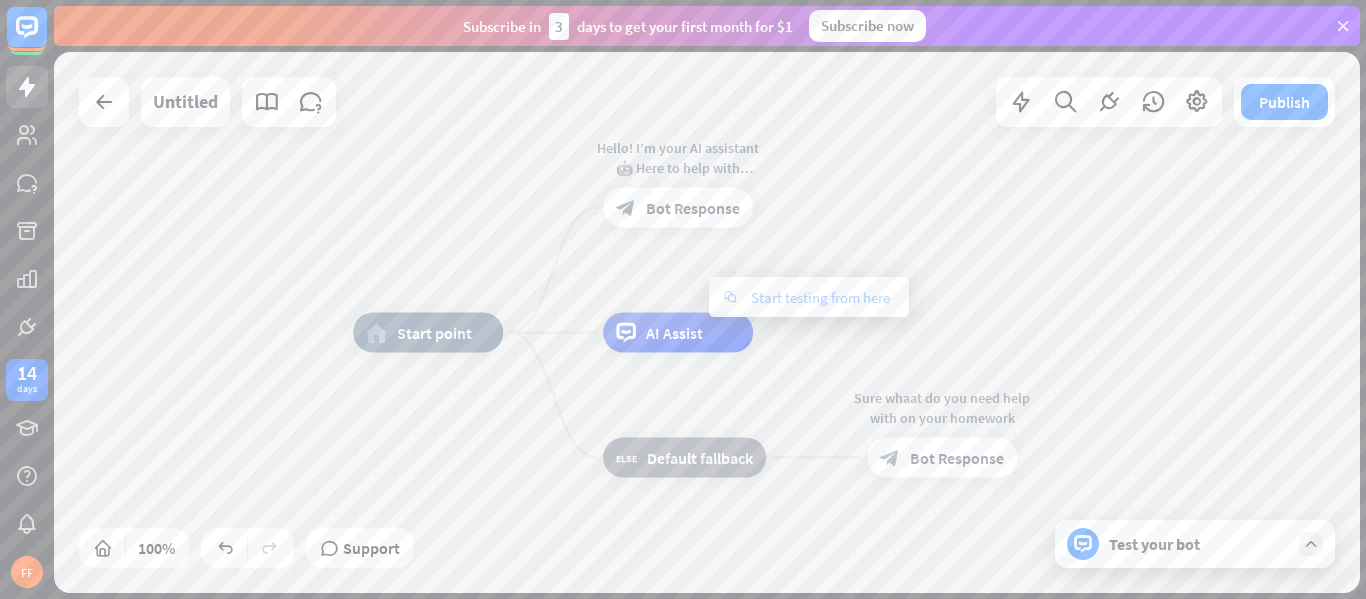 click on "Start testing from here" at bounding box center (820, 297) 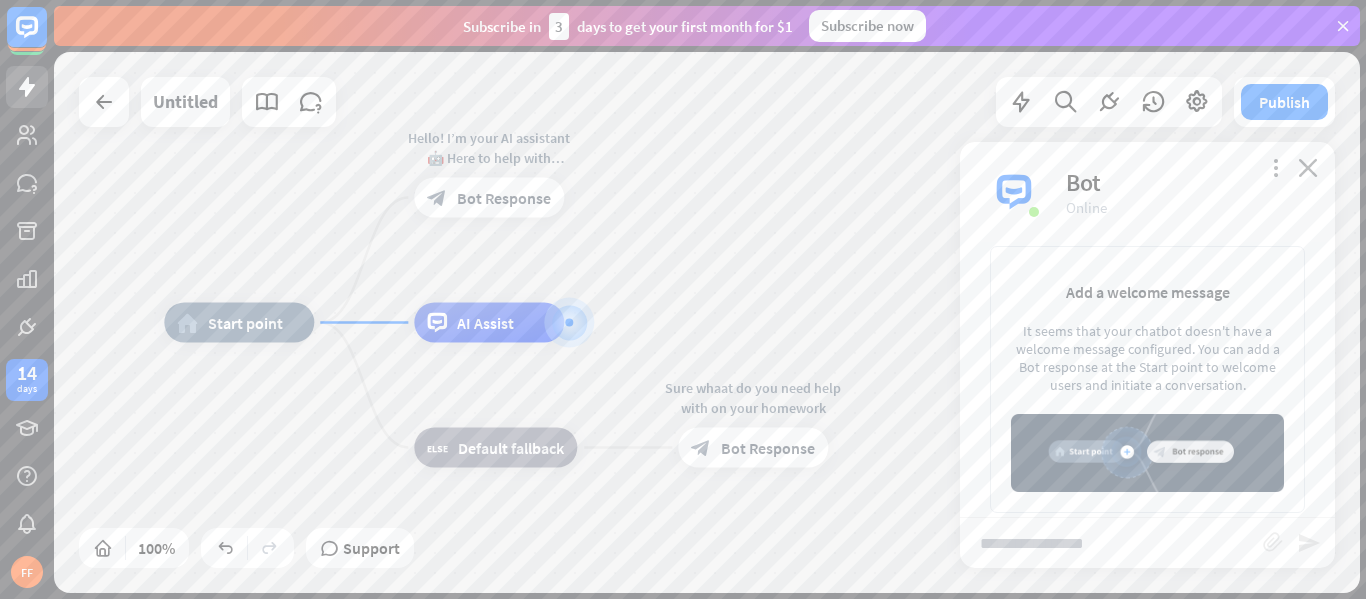 click on "home_2   Start point                 Hello! I’m your AI assistant 🤖 Here to help with homework, stories, games, or just chat. What would you like to do today?   block_bot_response   Bot Response                     AI Assist                       block_fallback   Default fallback                 Sure whaat do you need help with on your homework   block_bot_response   Bot Response" at bounding box center (817, 593) 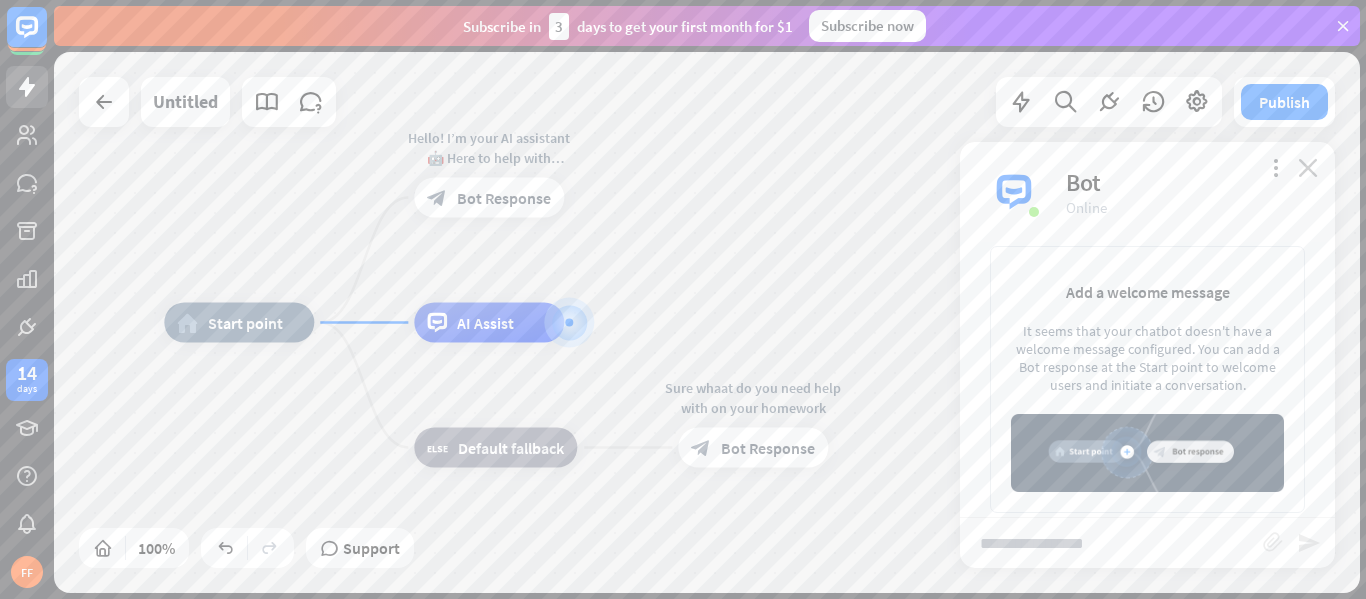 click on "close" at bounding box center [1308, 167] 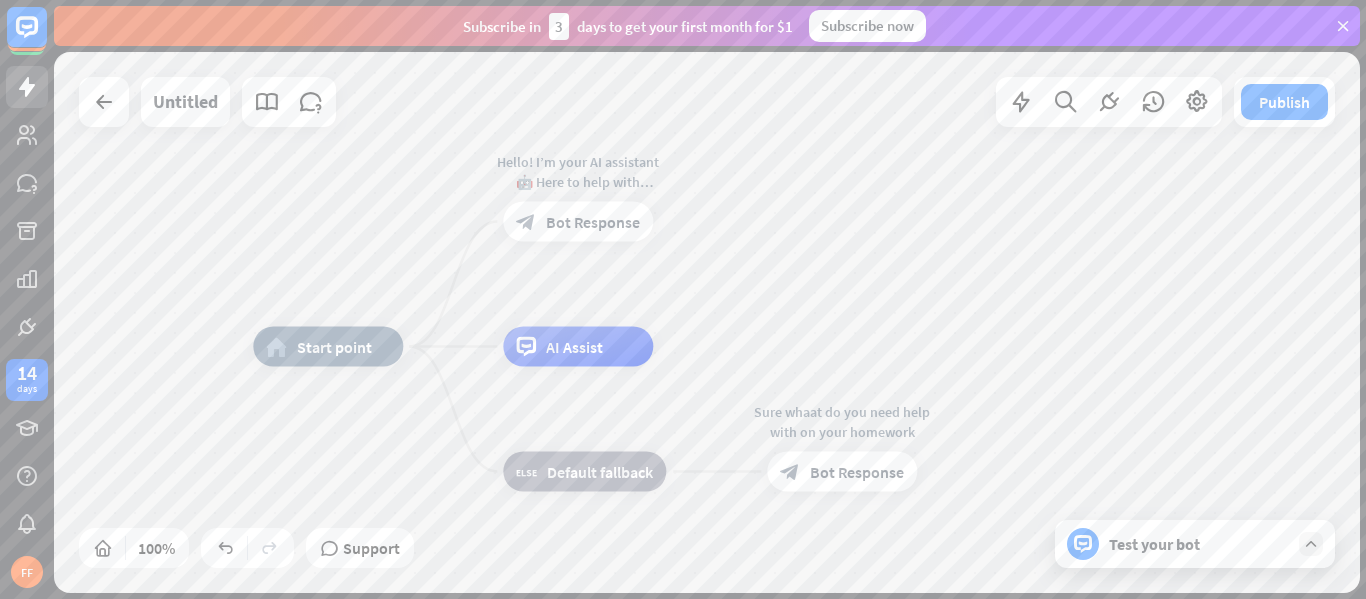 drag, startPoint x: 354, startPoint y: 382, endPoint x: 444, endPoint y: 405, distance: 92.89241 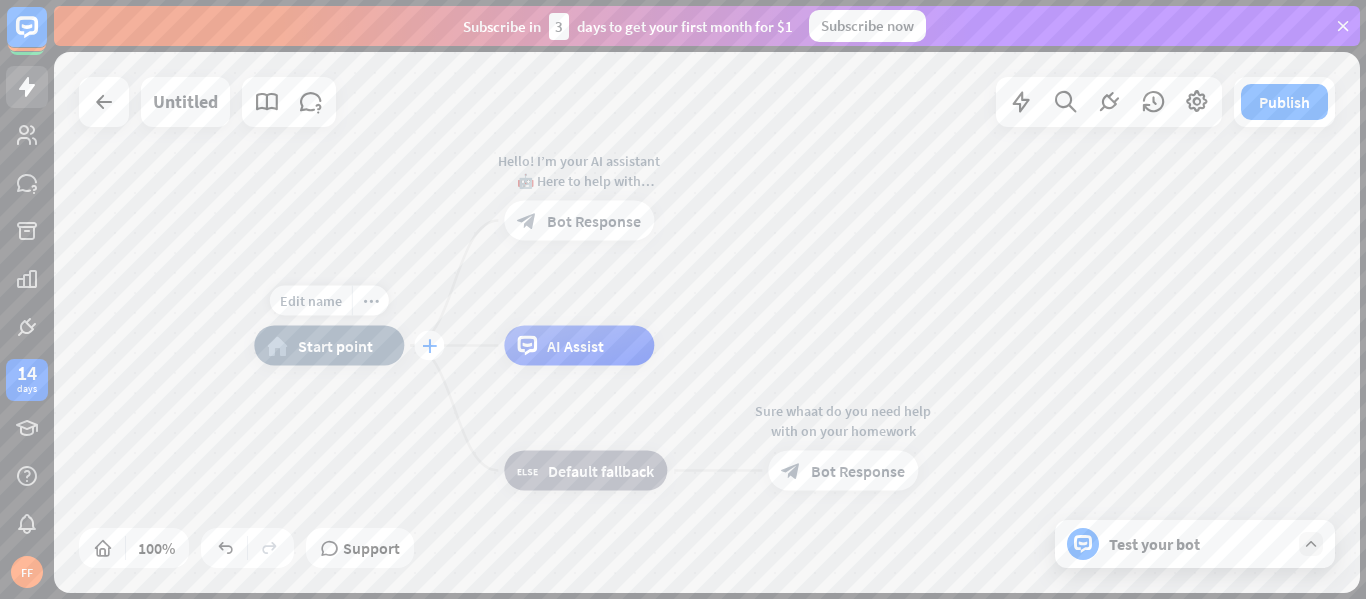 click on "plus" at bounding box center (429, 346) 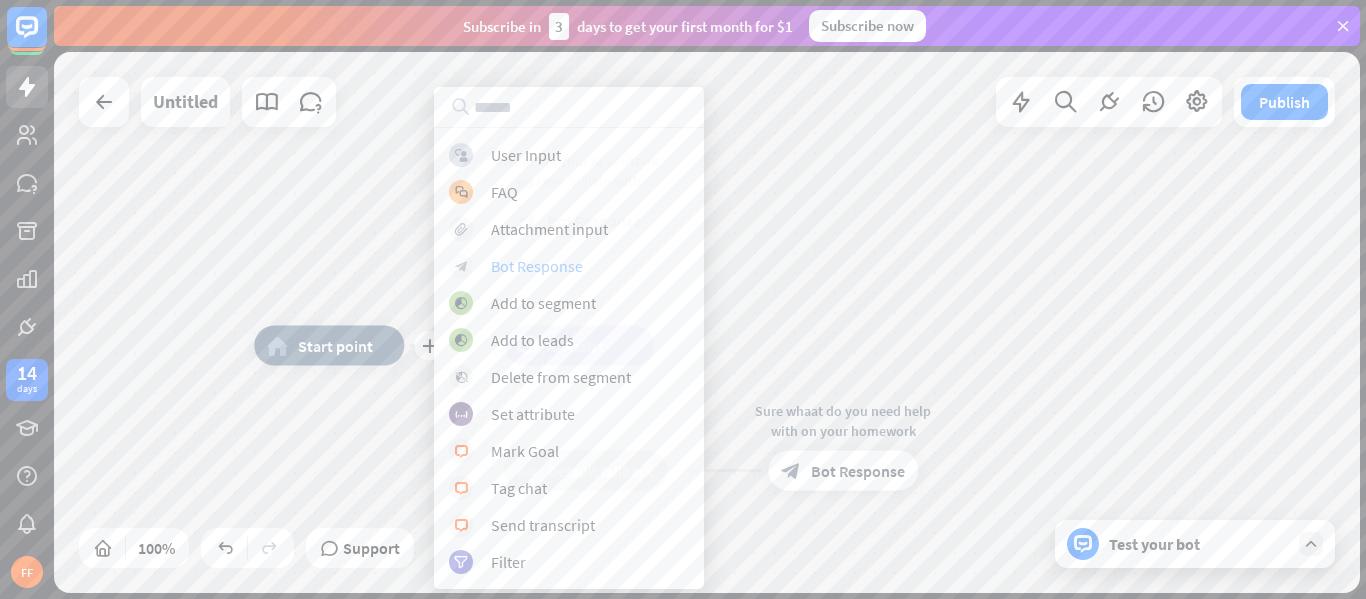 click on "block_bot_response
Bot Response" at bounding box center (569, 266) 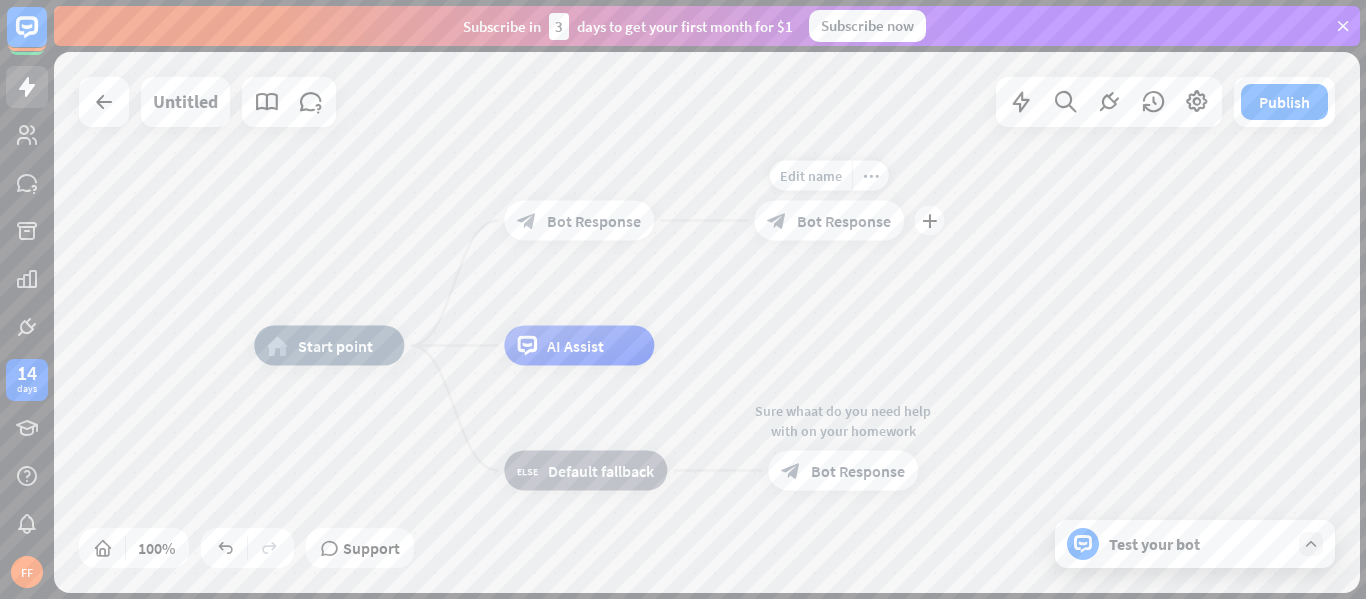 click on "Bot Response" at bounding box center [844, 221] 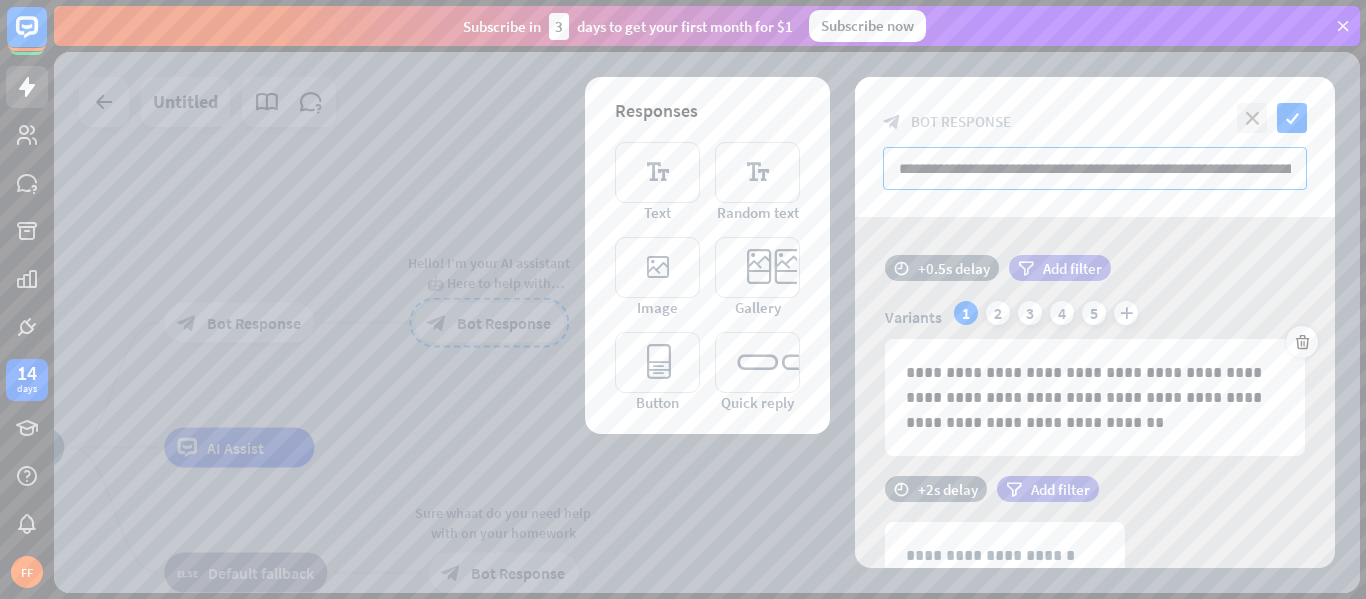 scroll, scrollTop: 0, scrollLeft: 362, axis: horizontal 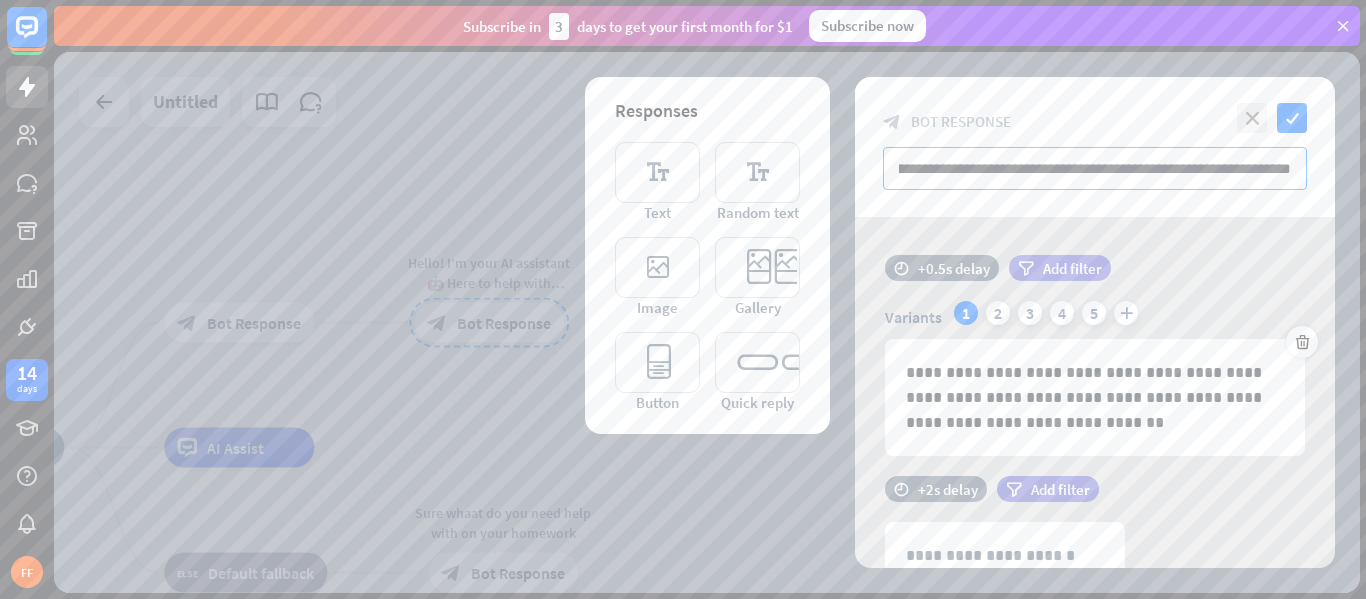 drag, startPoint x: 902, startPoint y: 168, endPoint x: 1365, endPoint y: 206, distance: 464.5568 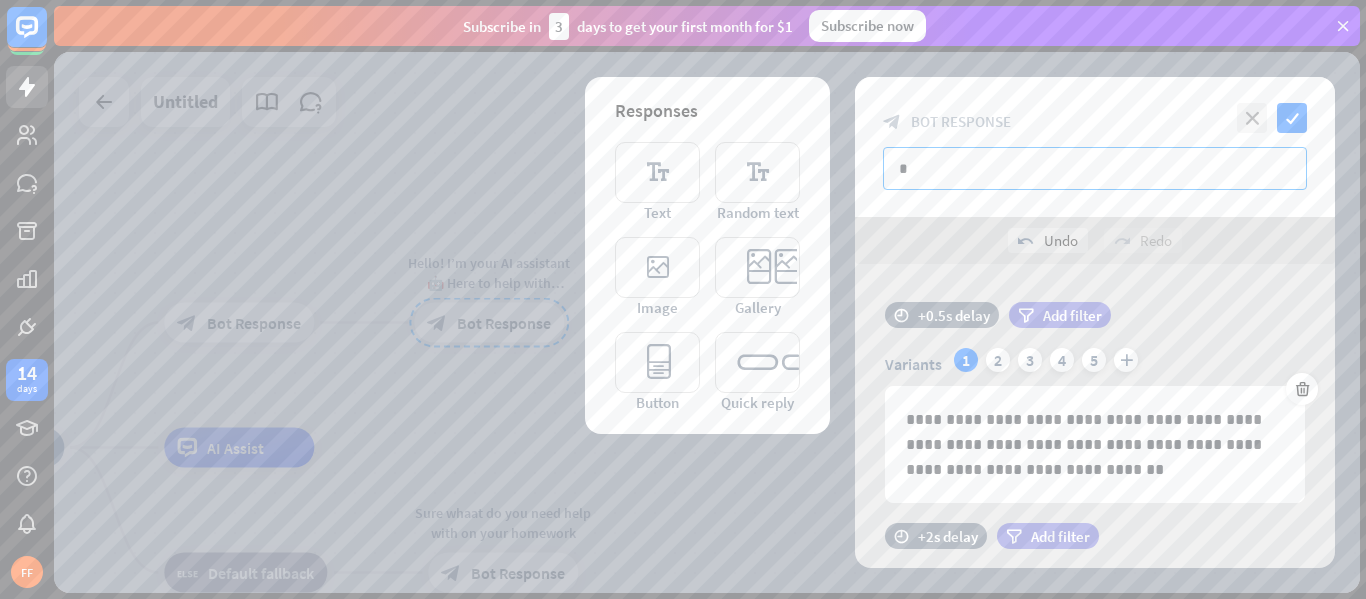 scroll, scrollTop: 0, scrollLeft: 0, axis: both 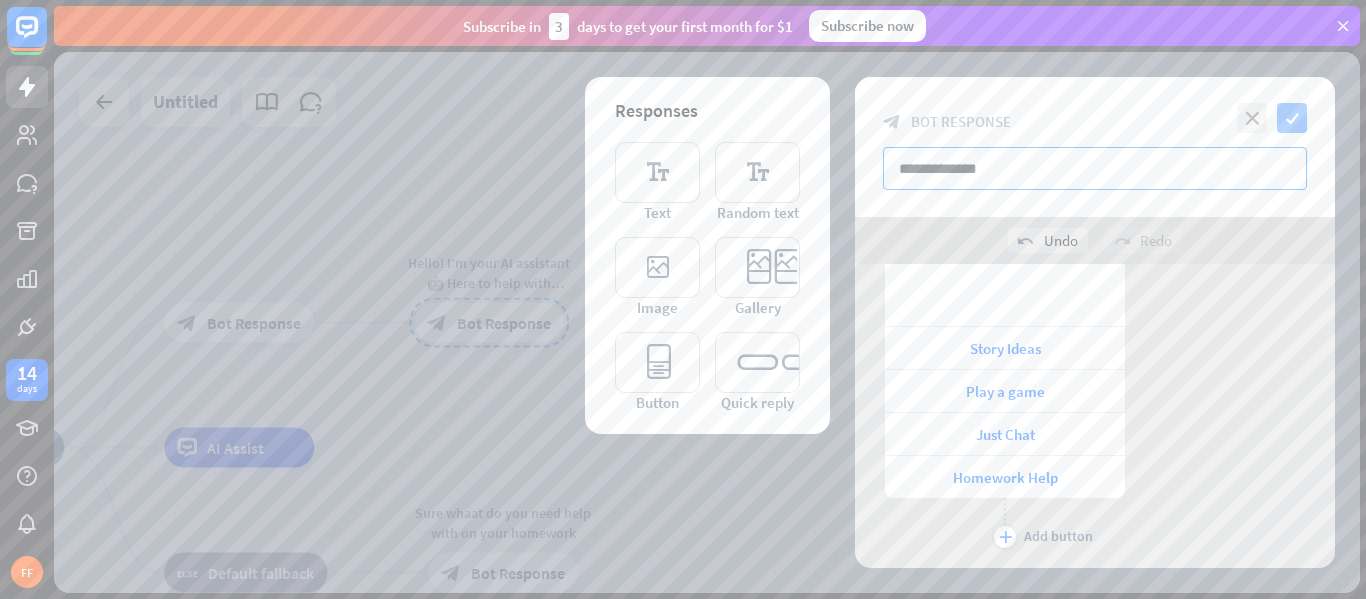 type on "**********" 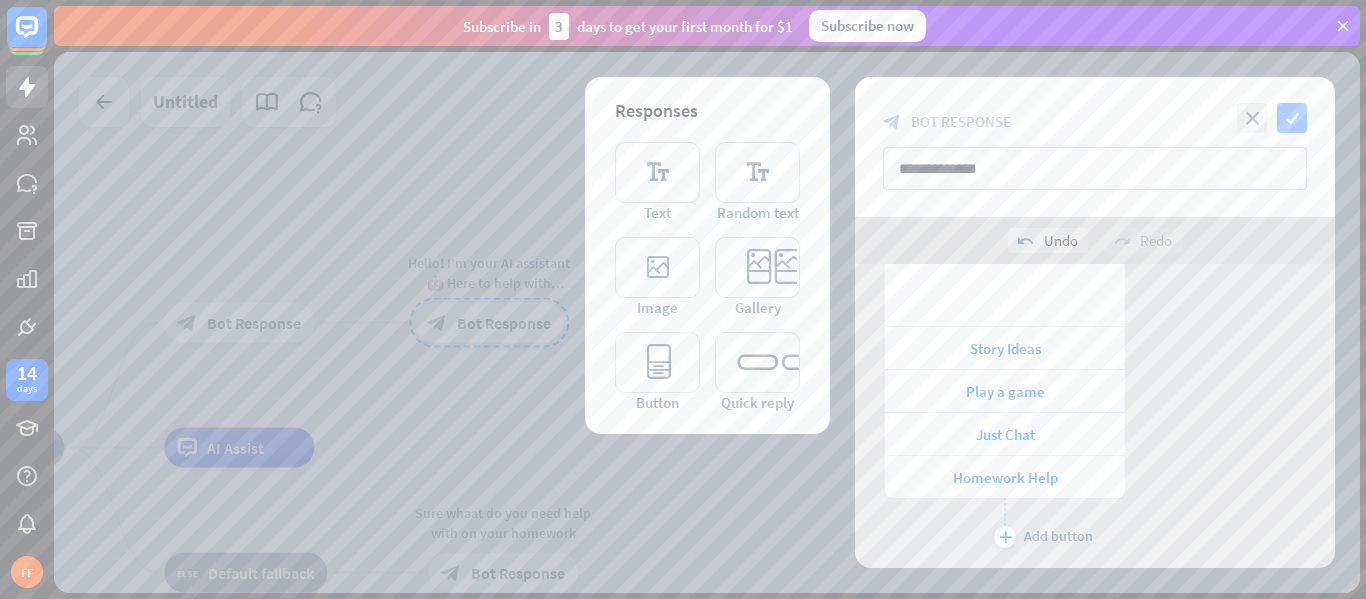 click on "check" at bounding box center (1292, 118) 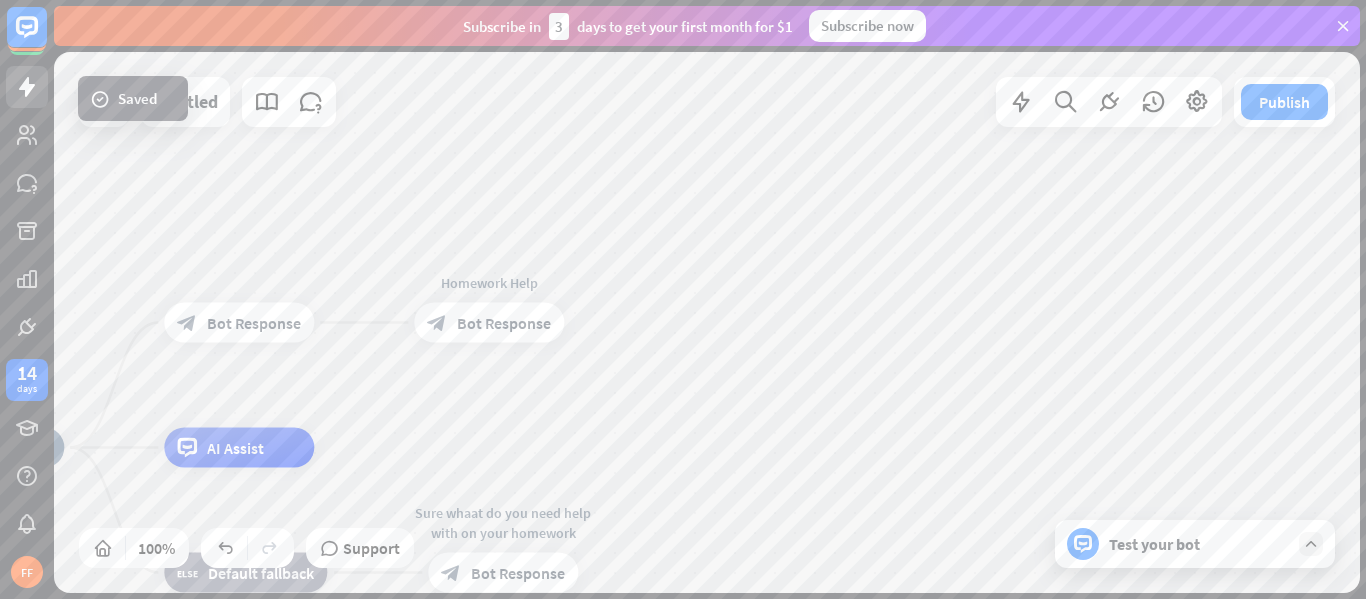click on "Test your bot" at bounding box center [1195, 544] 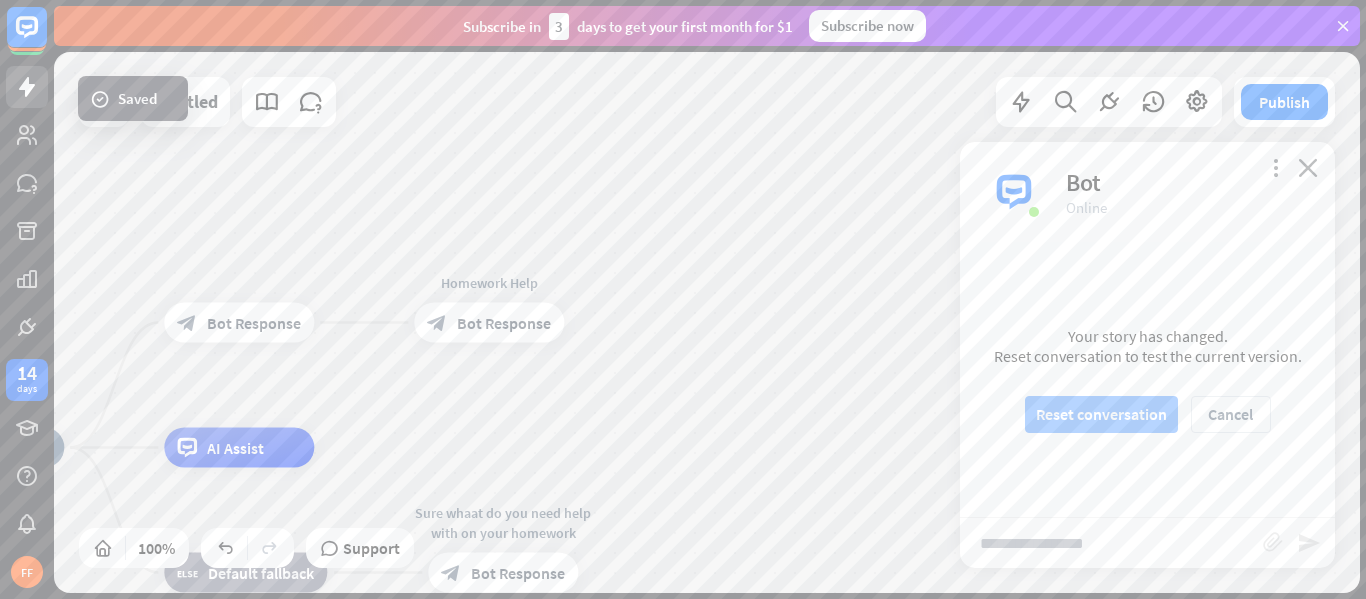 click on "Reset conversation" at bounding box center (1101, 414) 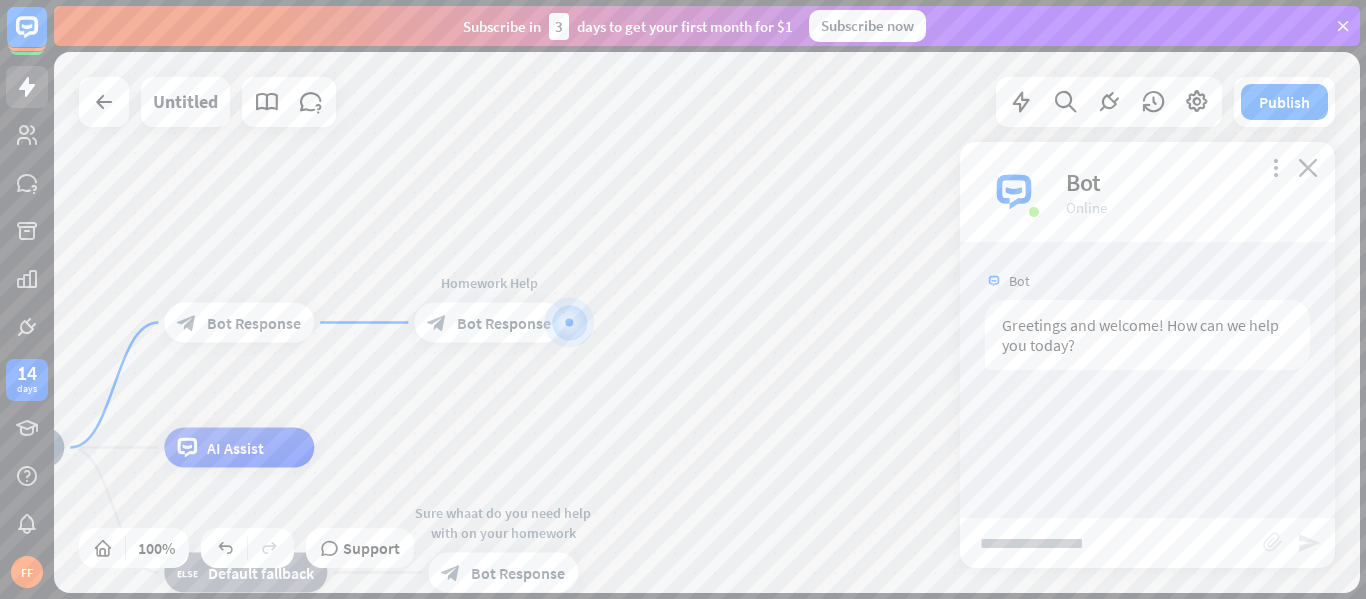 click at bounding box center (1111, 543) 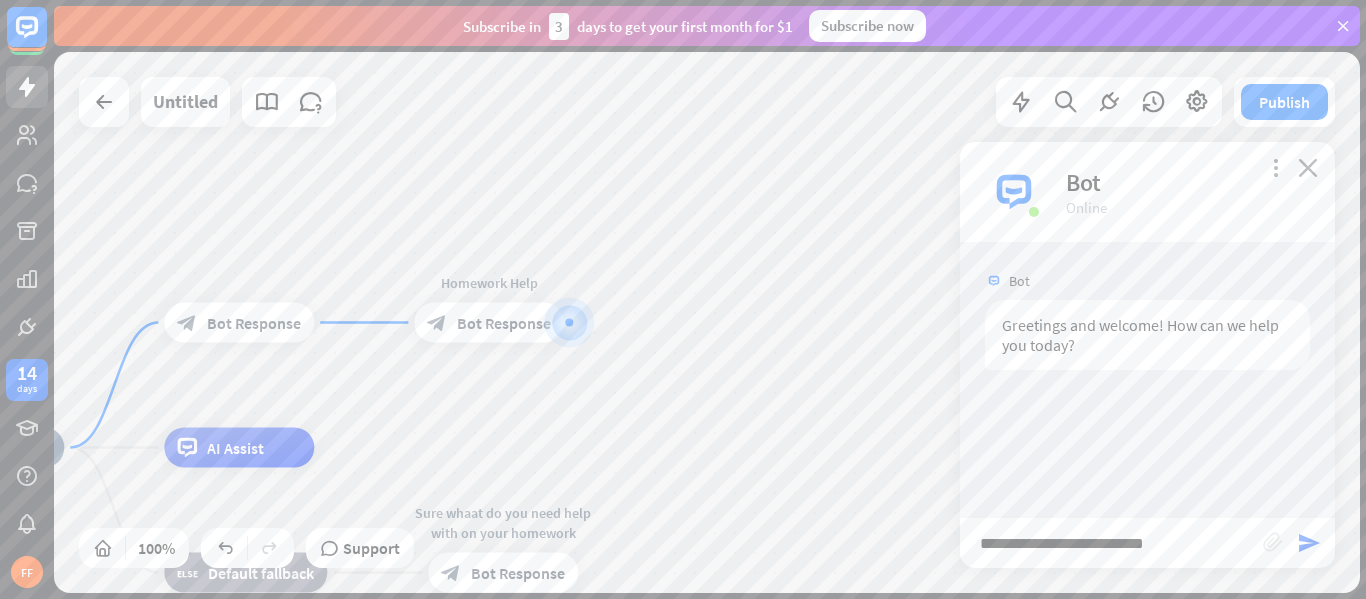 type on "**********" 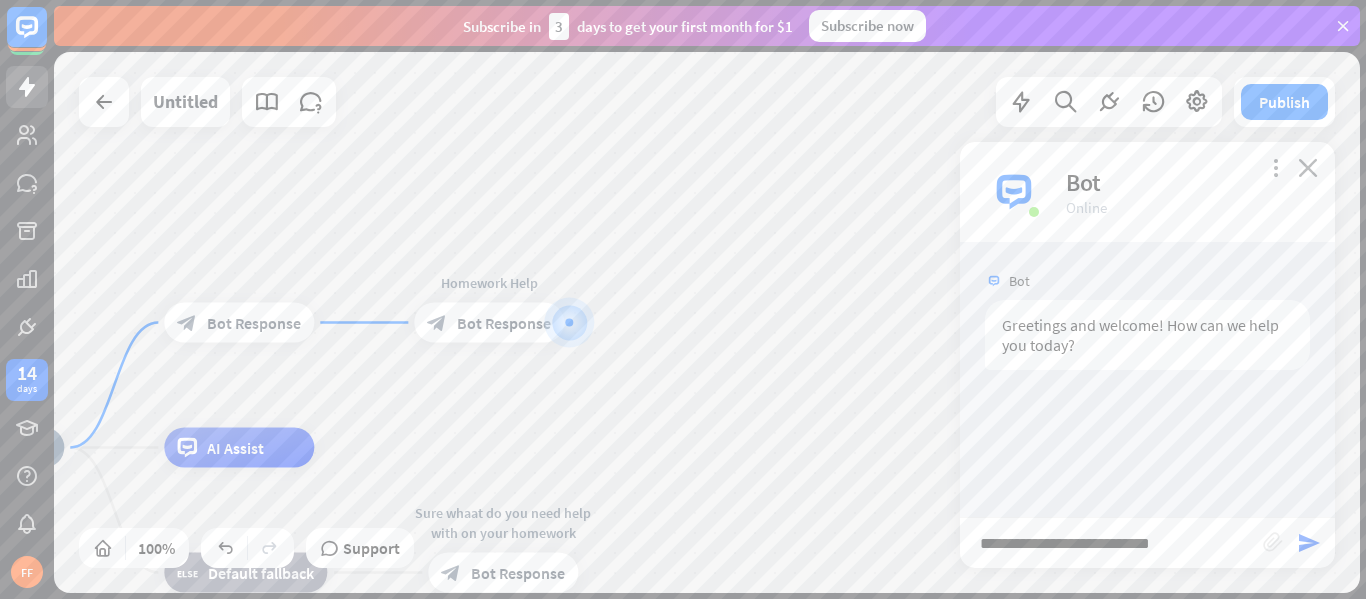 type 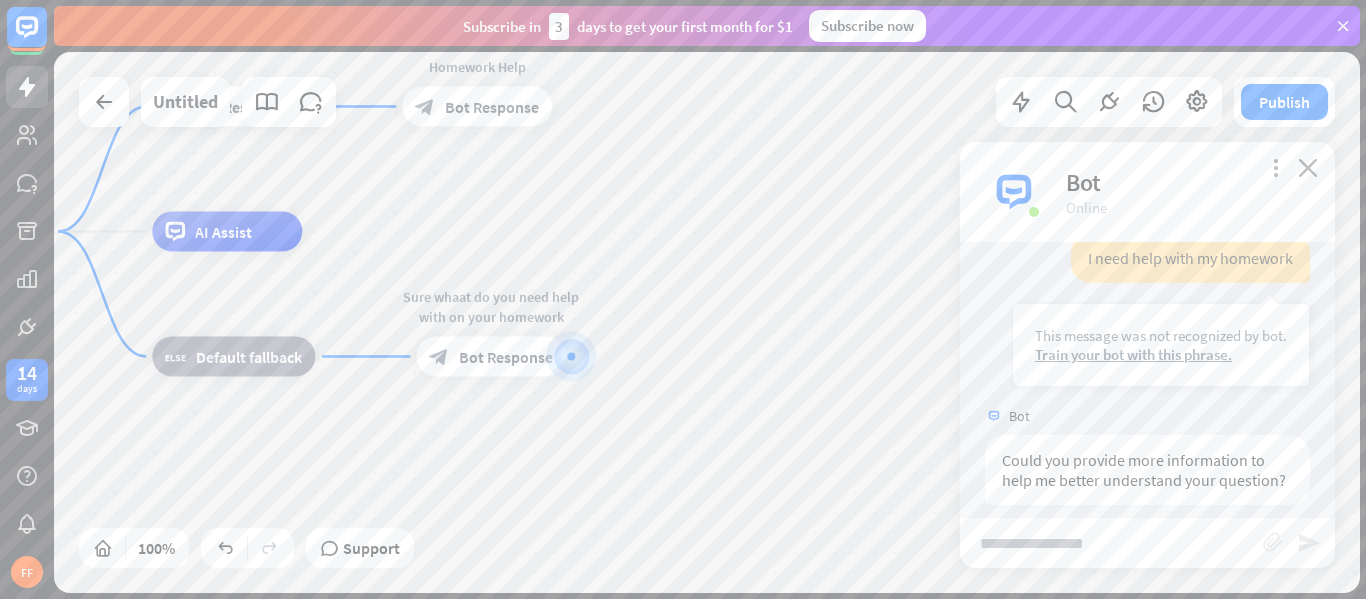 scroll, scrollTop: 203, scrollLeft: 0, axis: vertical 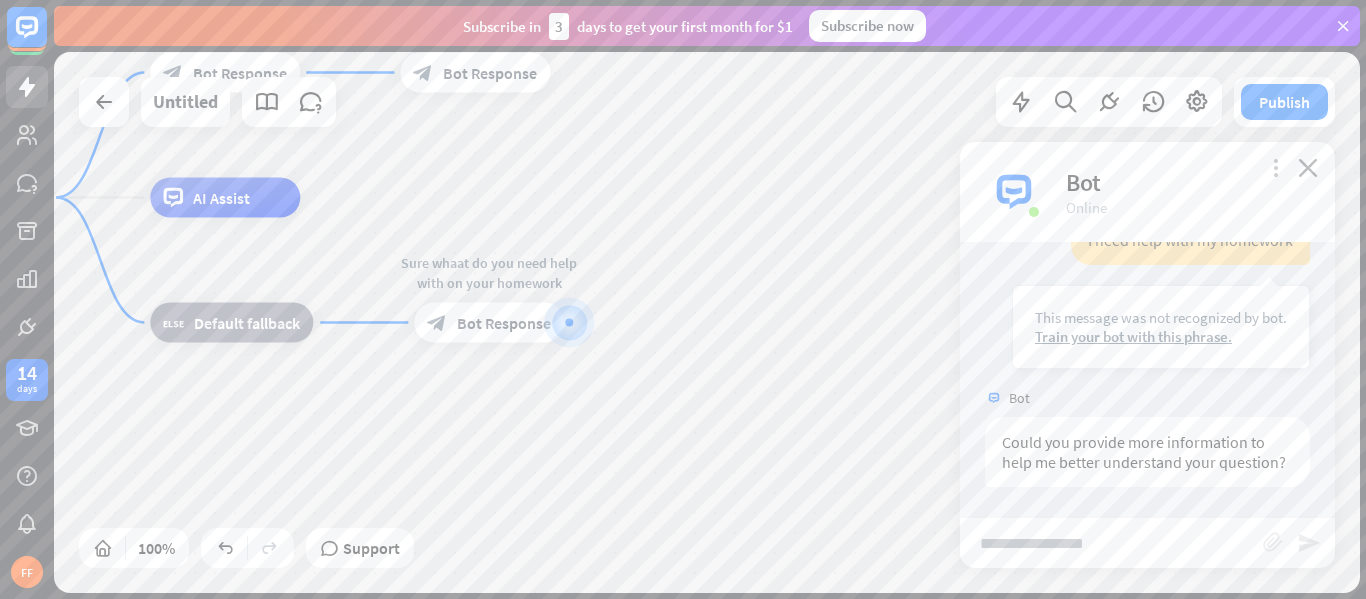 click on "more_vert" at bounding box center (1275, 167) 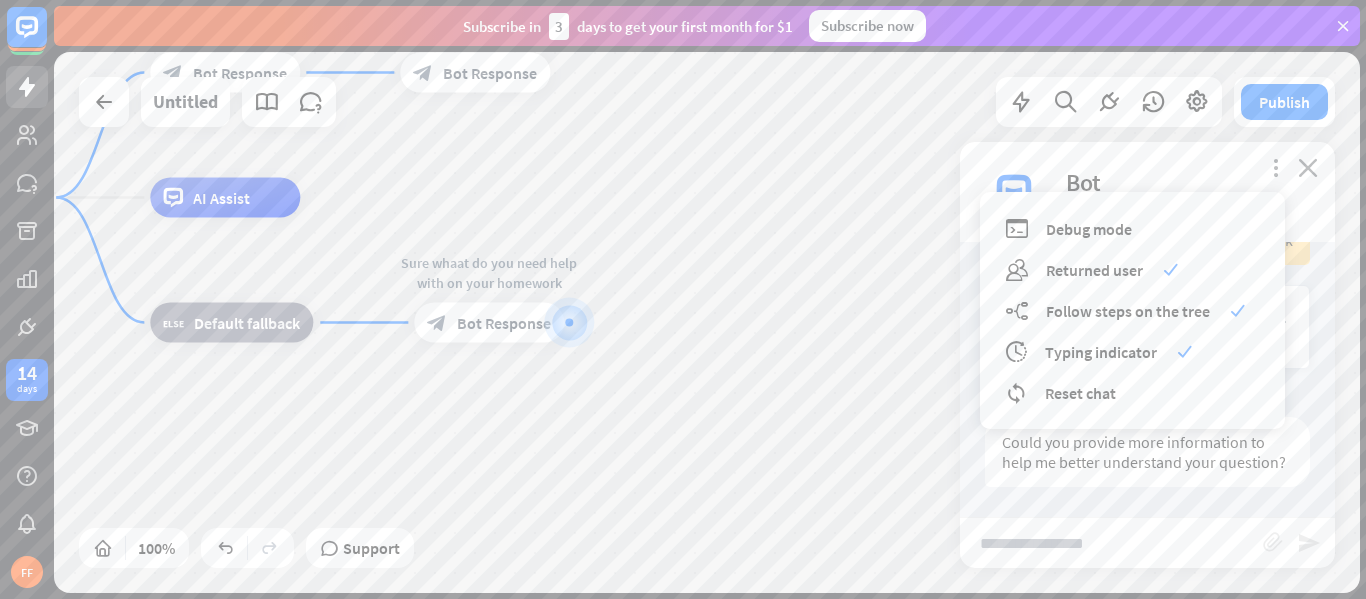click on "more_vert
debug   Debug mode     users   Returned user   check   builder_tree   Follow steps on the tree   check   archives   Typing indicator   check   reset_chat   Reset chat
close
Bot
Online" at bounding box center (1147, 192) 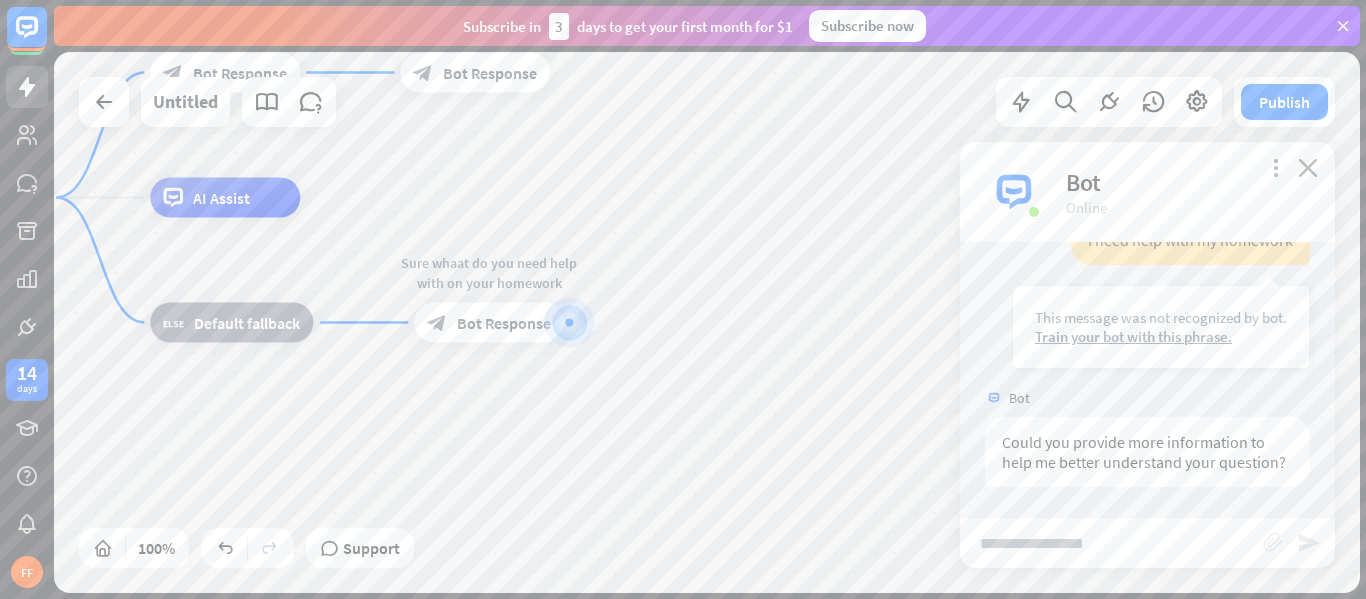 click on "more_vert
close
Bot
Online" at bounding box center (1147, 192) 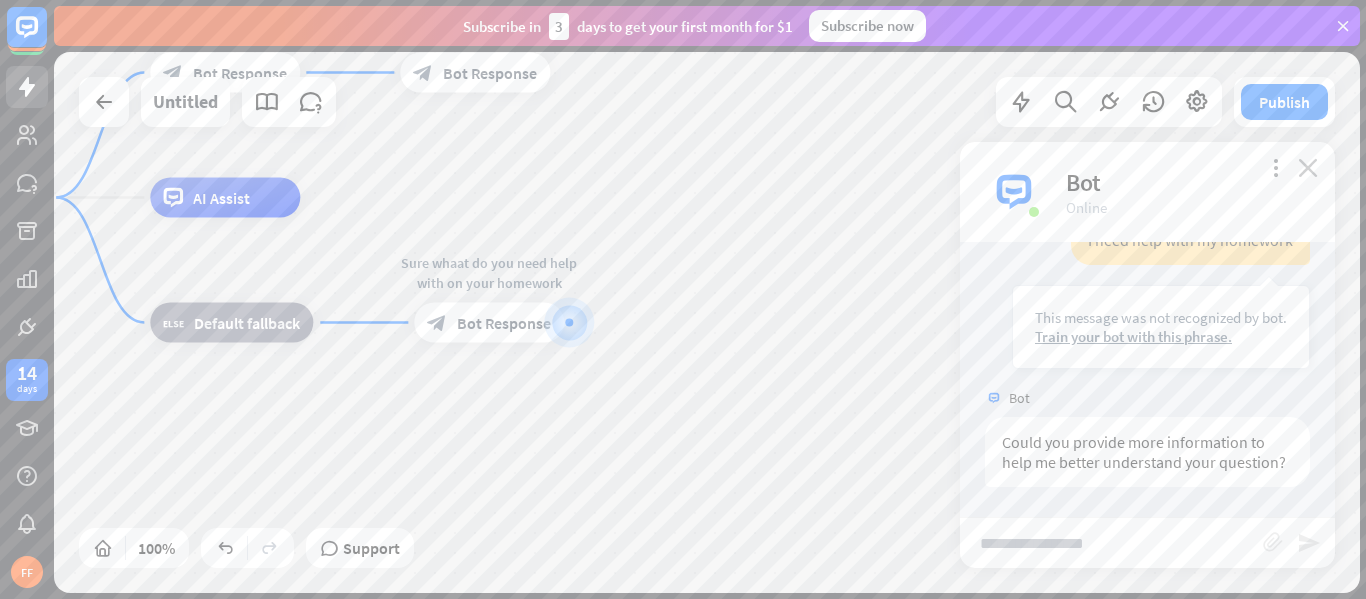 click on "close" at bounding box center (1308, 167) 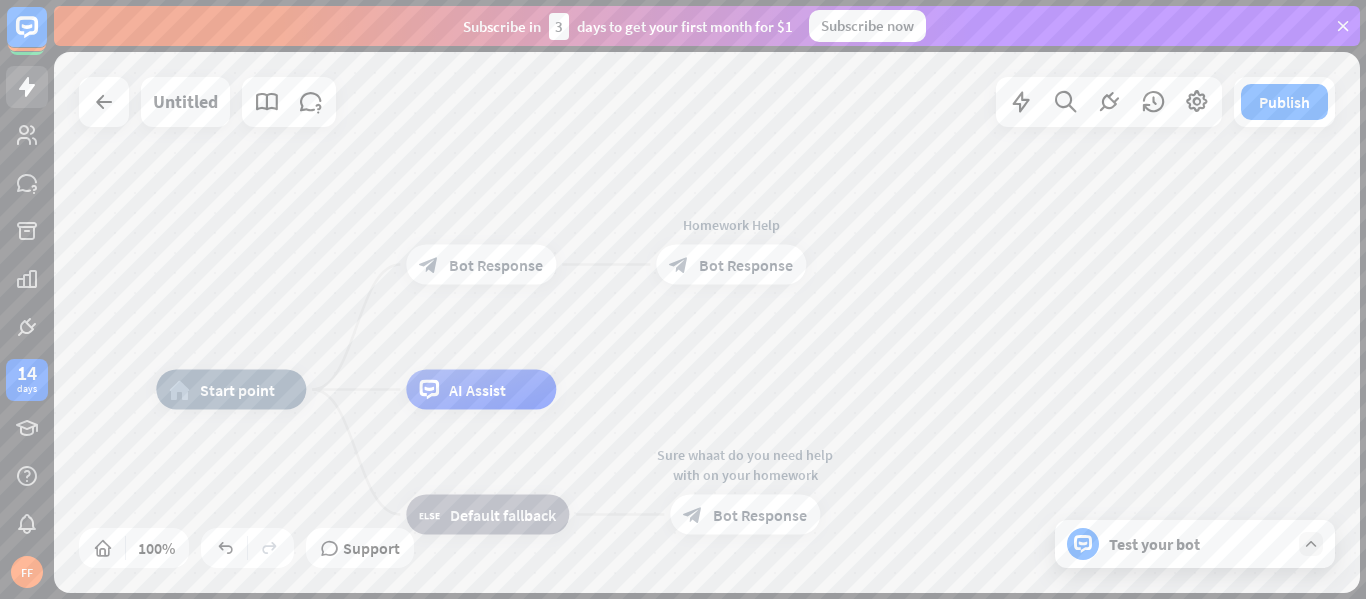 drag, startPoint x: 727, startPoint y: 232, endPoint x: 983, endPoint y: 424, distance: 320 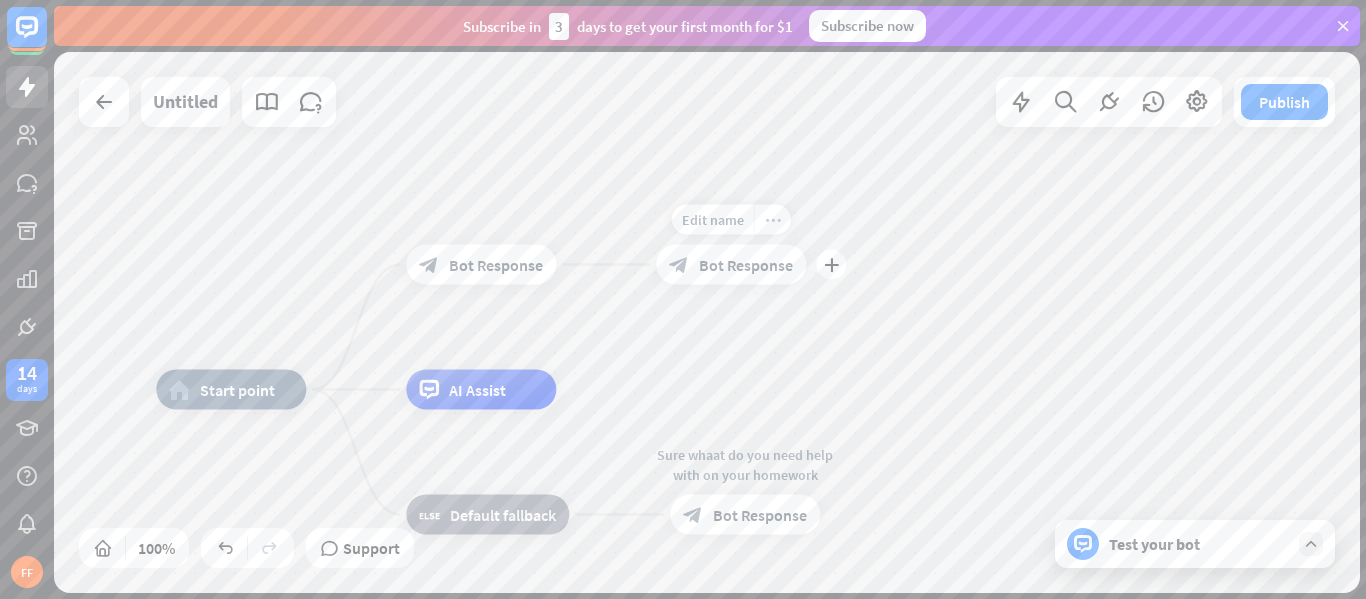 click on "more_horiz" at bounding box center (773, 219) 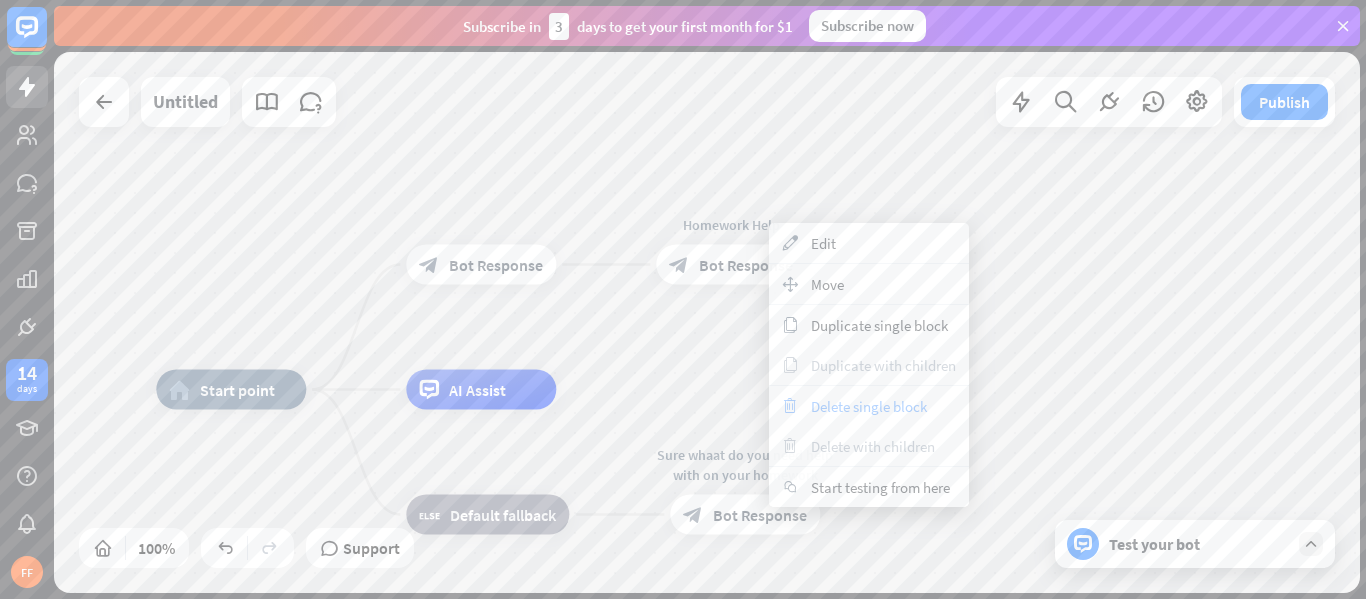 click on "Delete single block" at bounding box center [869, 406] 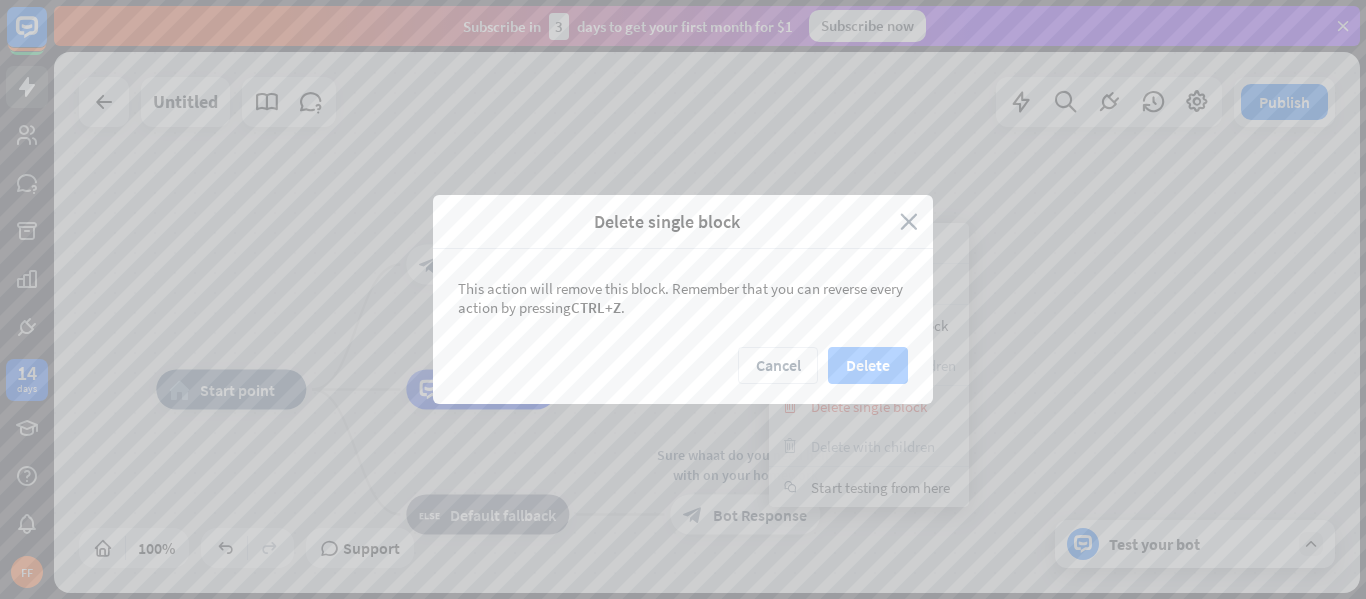 click on "Delete" at bounding box center [868, 365] 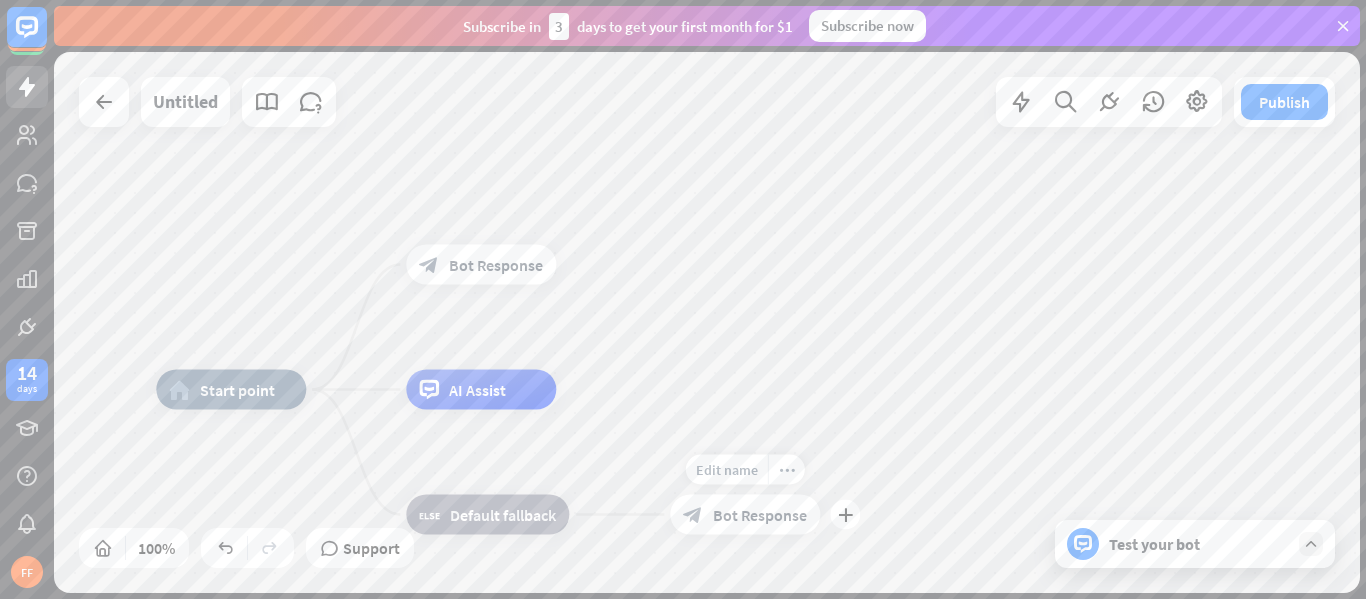 click on "Bot Response" at bounding box center (760, 515) 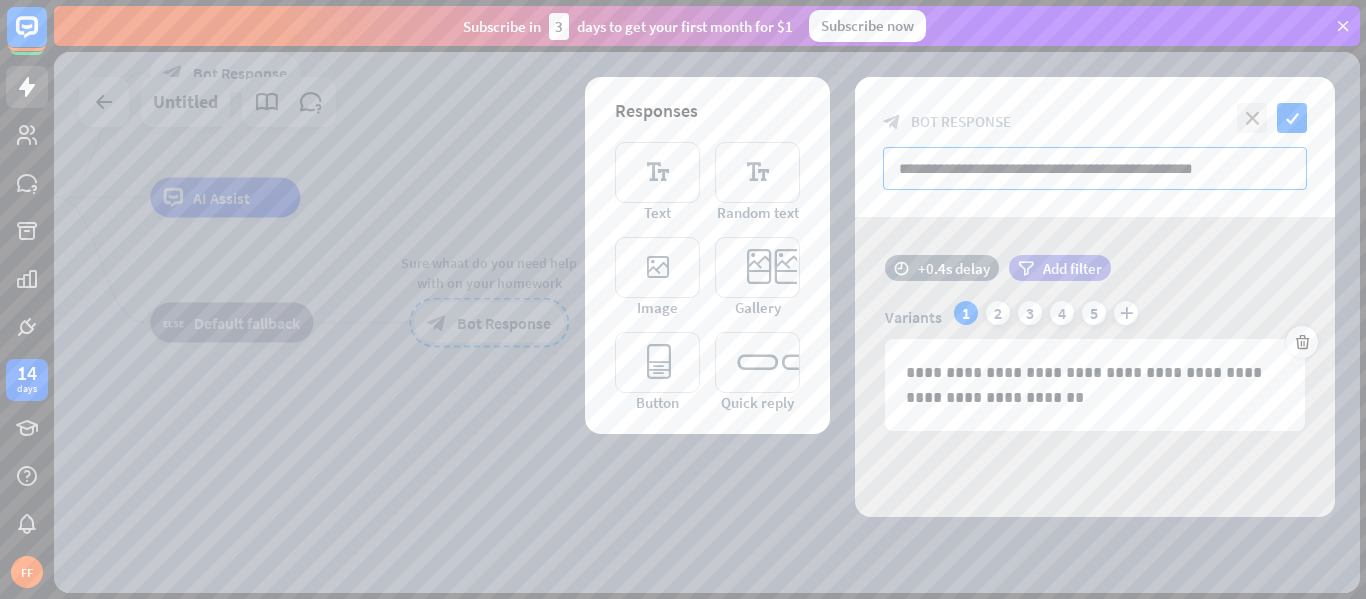 drag, startPoint x: 1252, startPoint y: 178, endPoint x: 888, endPoint y: 176, distance: 364.0055 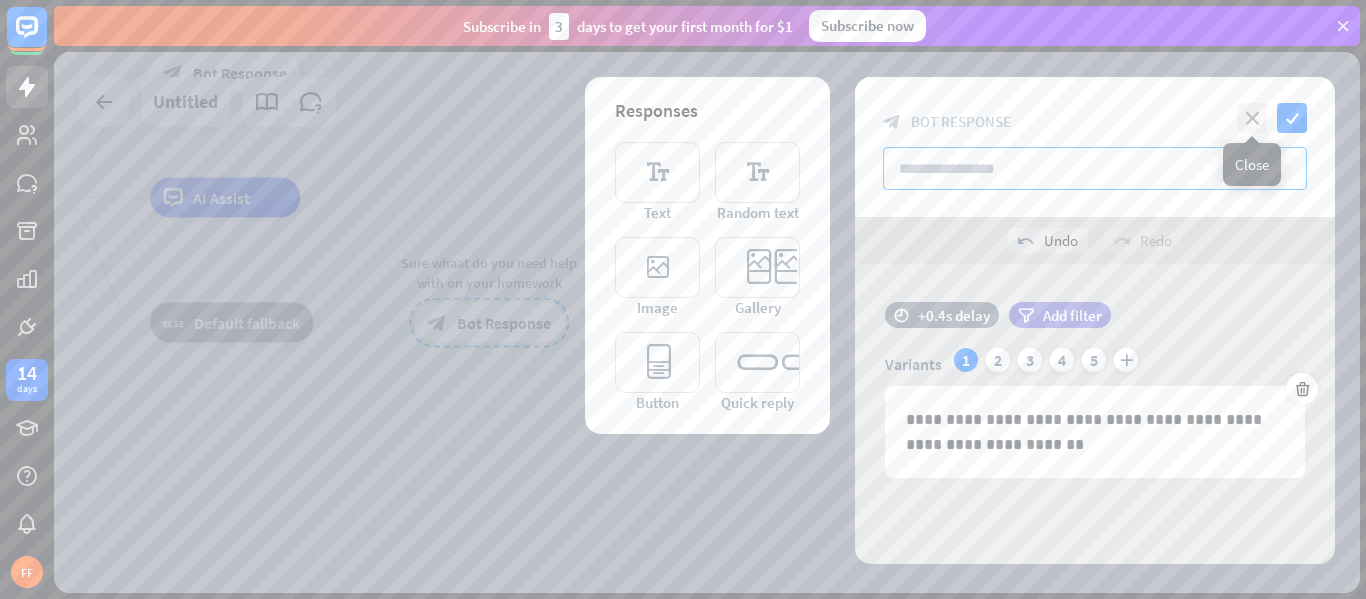 type 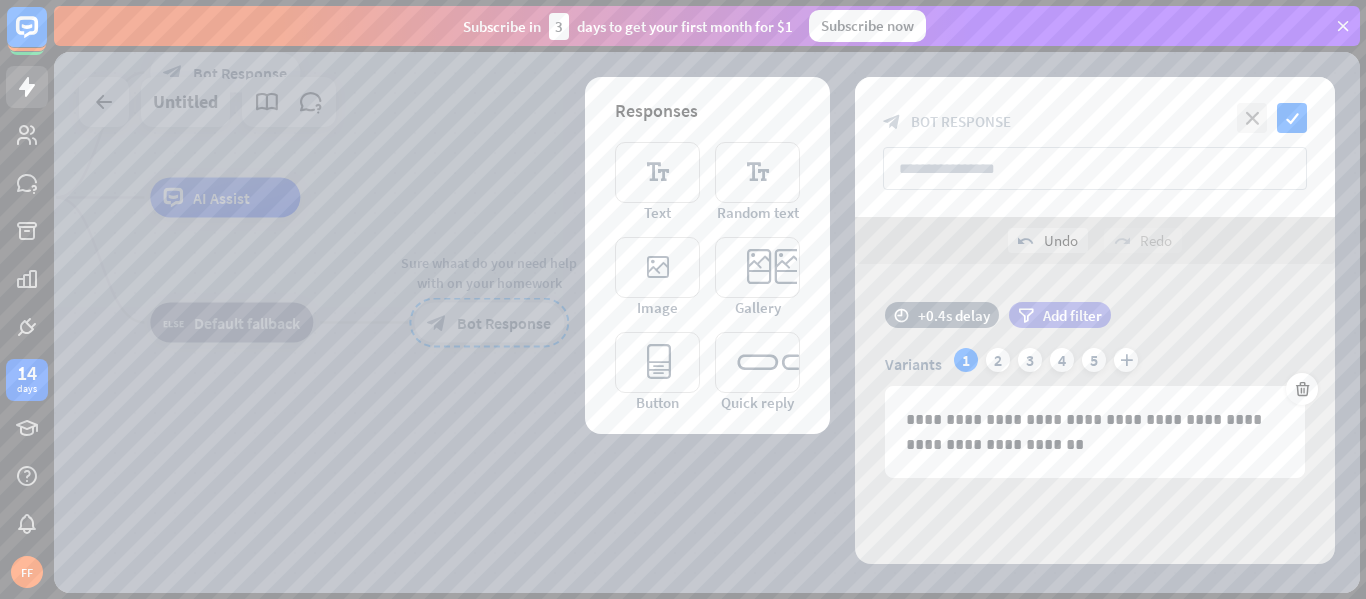 click on "close
check" at bounding box center [1269, 118] 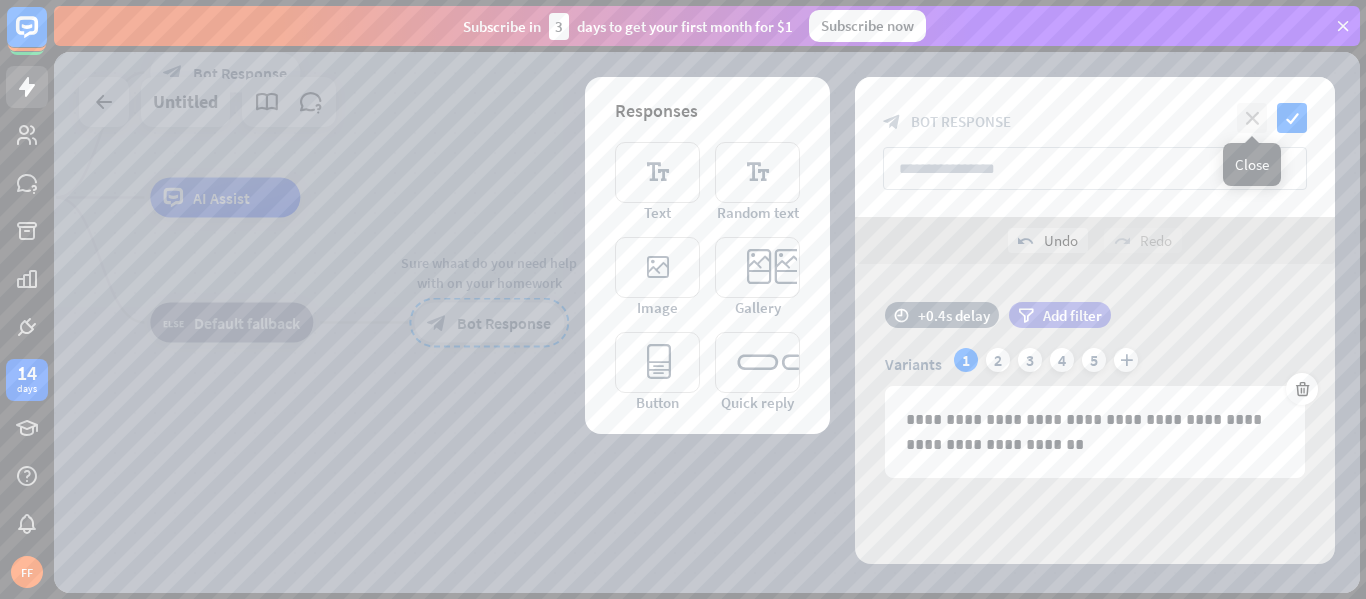 click on "close" at bounding box center (1252, 118) 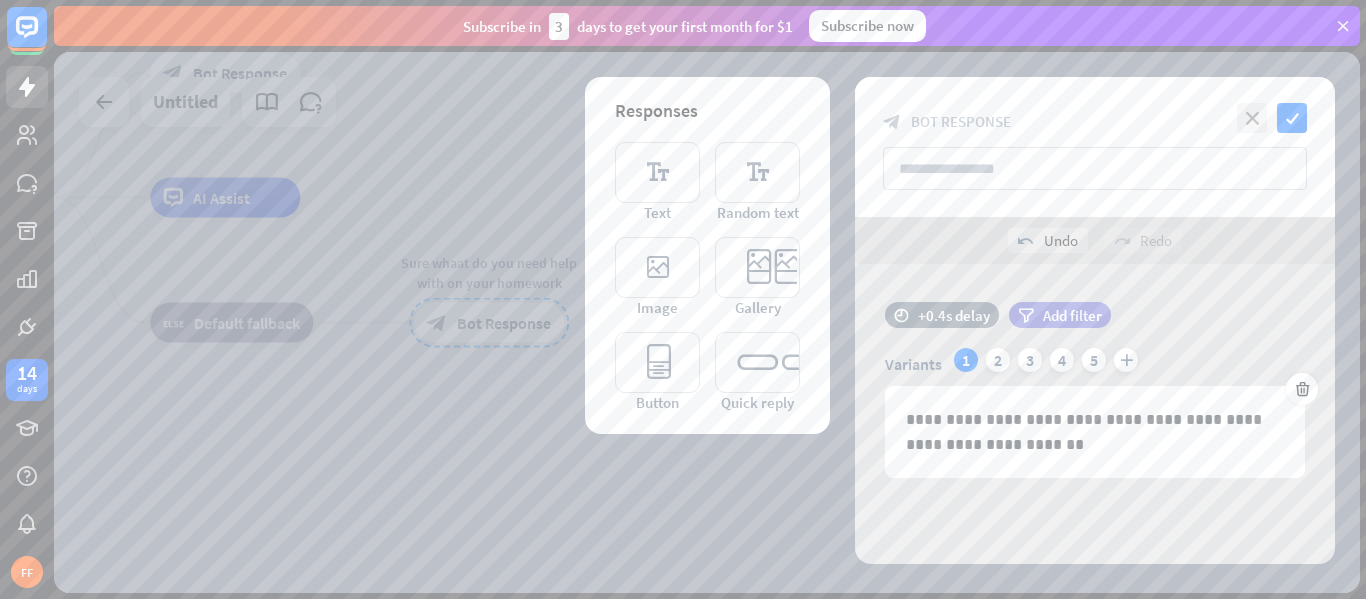 click on "Unsaved changes
close
Are you sure you want to leave without saving your changes?
Cancel   Leave" at bounding box center (683, 299) 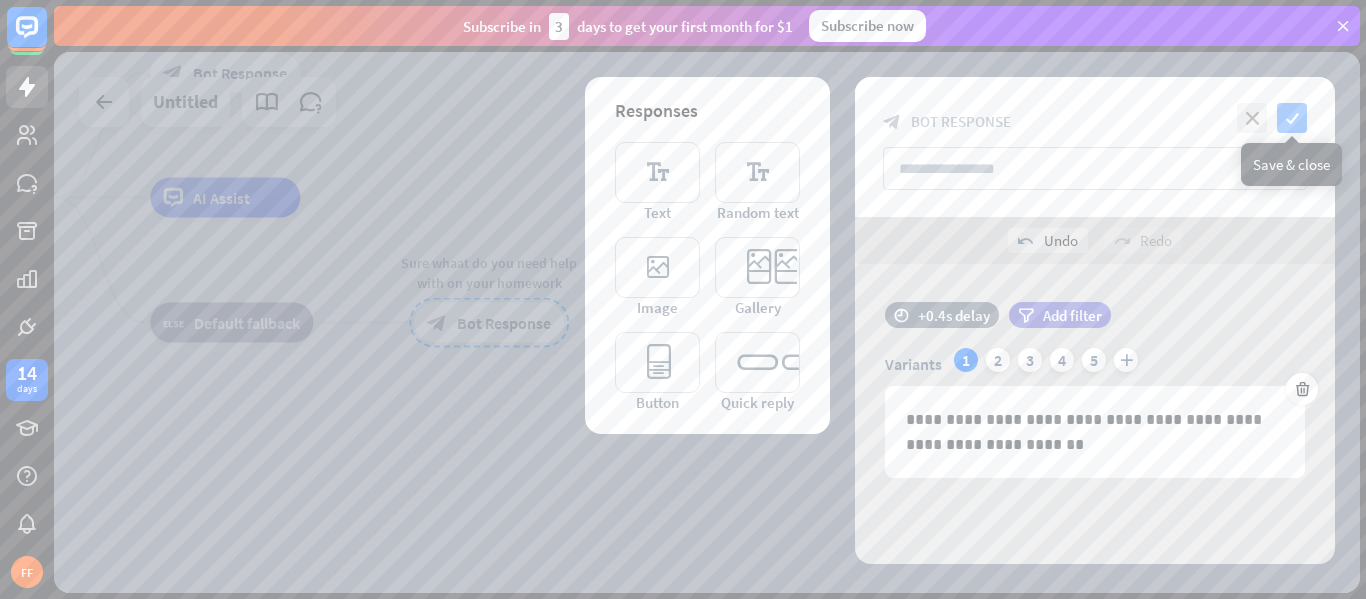 click on "check" at bounding box center (1292, 118) 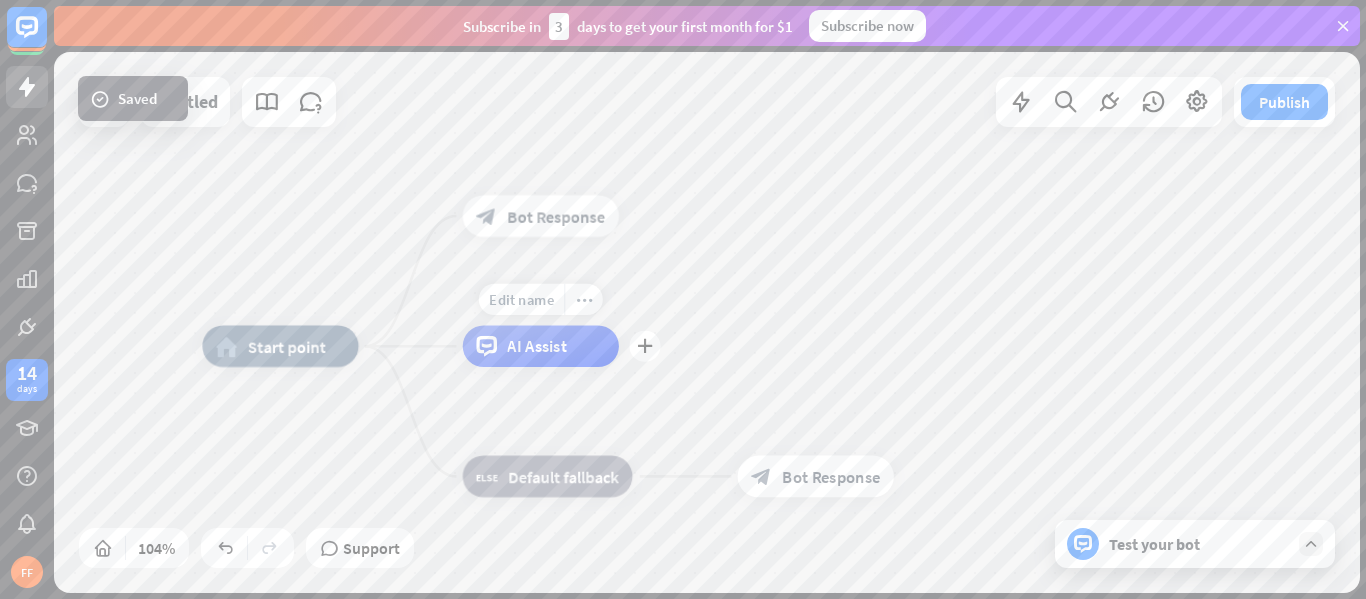 drag, startPoint x: 262, startPoint y: 228, endPoint x: 579, endPoint y: 380, distance: 351.55795 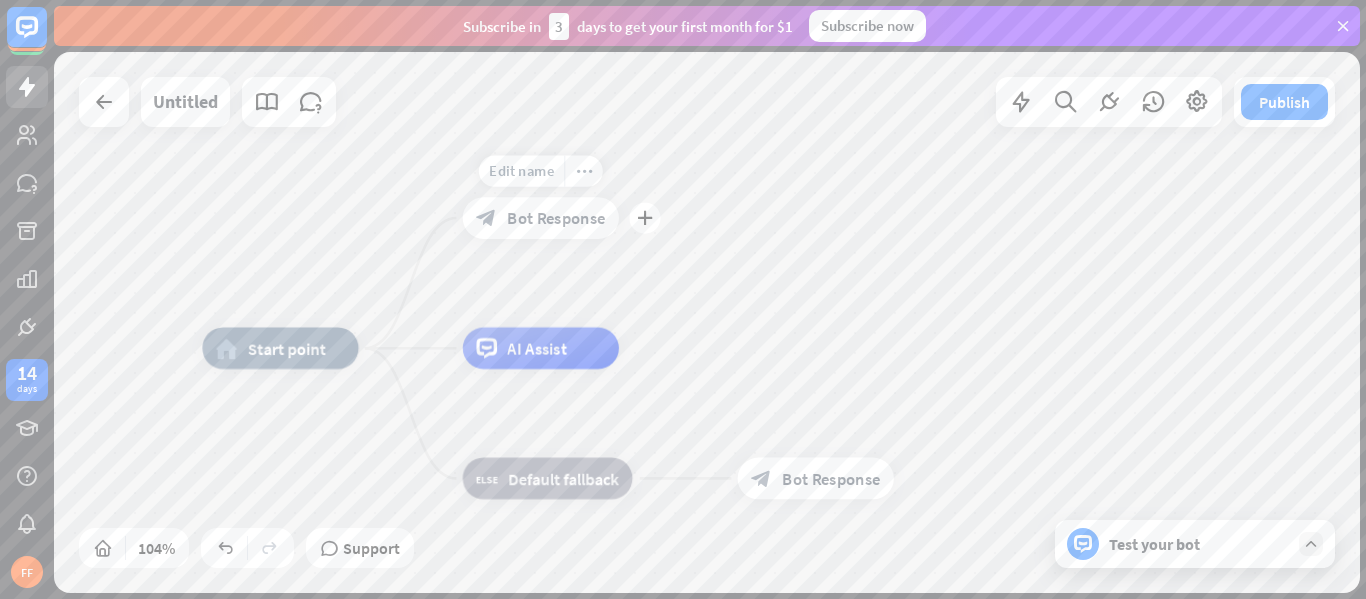 click on "Bot Response" at bounding box center [556, 218] 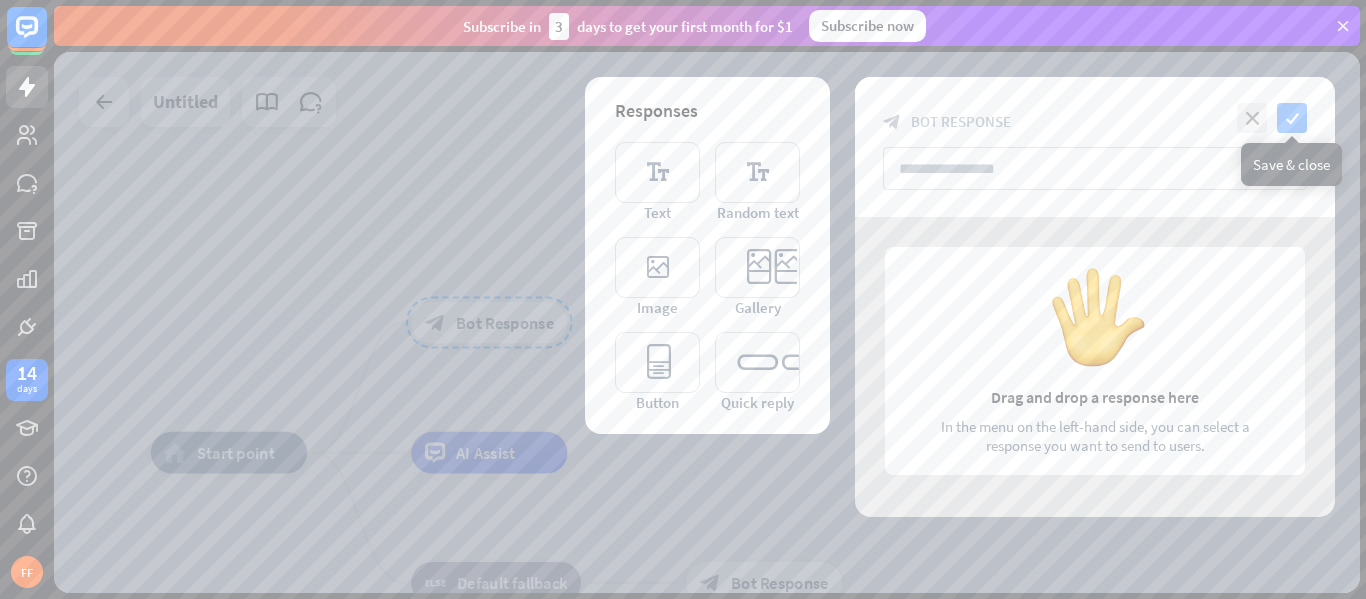 click on "check" at bounding box center (1292, 118) 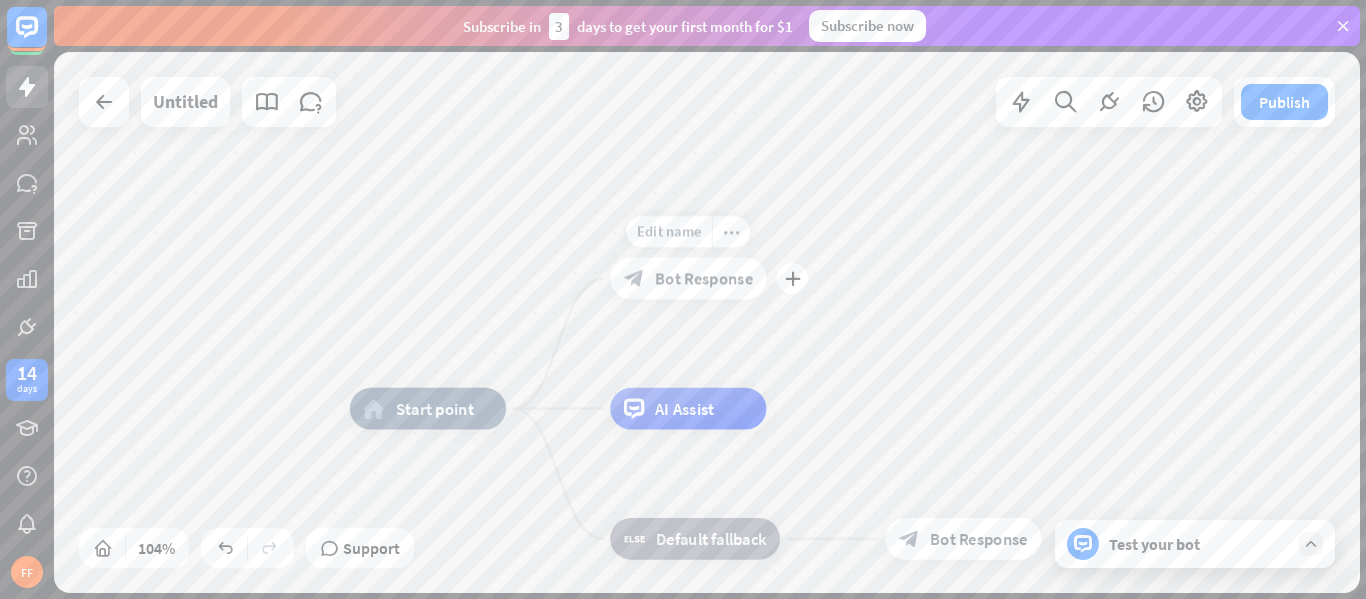 drag, startPoint x: 532, startPoint y: 343, endPoint x: 614, endPoint y: 274, distance: 107.16809 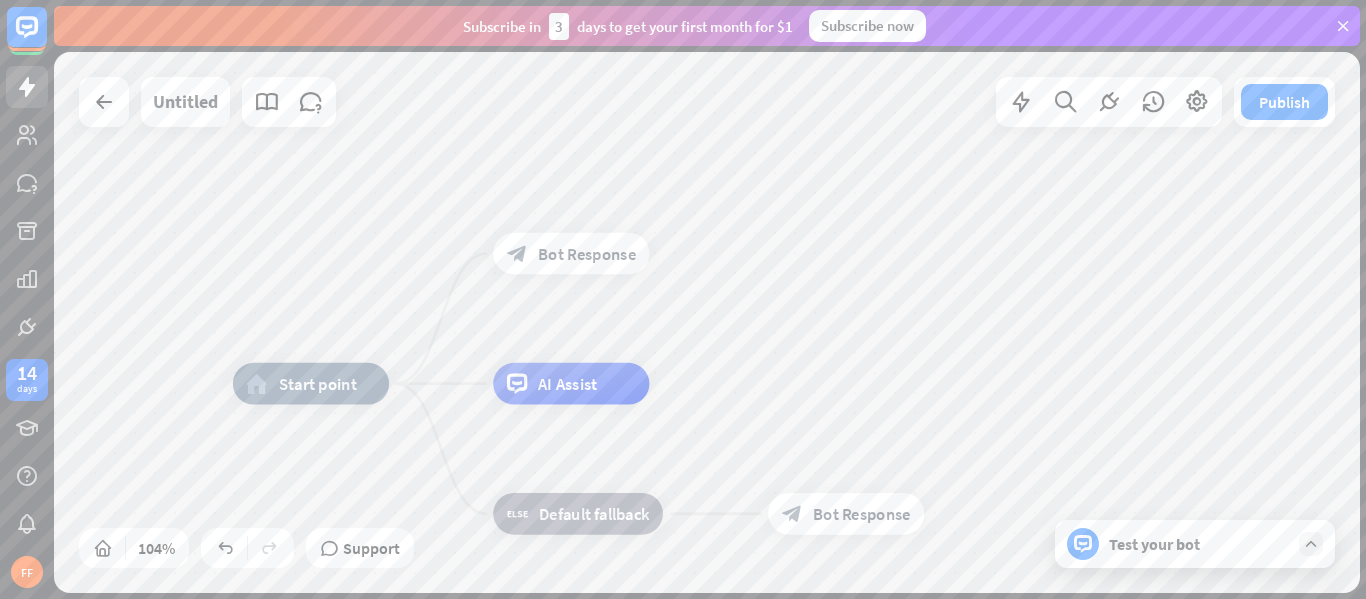 click on "Test your bot" at bounding box center (1195, 544) 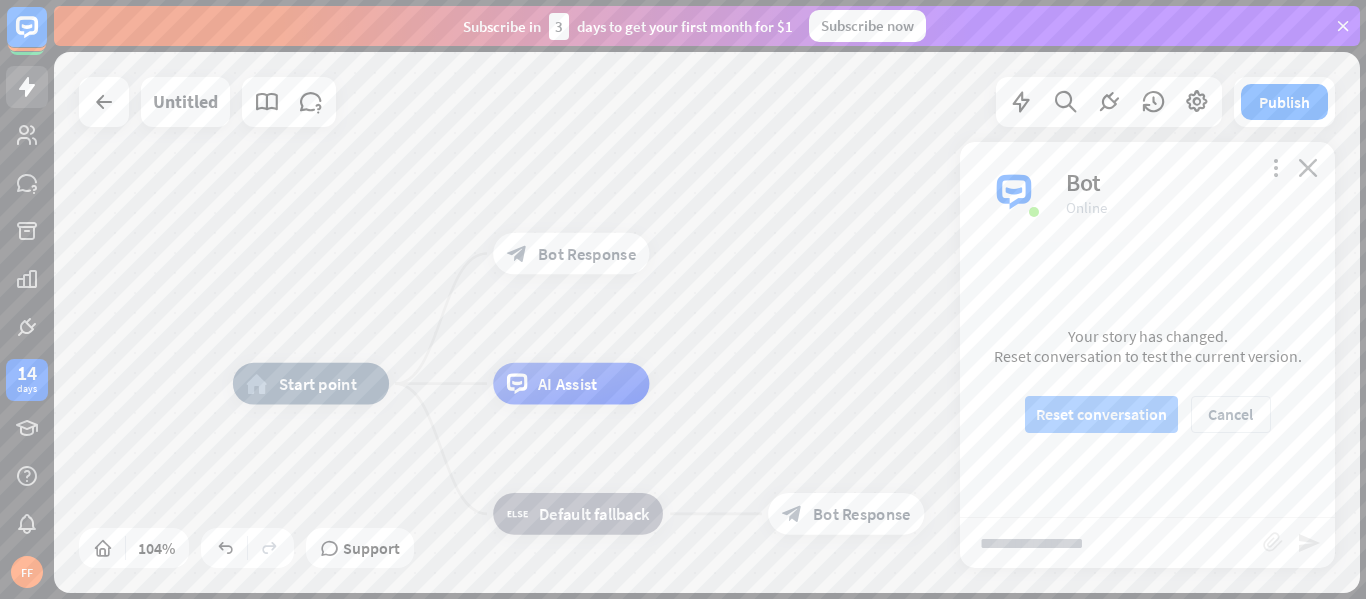 click on "Reset conversation" at bounding box center (1101, 414) 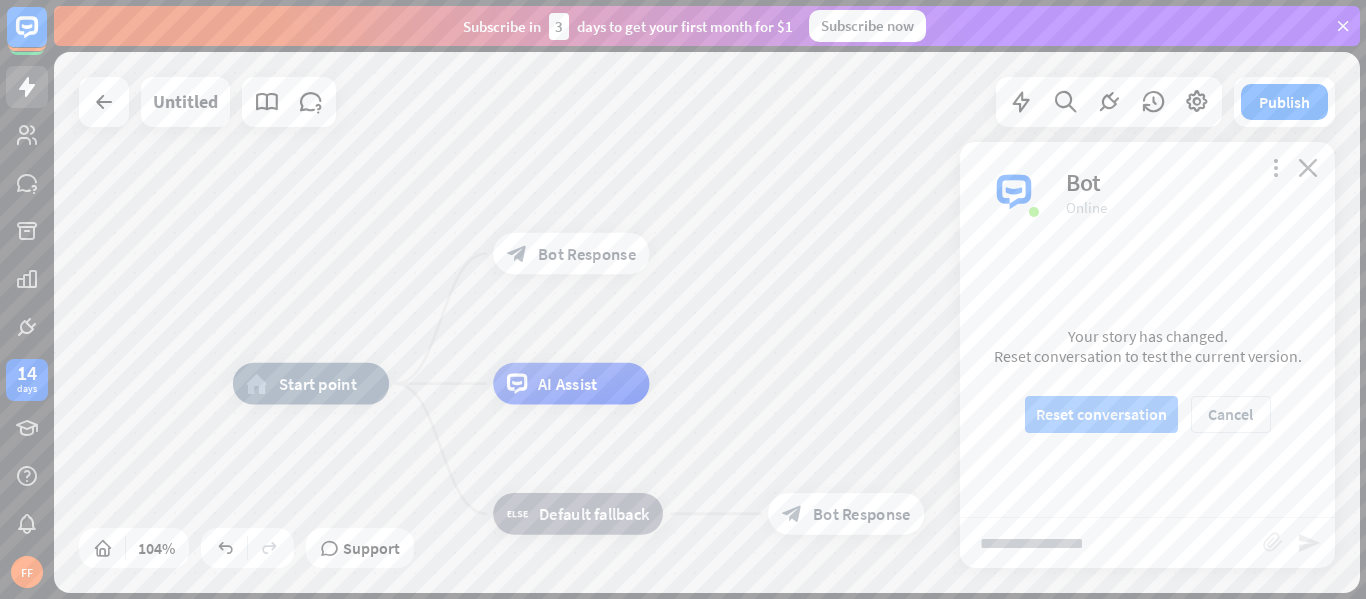 scroll, scrollTop: 0, scrollLeft: 0, axis: both 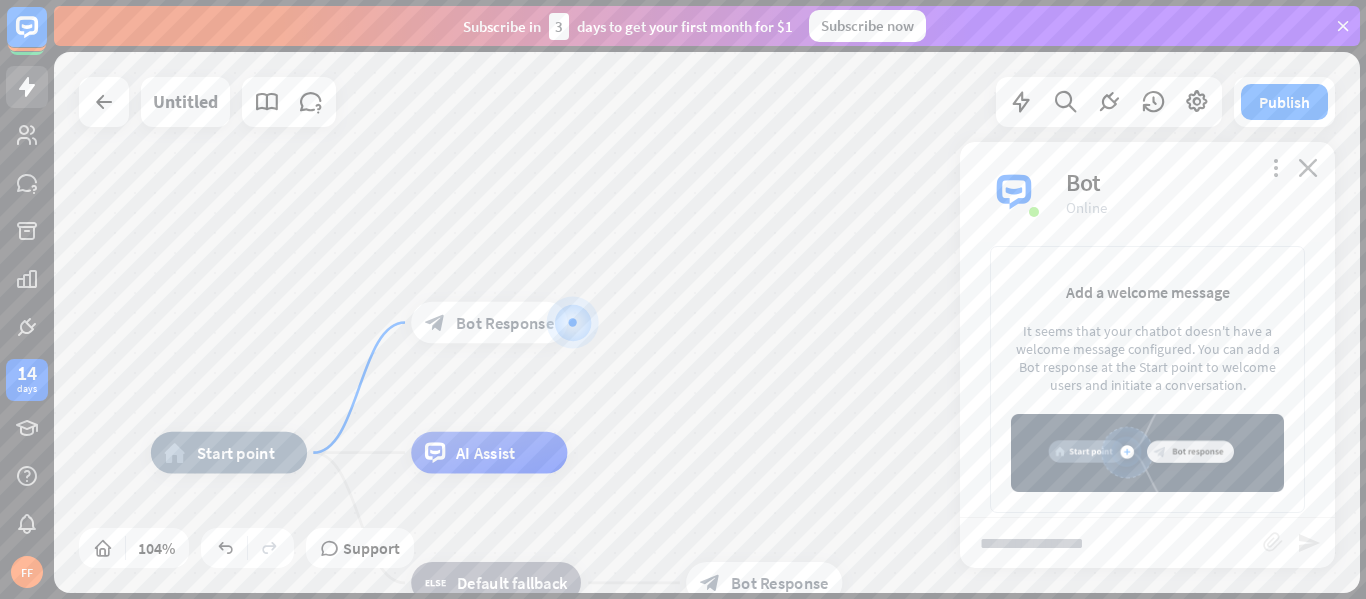 click on "more_vert
close
Bot
Online" at bounding box center (1147, 192) 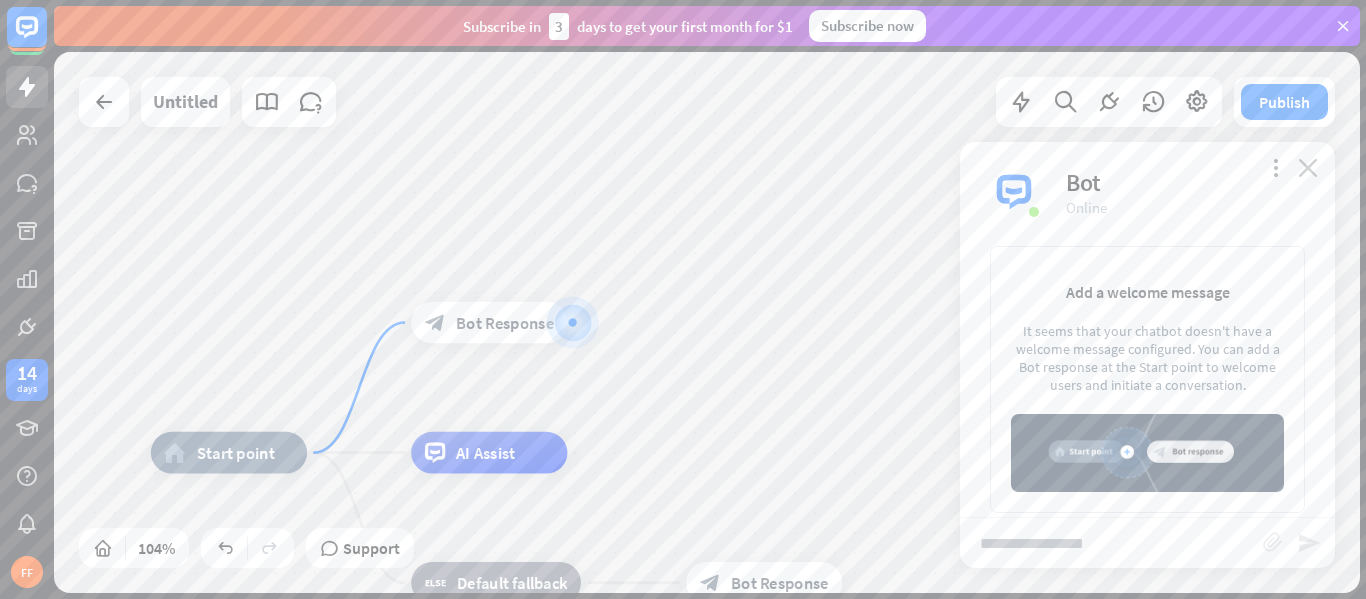 click on "close" at bounding box center [1308, 167] 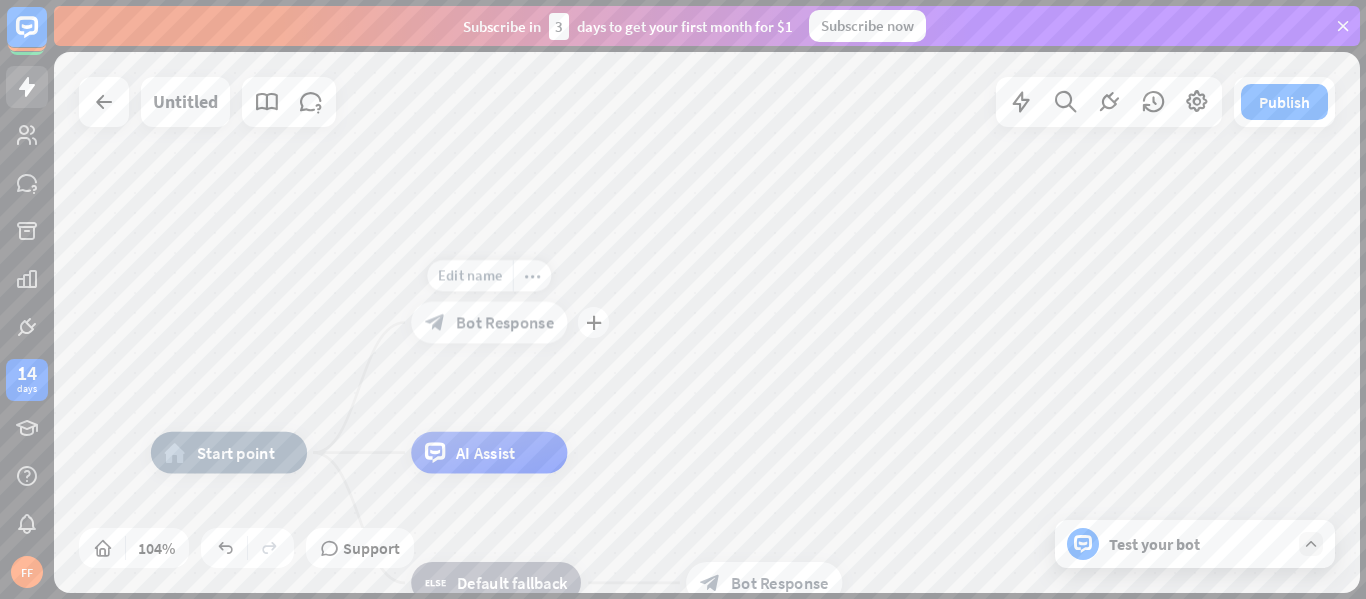 click on "Bot Response" at bounding box center [505, 322] 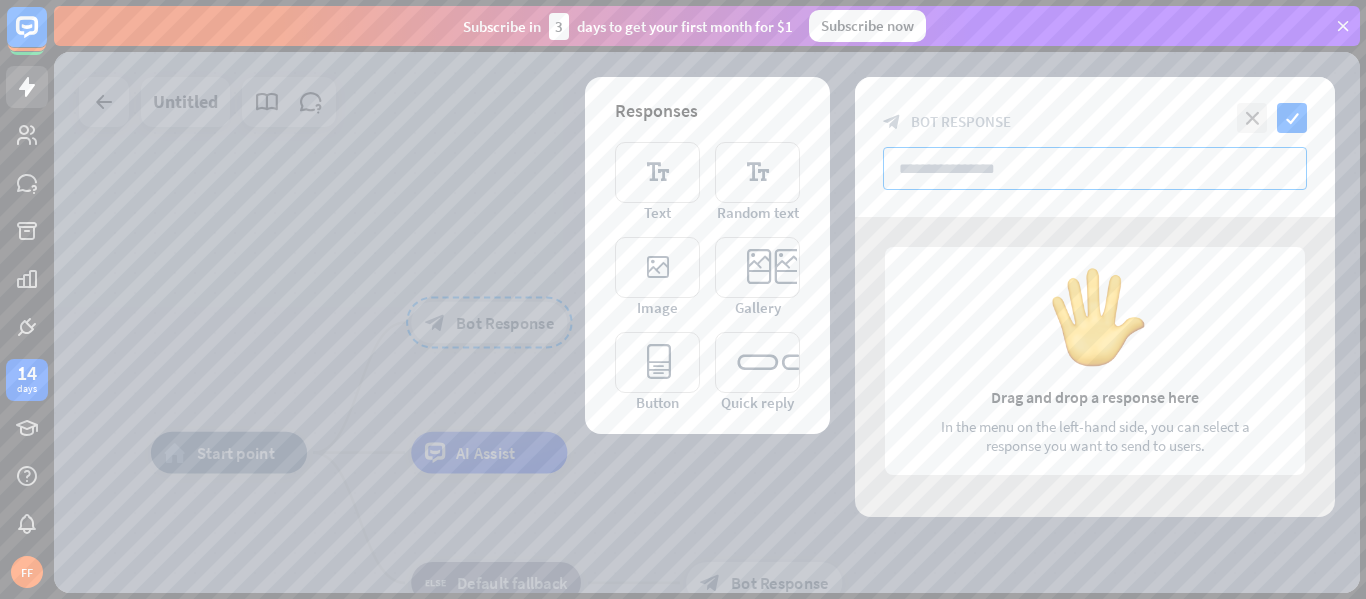 click at bounding box center (1095, 168) 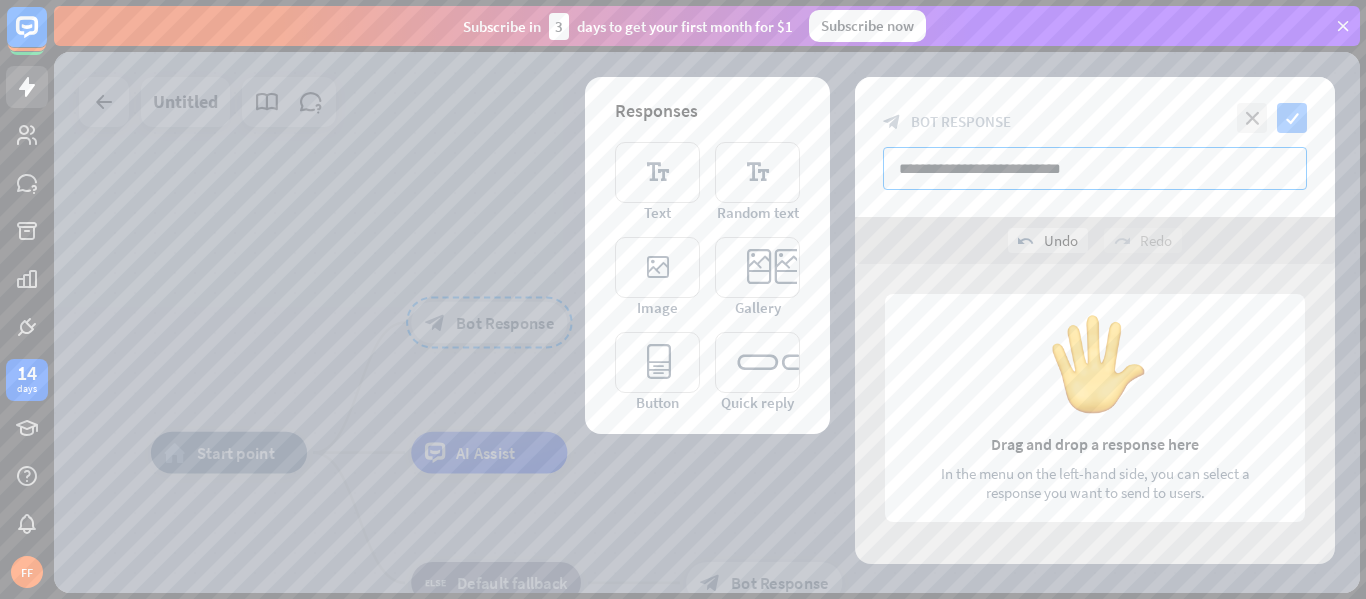 type on "**********" 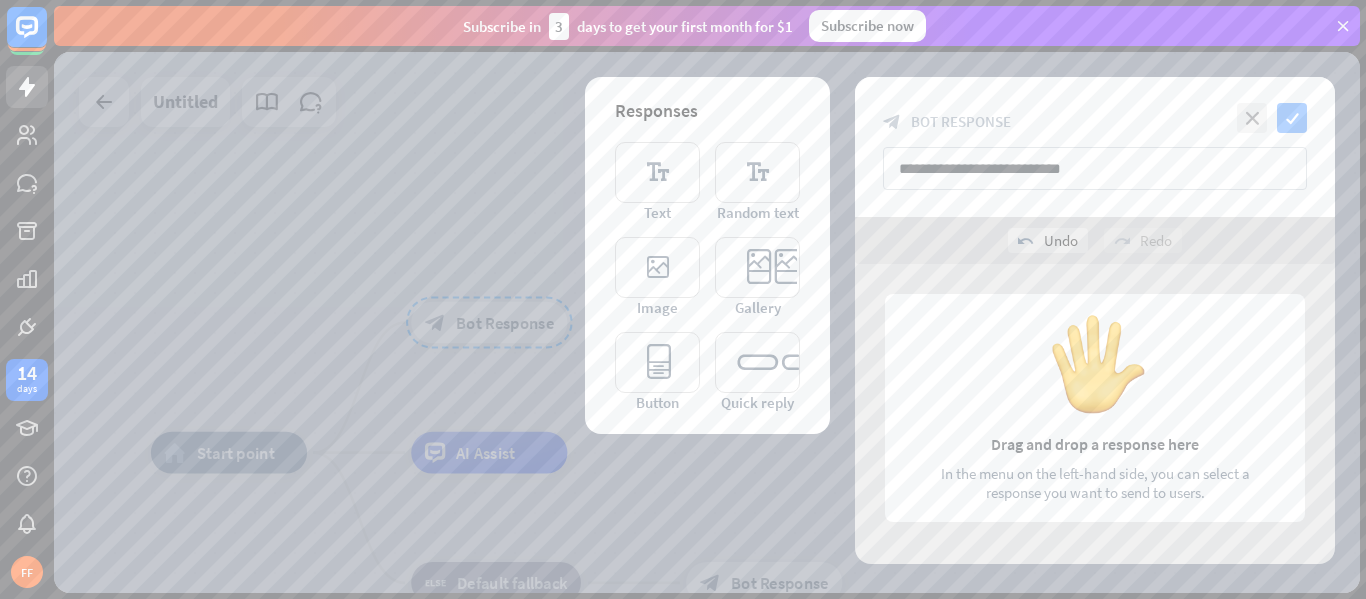click on "check" at bounding box center (1292, 118) 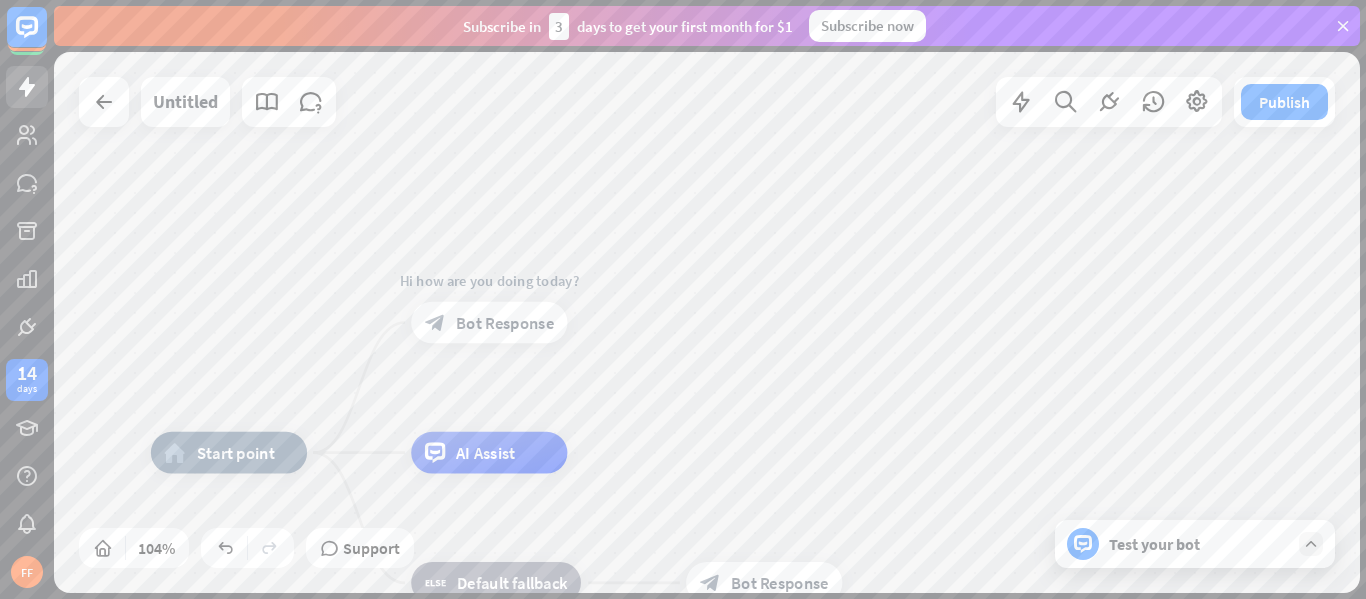 click on "Test your bot" at bounding box center (1195, 544) 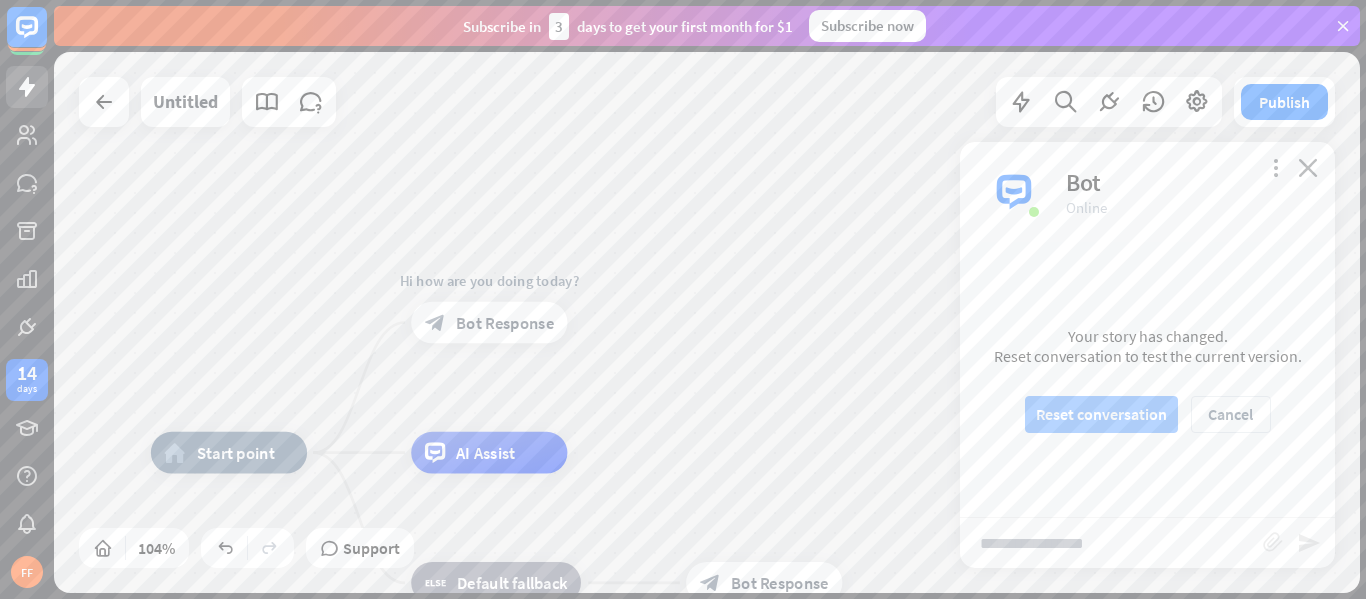 click on "Reset conversation" at bounding box center [1101, 414] 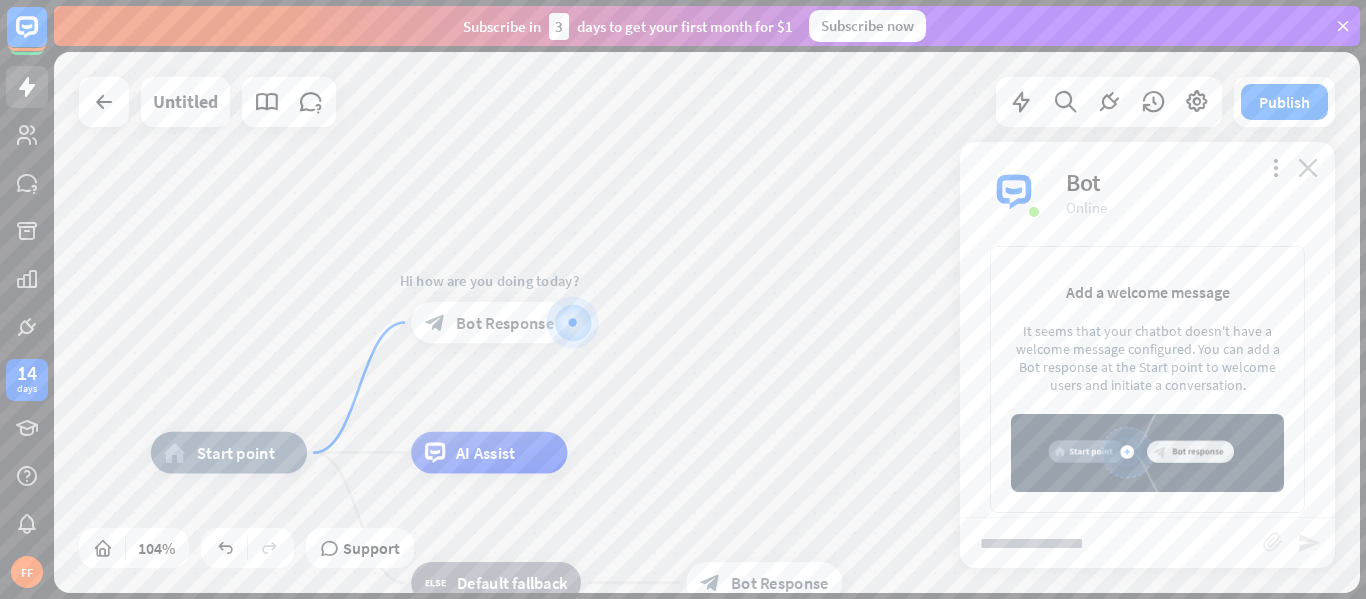 click on "close" at bounding box center [1308, 167] 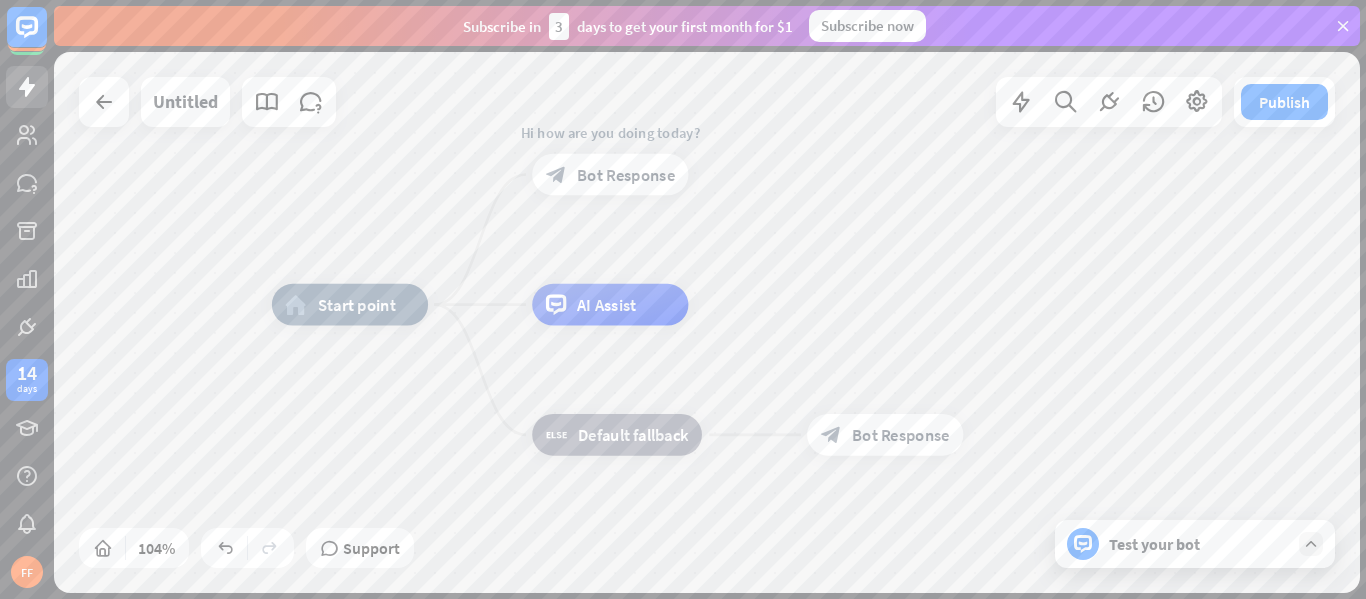 drag, startPoint x: 733, startPoint y: 171, endPoint x: 854, endPoint y: 23, distance: 191.16747 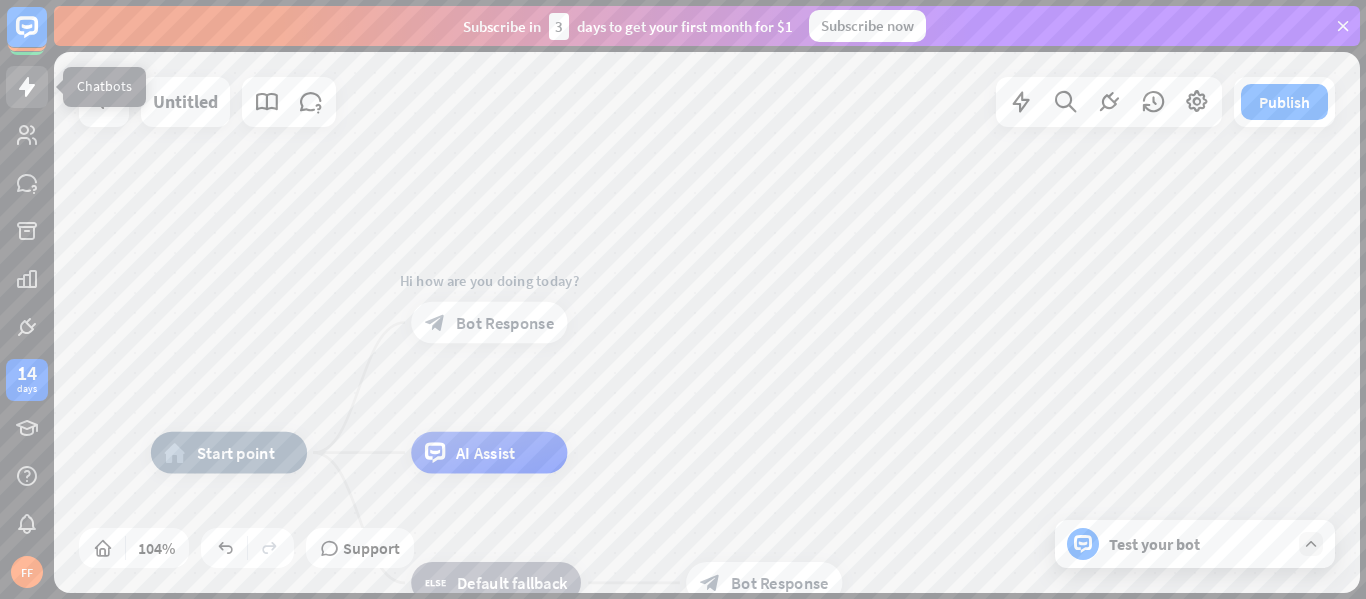 click 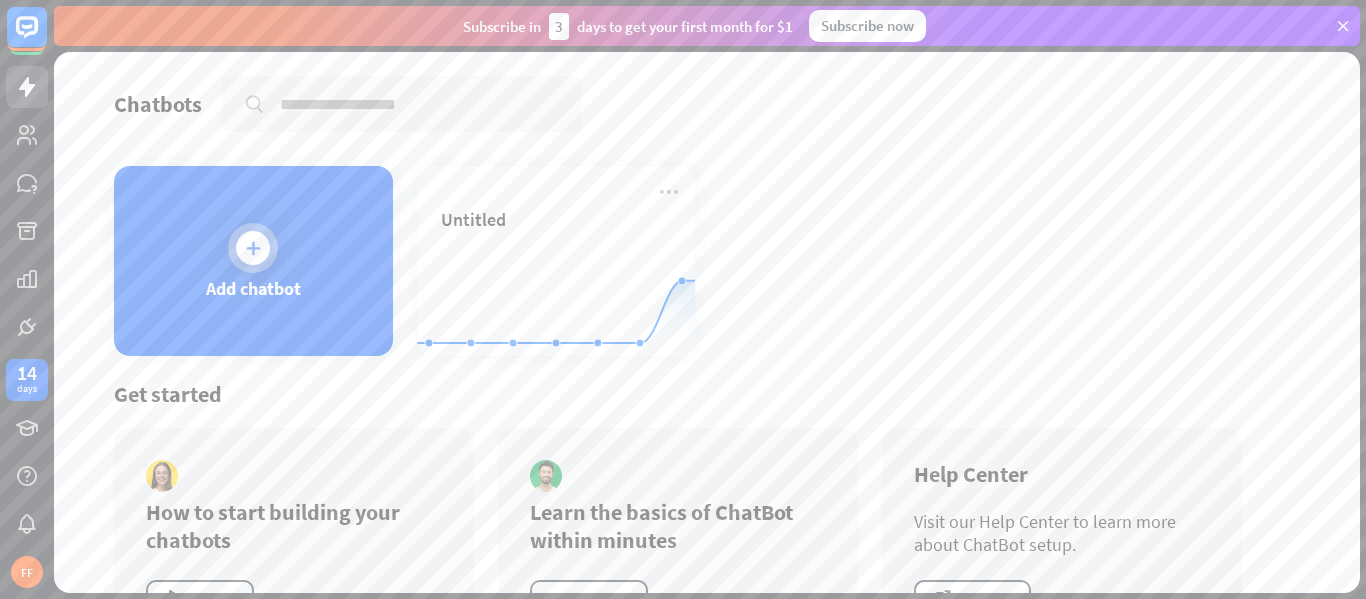 click on "Add chatbot" at bounding box center [253, 261] 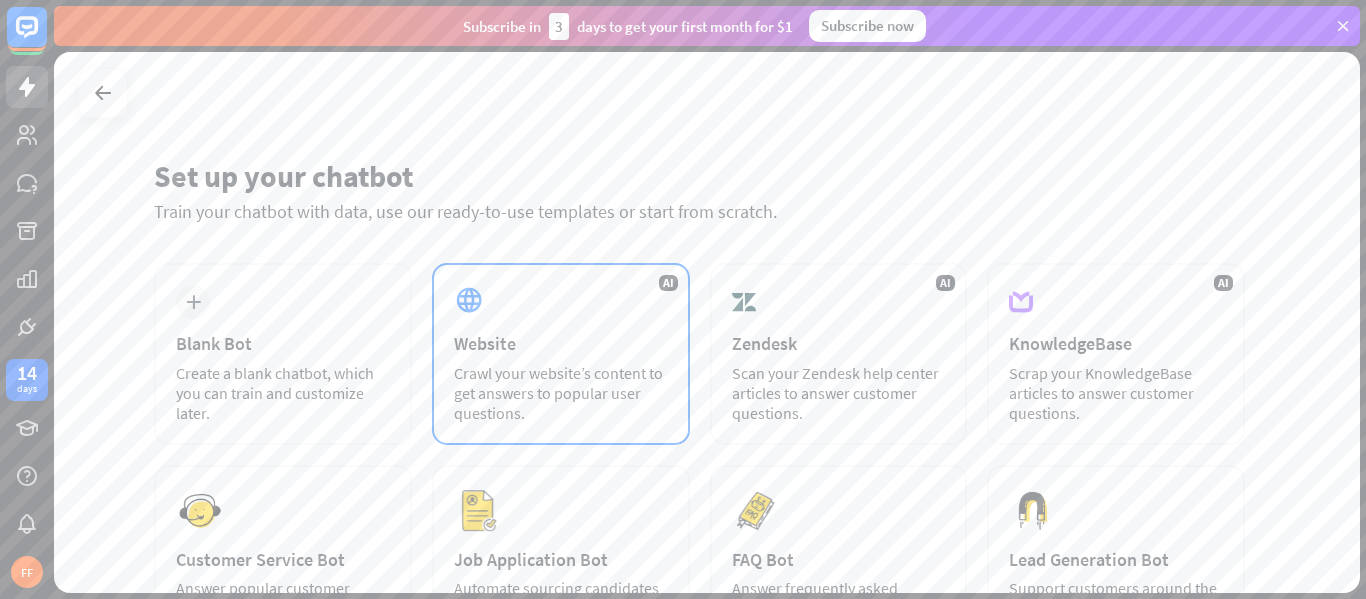 click on "AI     Website
Crawl your website’s content to get answers to
popular user questions." at bounding box center (561, 354) 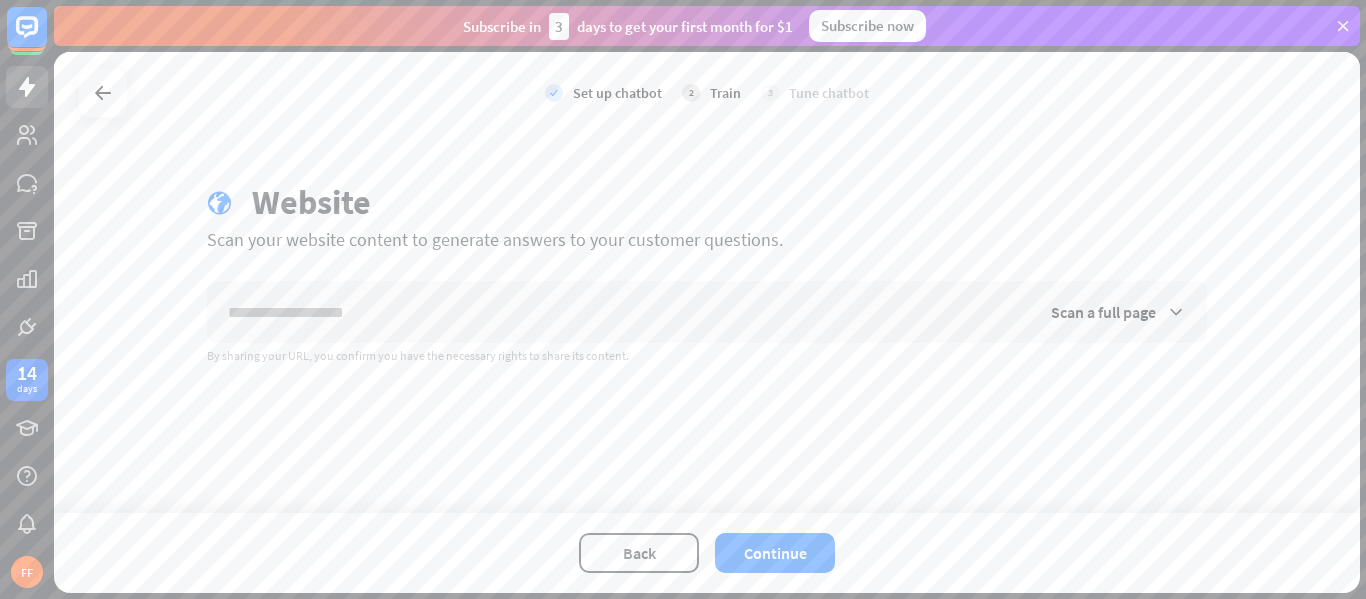 click at bounding box center [103, 93] 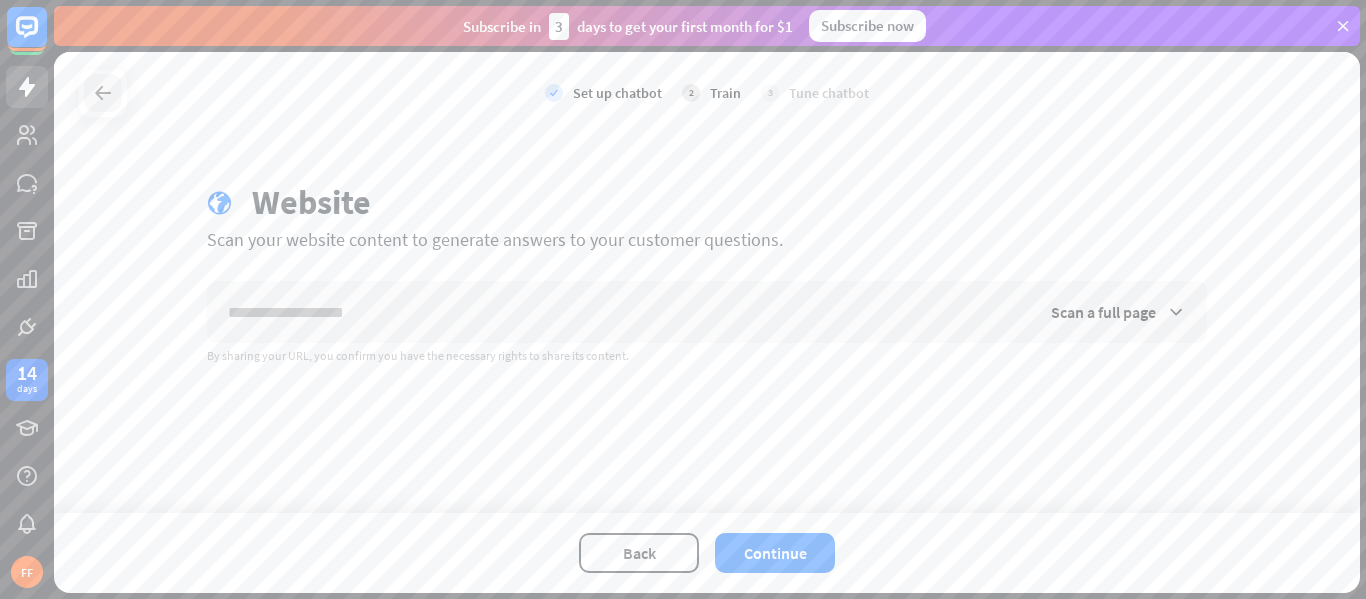 click at bounding box center [103, 93] 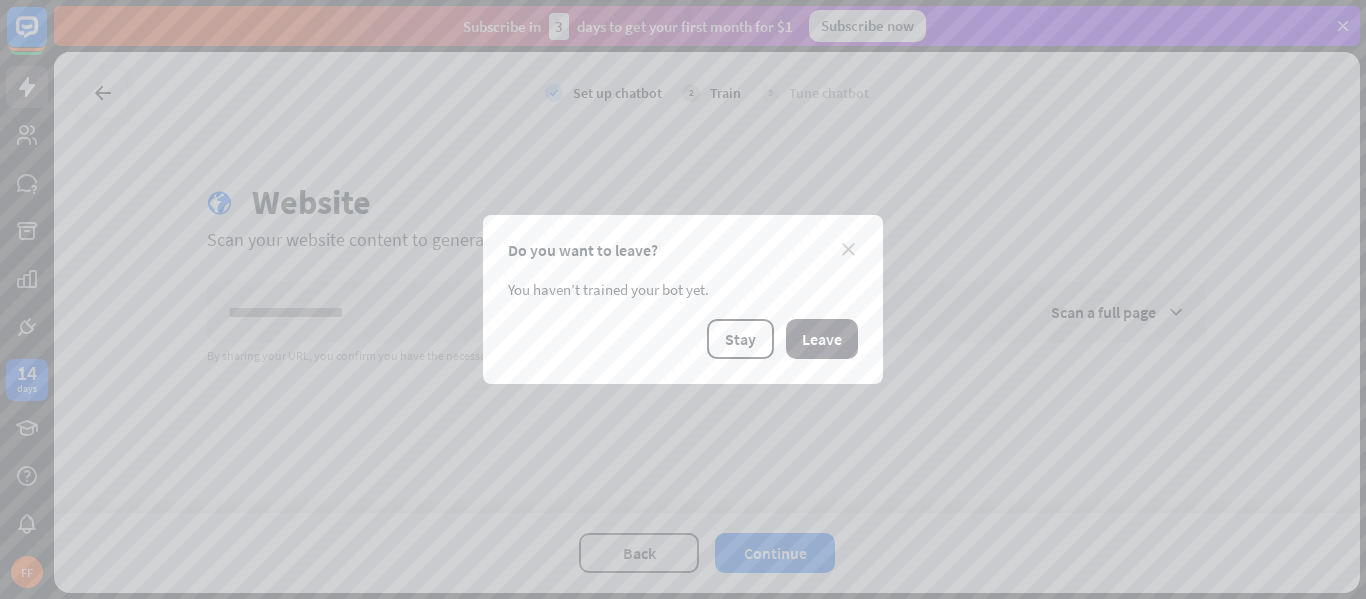 click on "Leave" at bounding box center [822, 339] 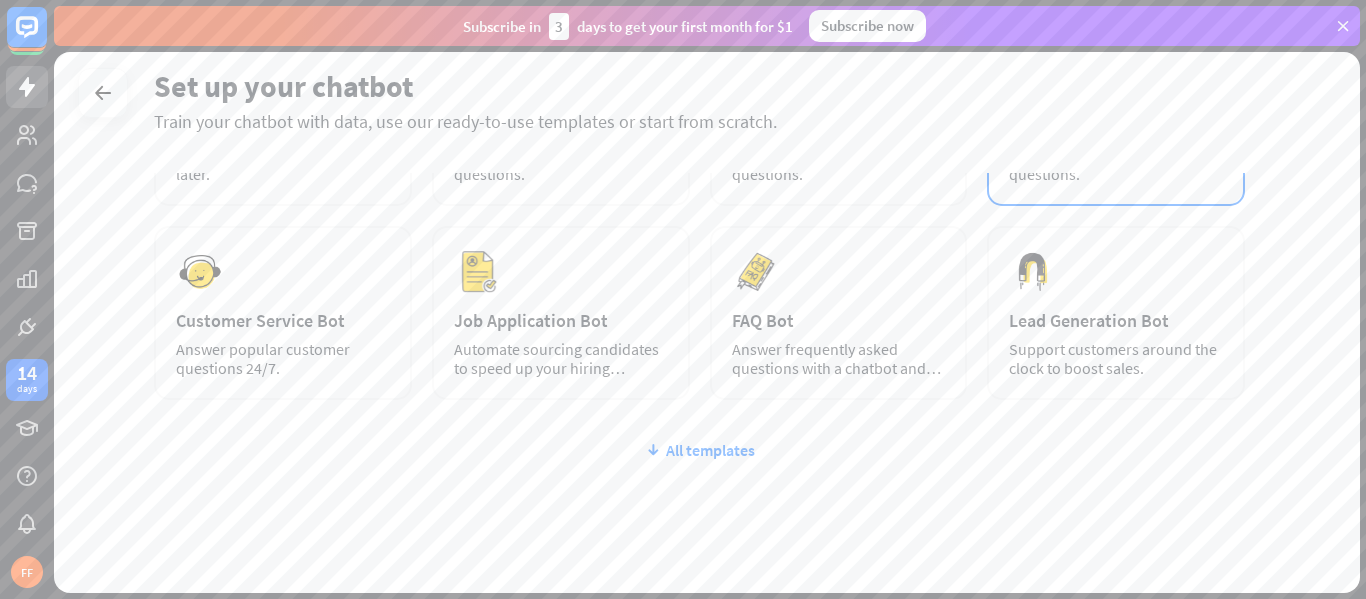 scroll, scrollTop: 241, scrollLeft: 0, axis: vertical 